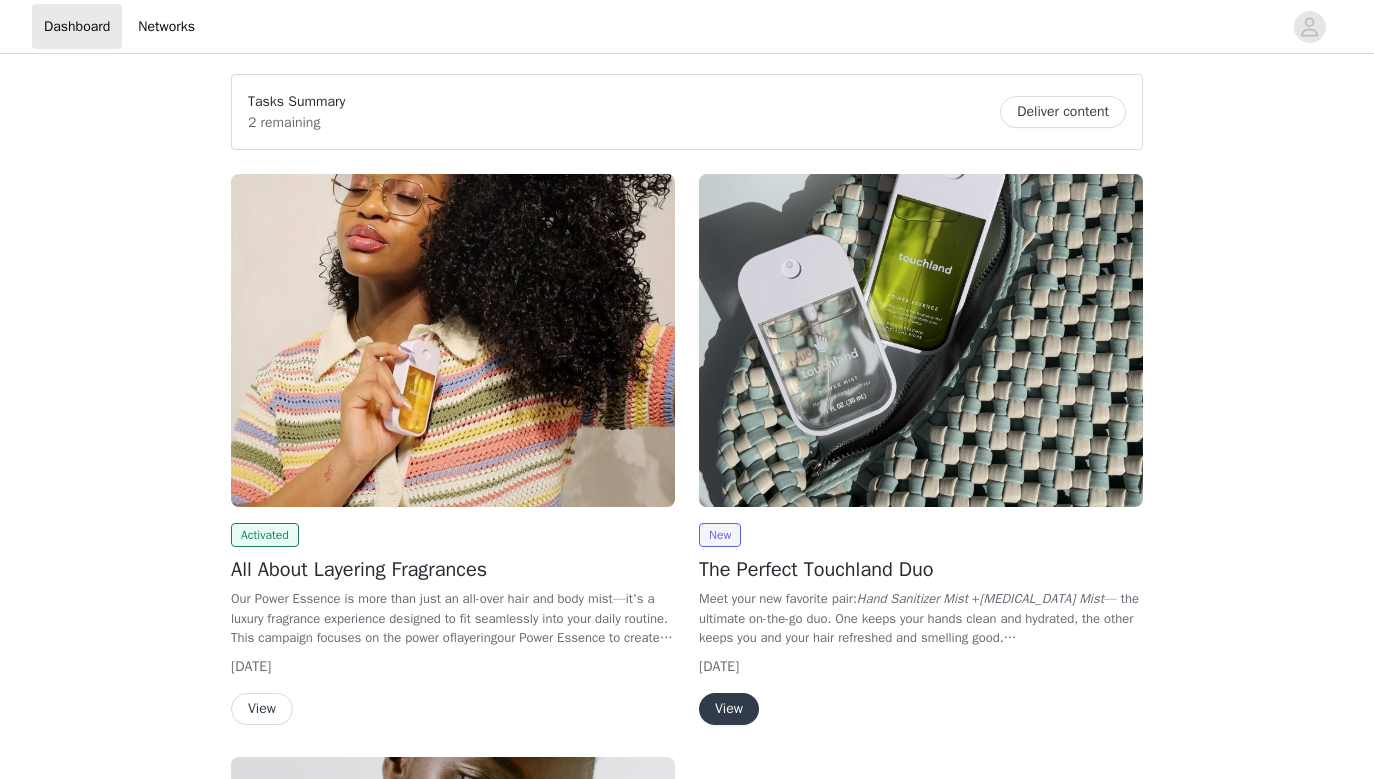 scroll, scrollTop: 0, scrollLeft: 0, axis: both 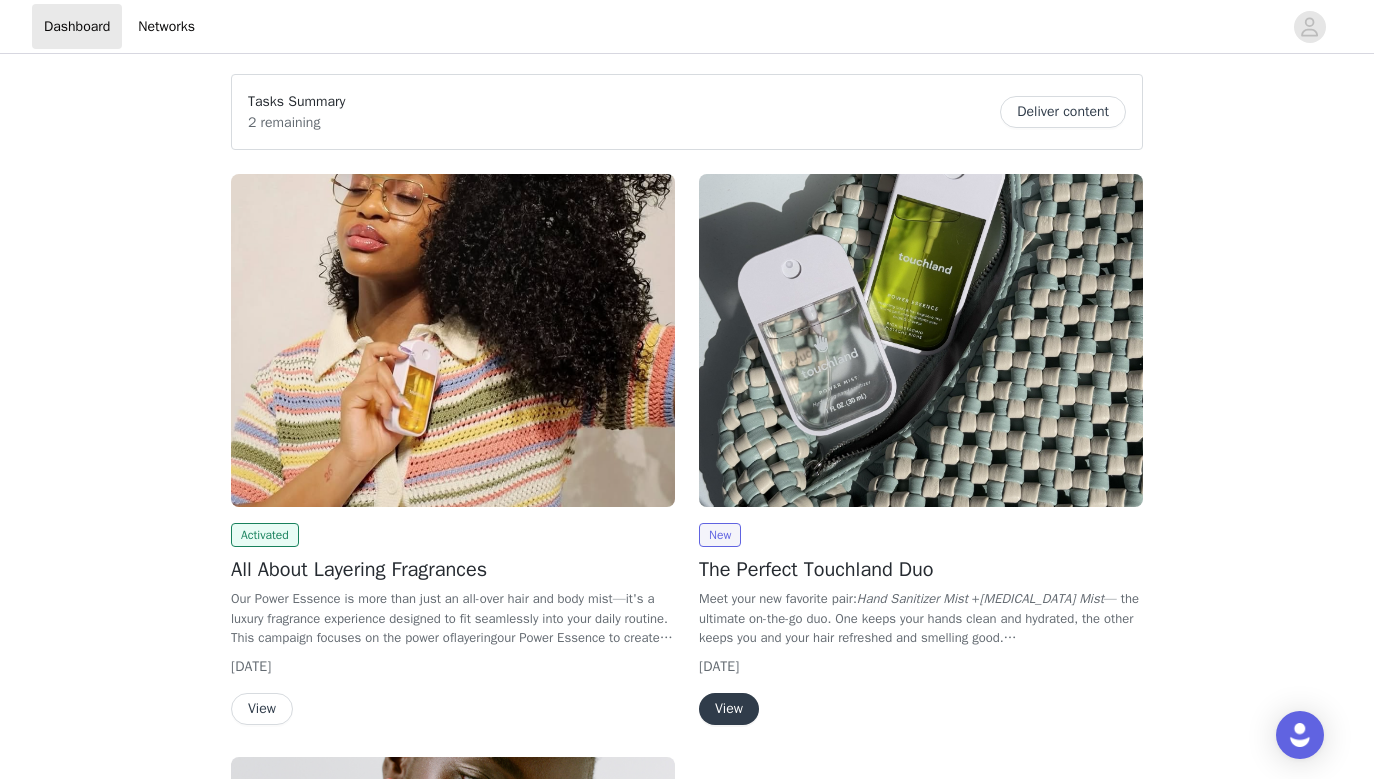 click on "Deliver content" at bounding box center (1063, 112) 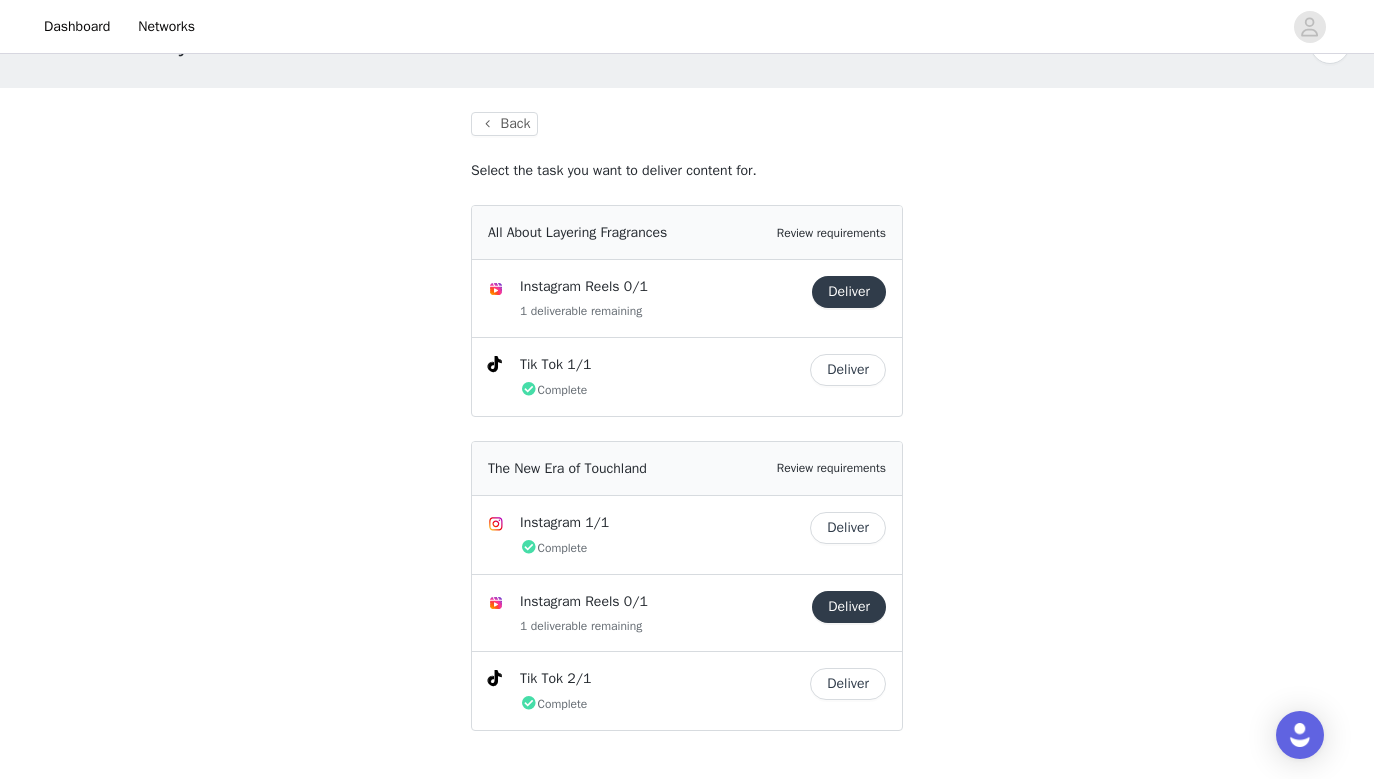 scroll, scrollTop: 57, scrollLeft: 0, axis: vertical 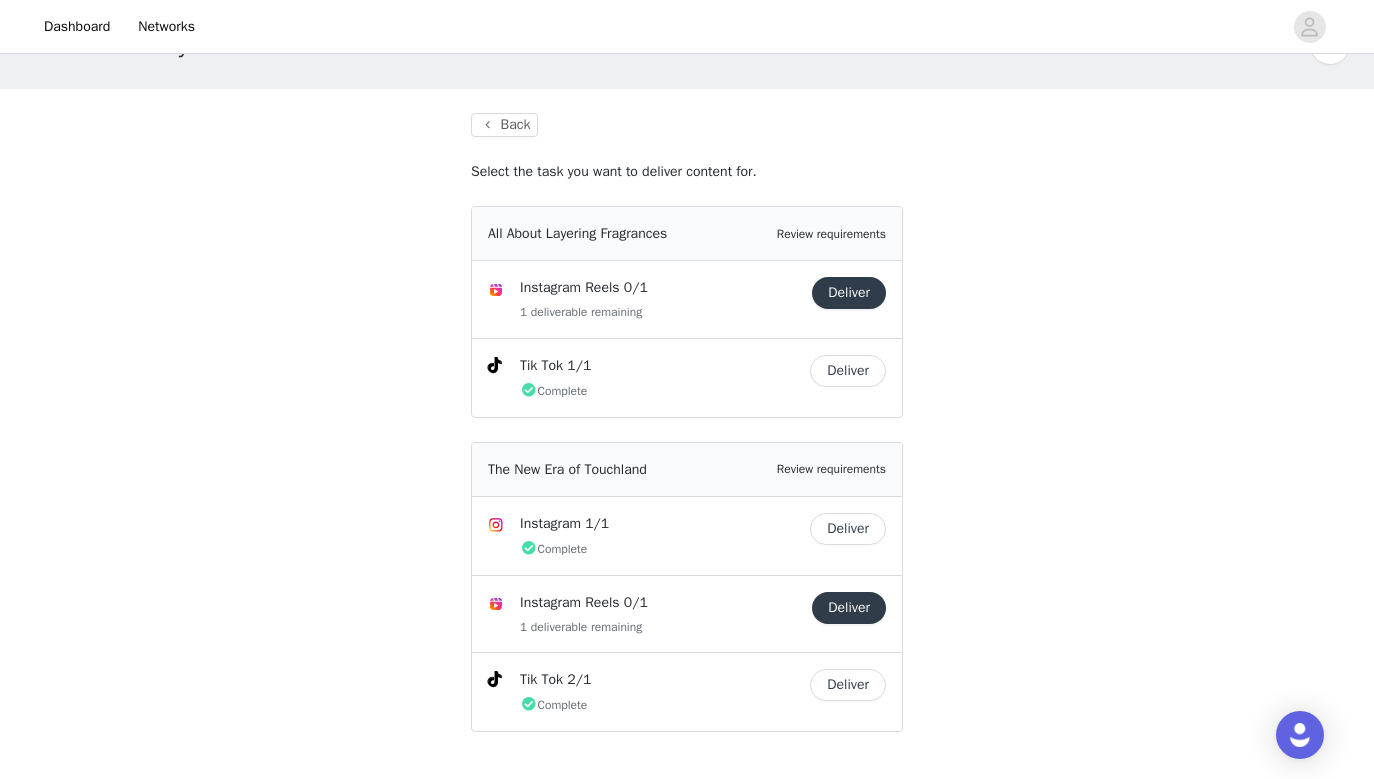 click on "Deliver" at bounding box center (849, 608) 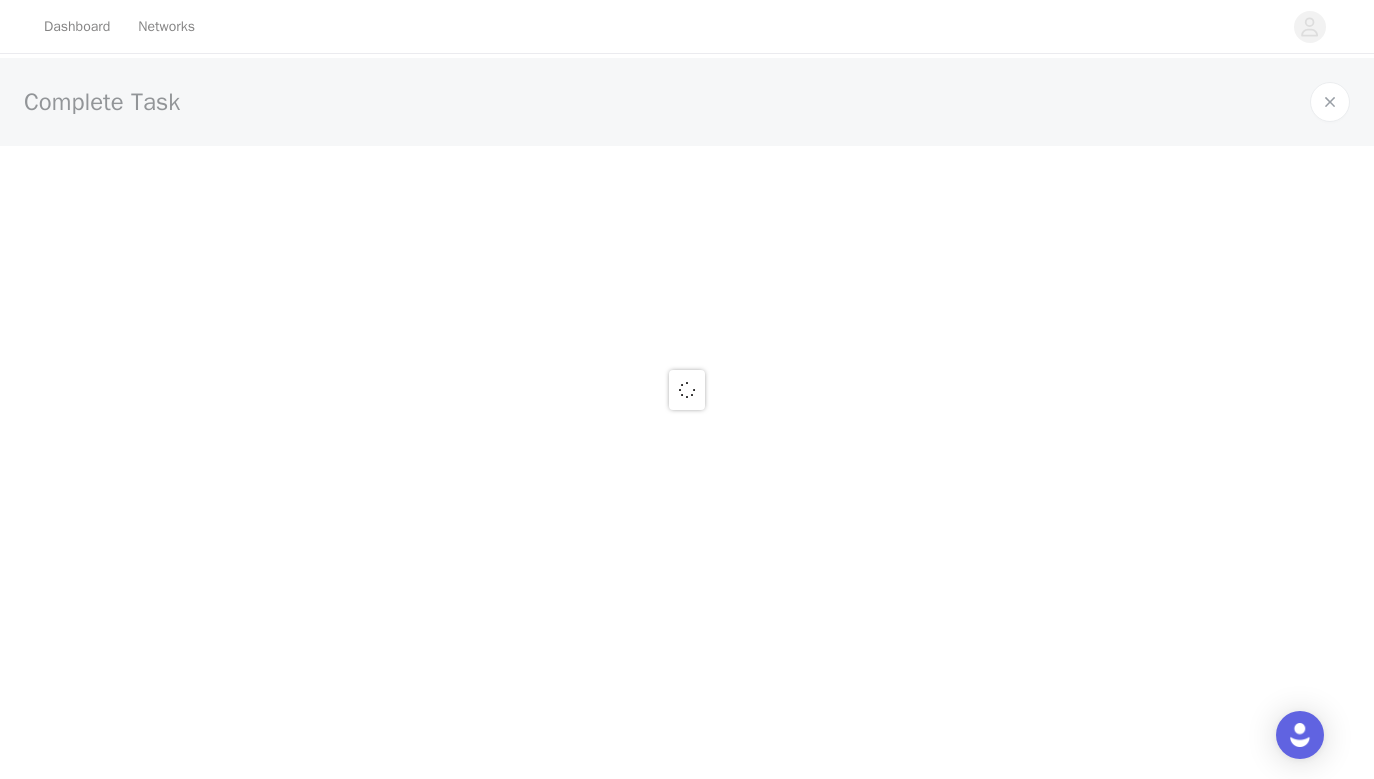 scroll, scrollTop: 0, scrollLeft: 0, axis: both 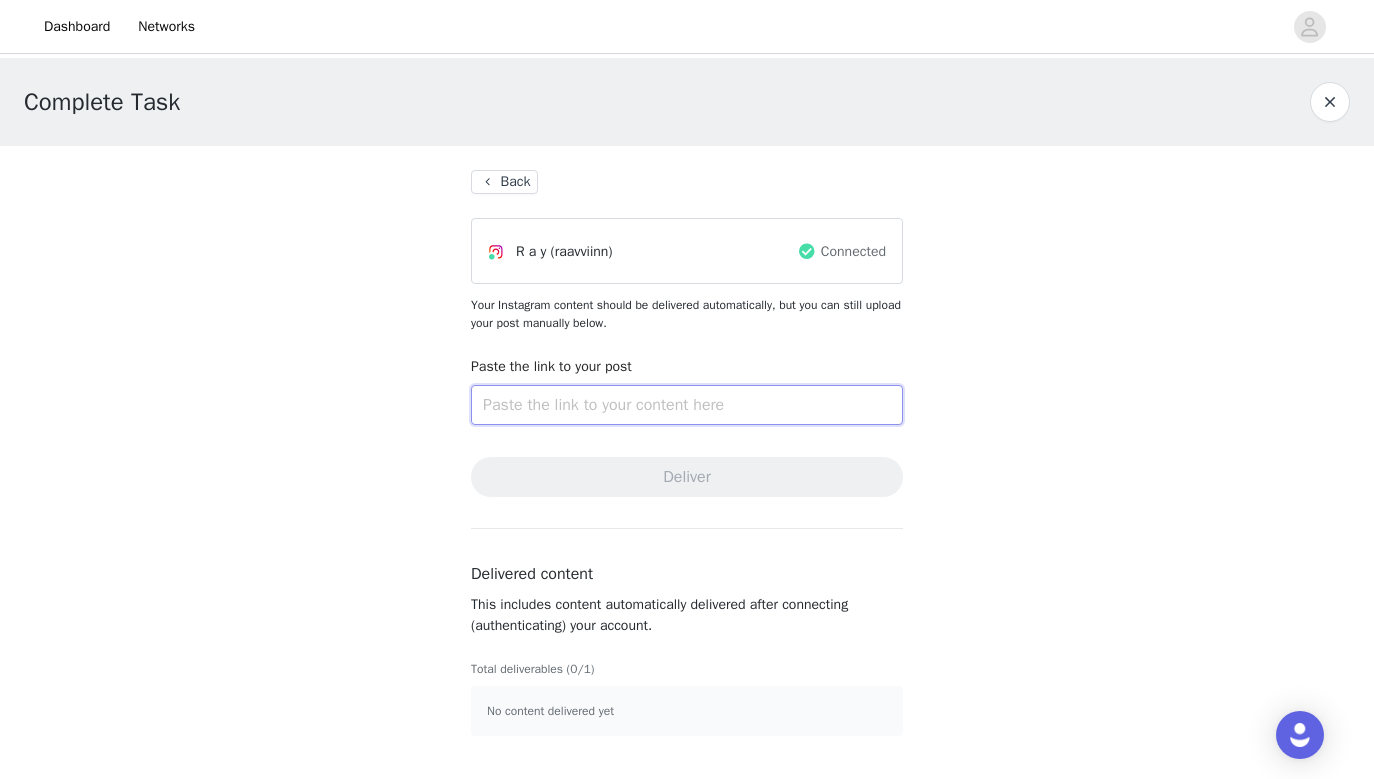 click at bounding box center (687, 405) 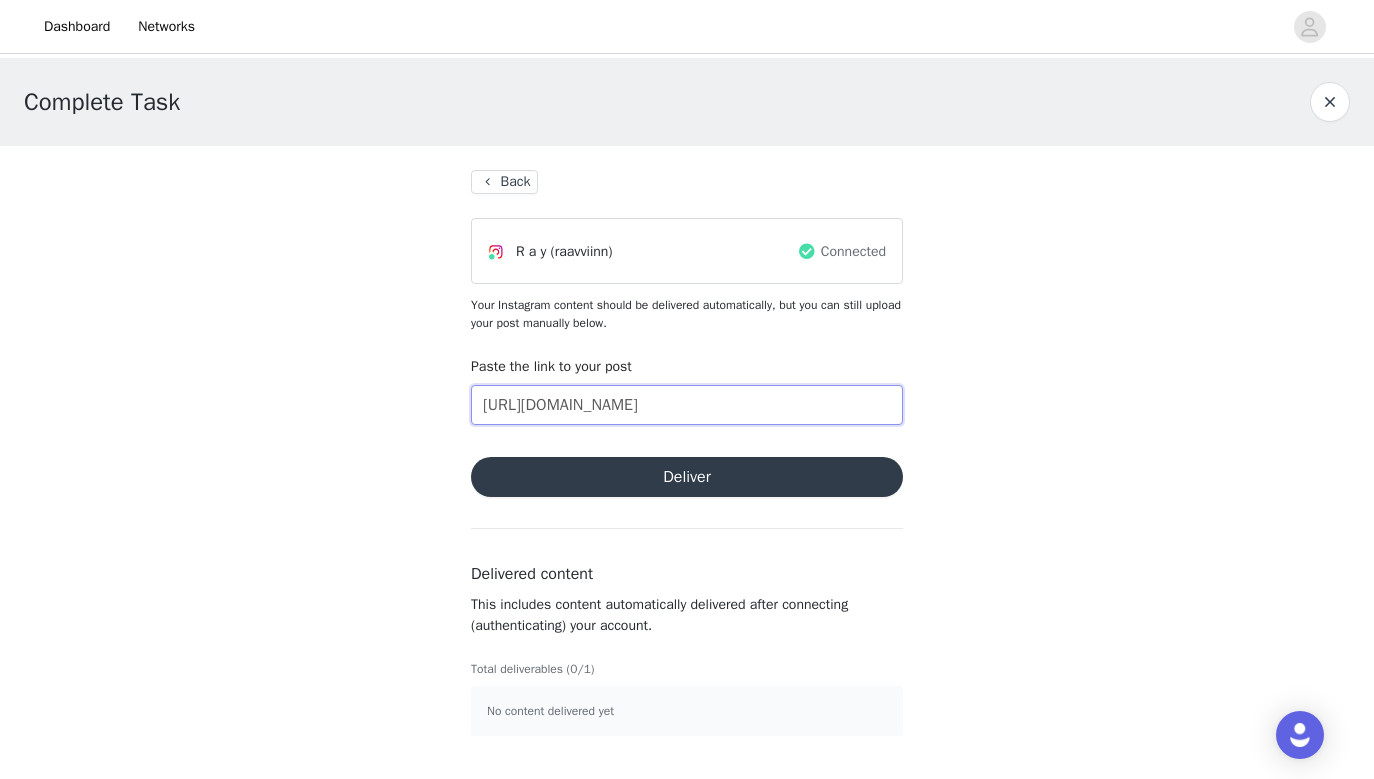 type on "[URL][DOMAIN_NAME]" 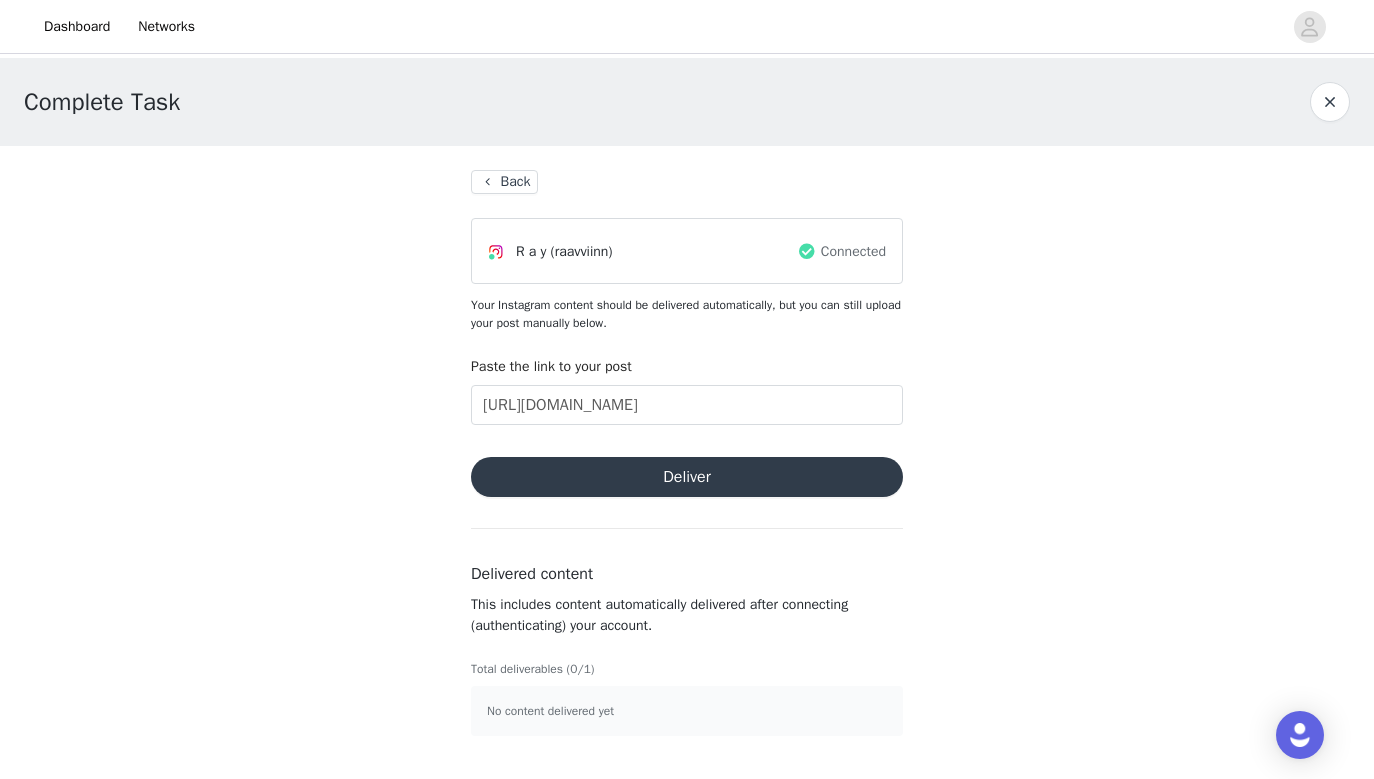 click on "Deliver" at bounding box center [687, 477] 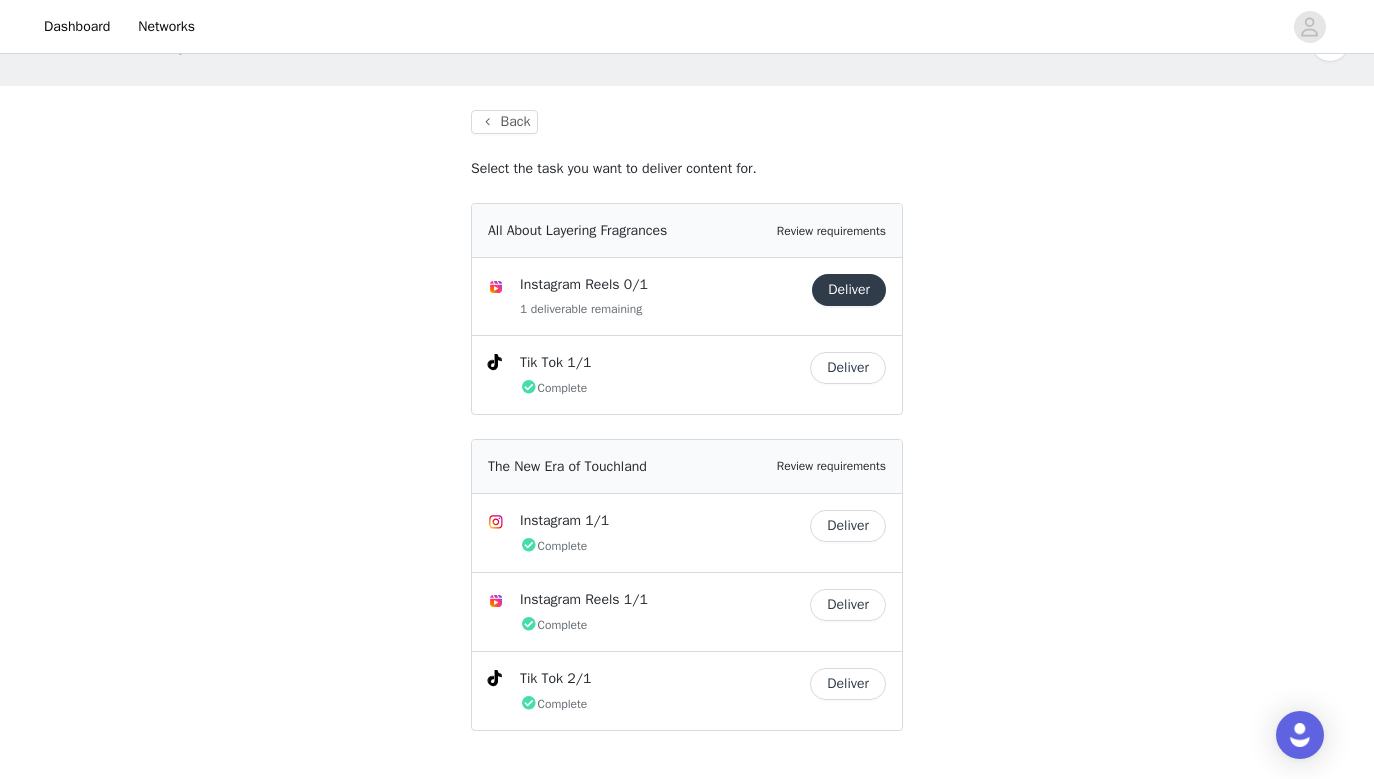 scroll, scrollTop: 59, scrollLeft: 0, axis: vertical 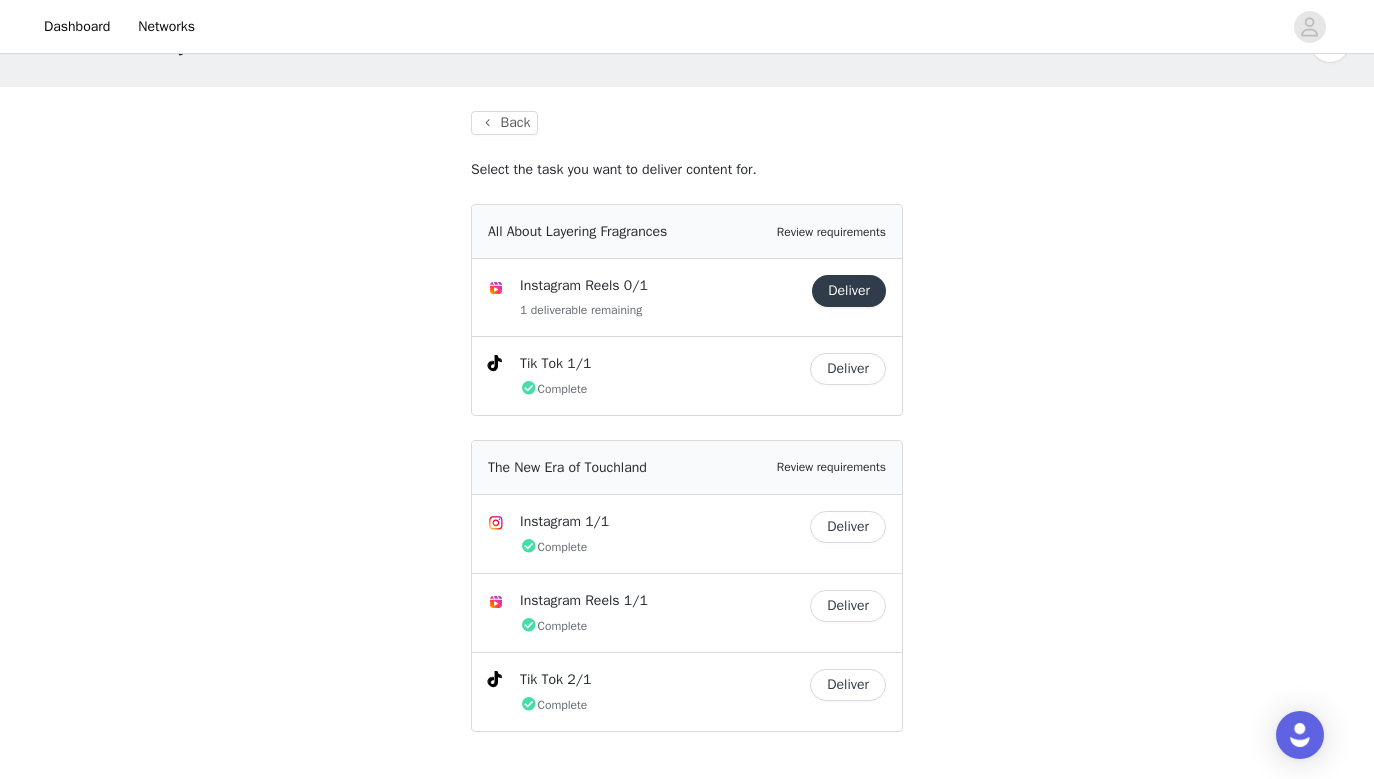 click on "Deliver" at bounding box center [849, 291] 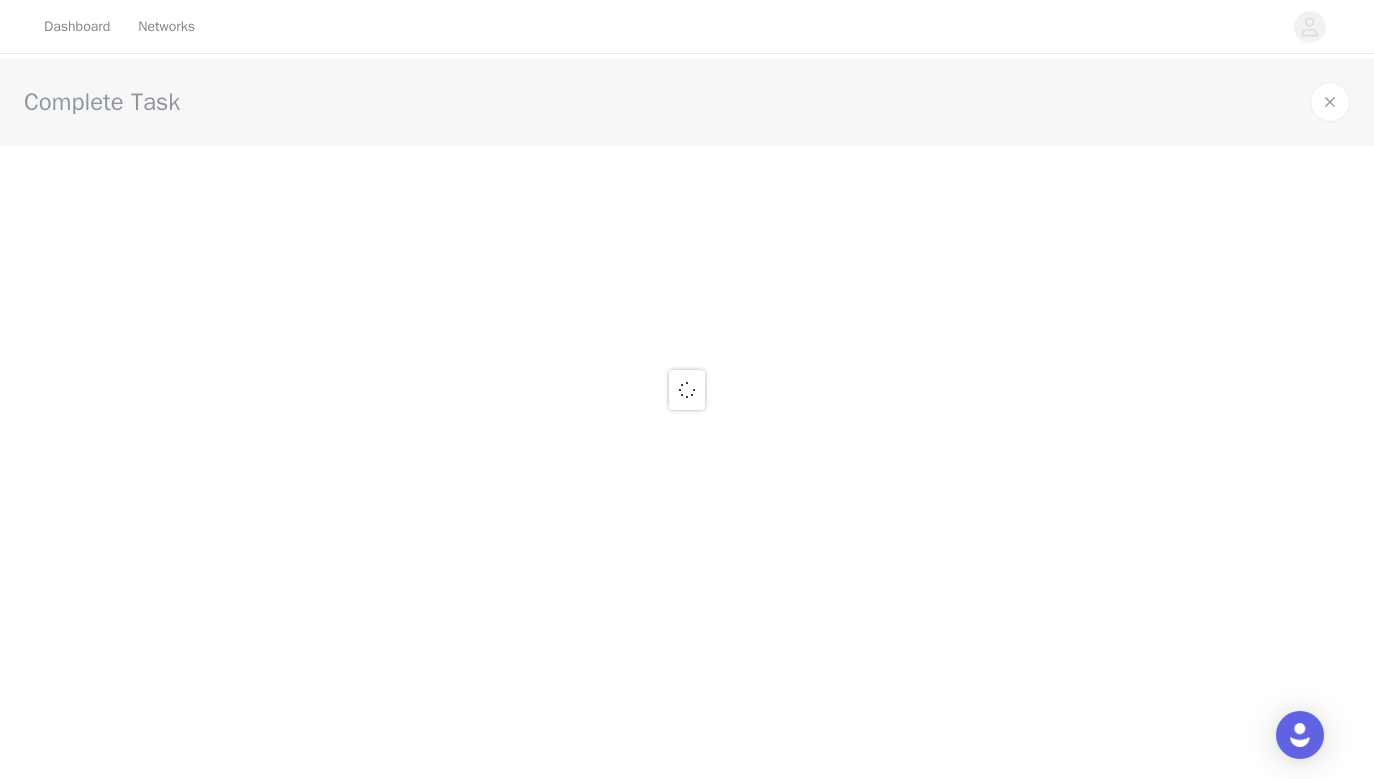 scroll, scrollTop: 0, scrollLeft: 0, axis: both 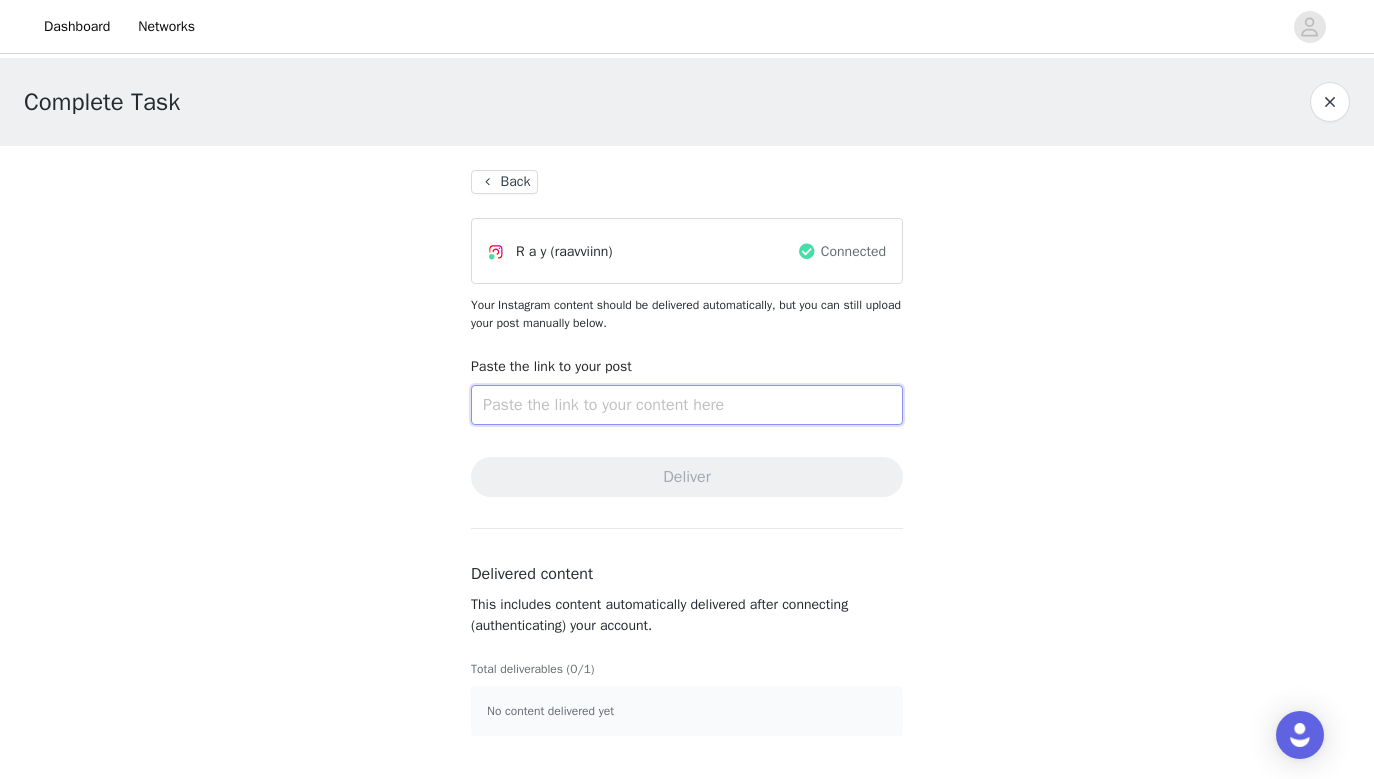 click at bounding box center (687, 405) 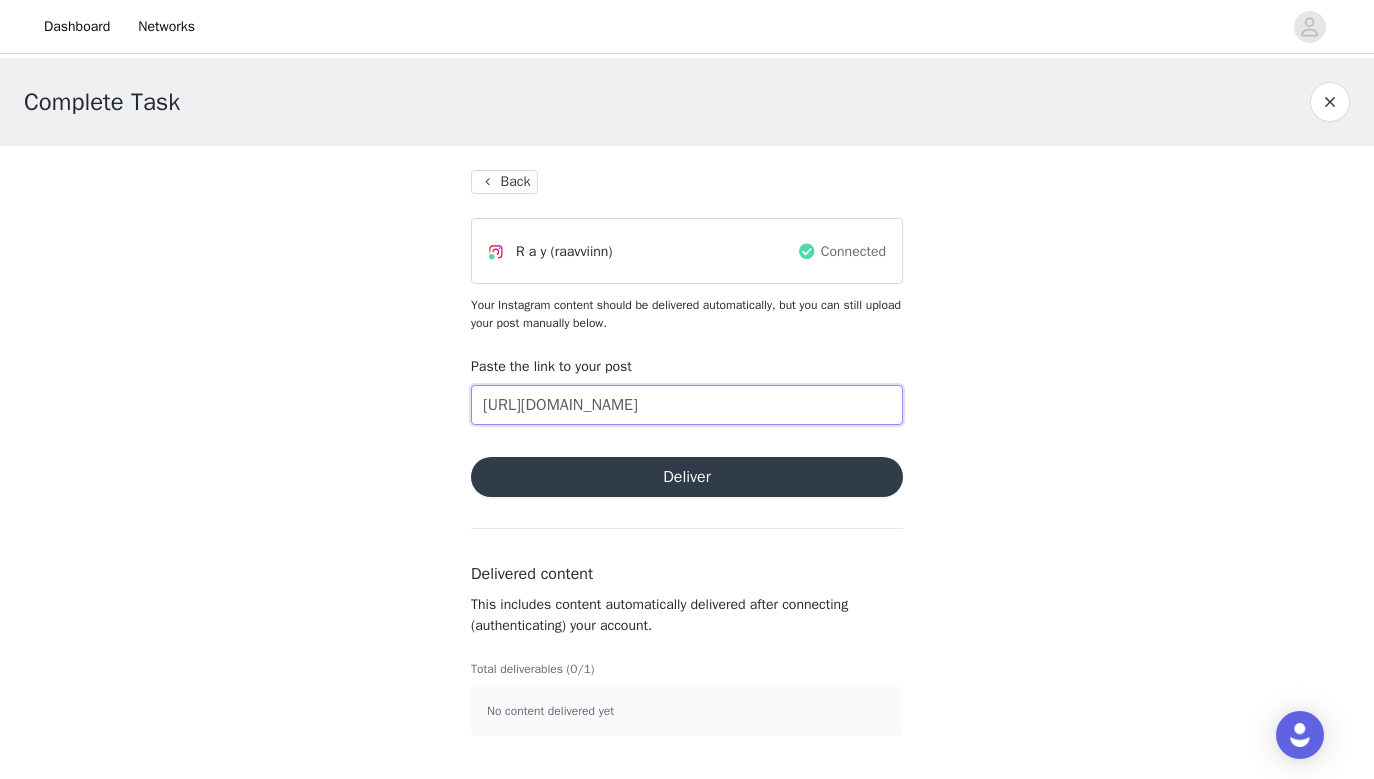 type on "[URL][DOMAIN_NAME]" 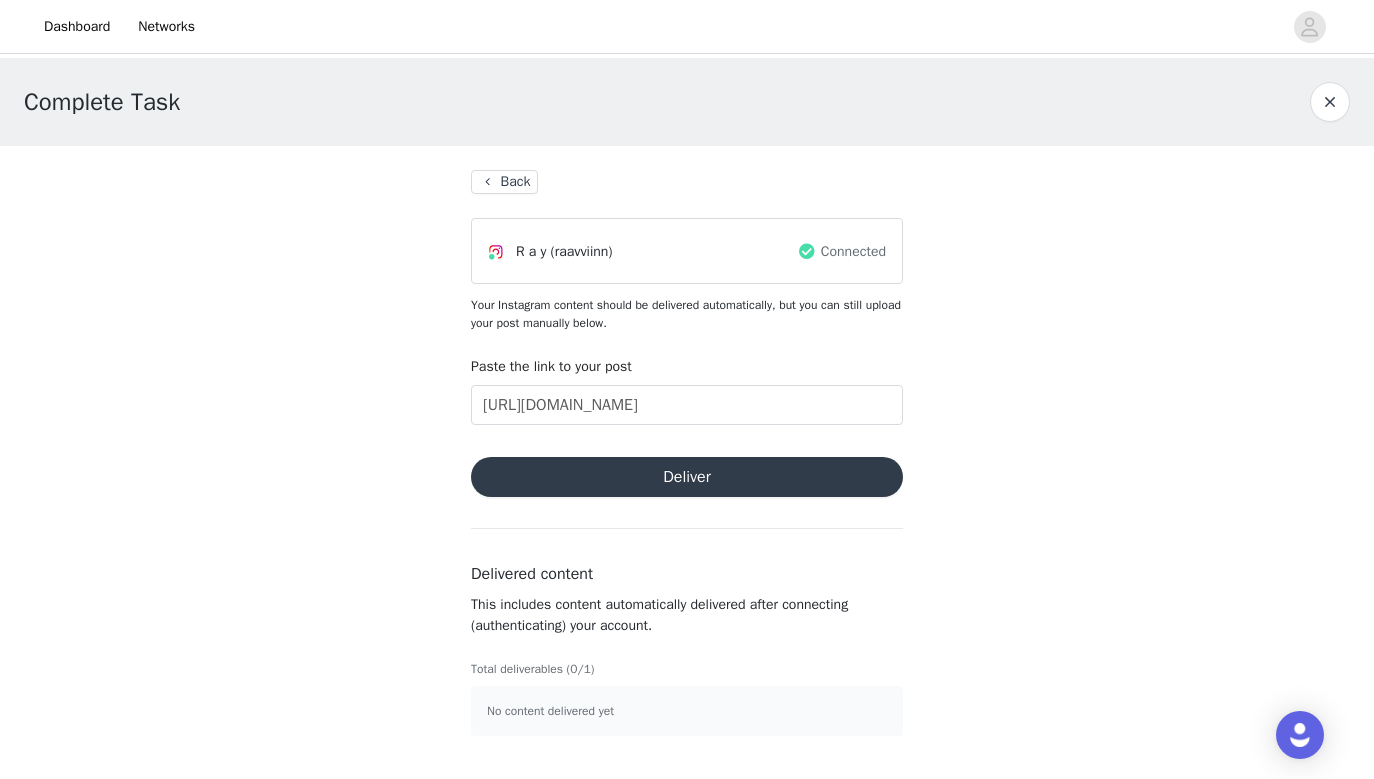click on "Deliver" at bounding box center (687, 477) 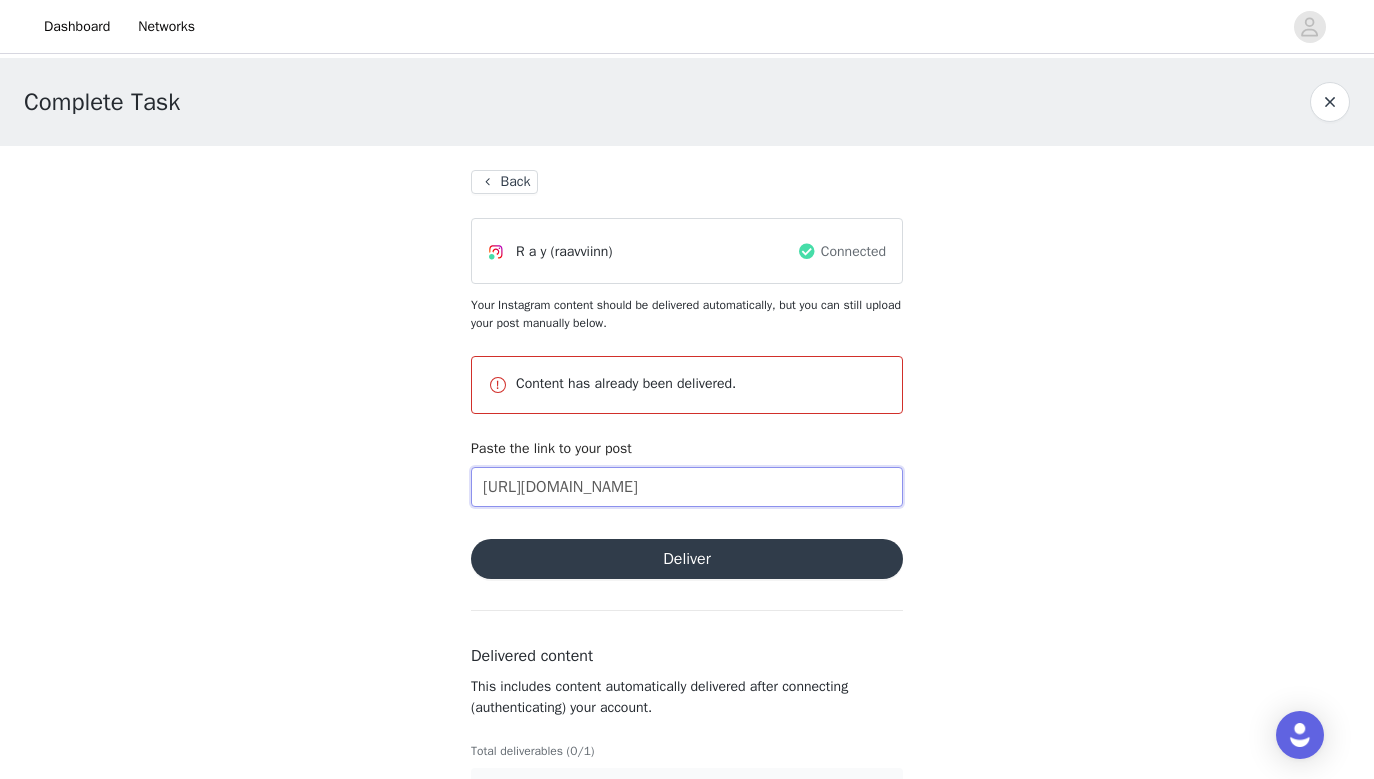 click on "[URL][DOMAIN_NAME]" at bounding box center [687, 487] 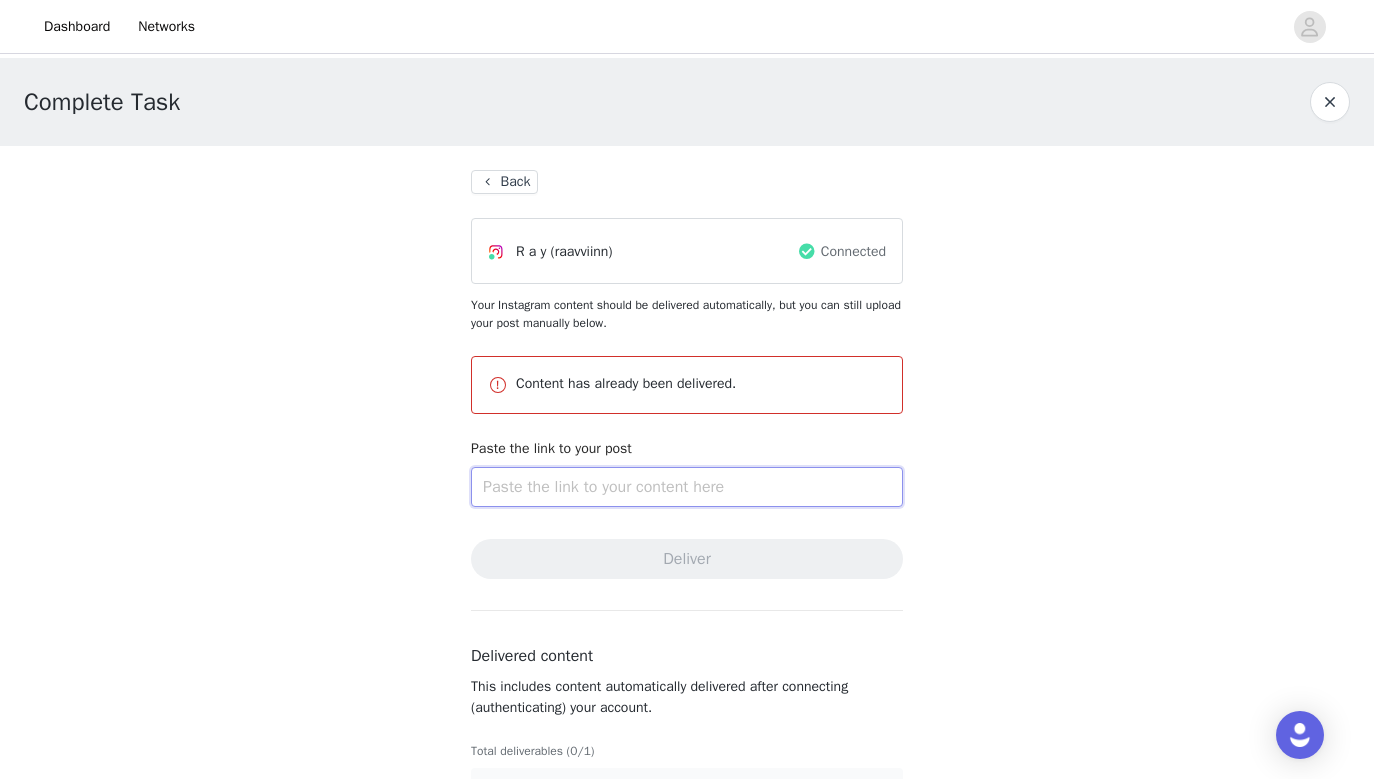 type 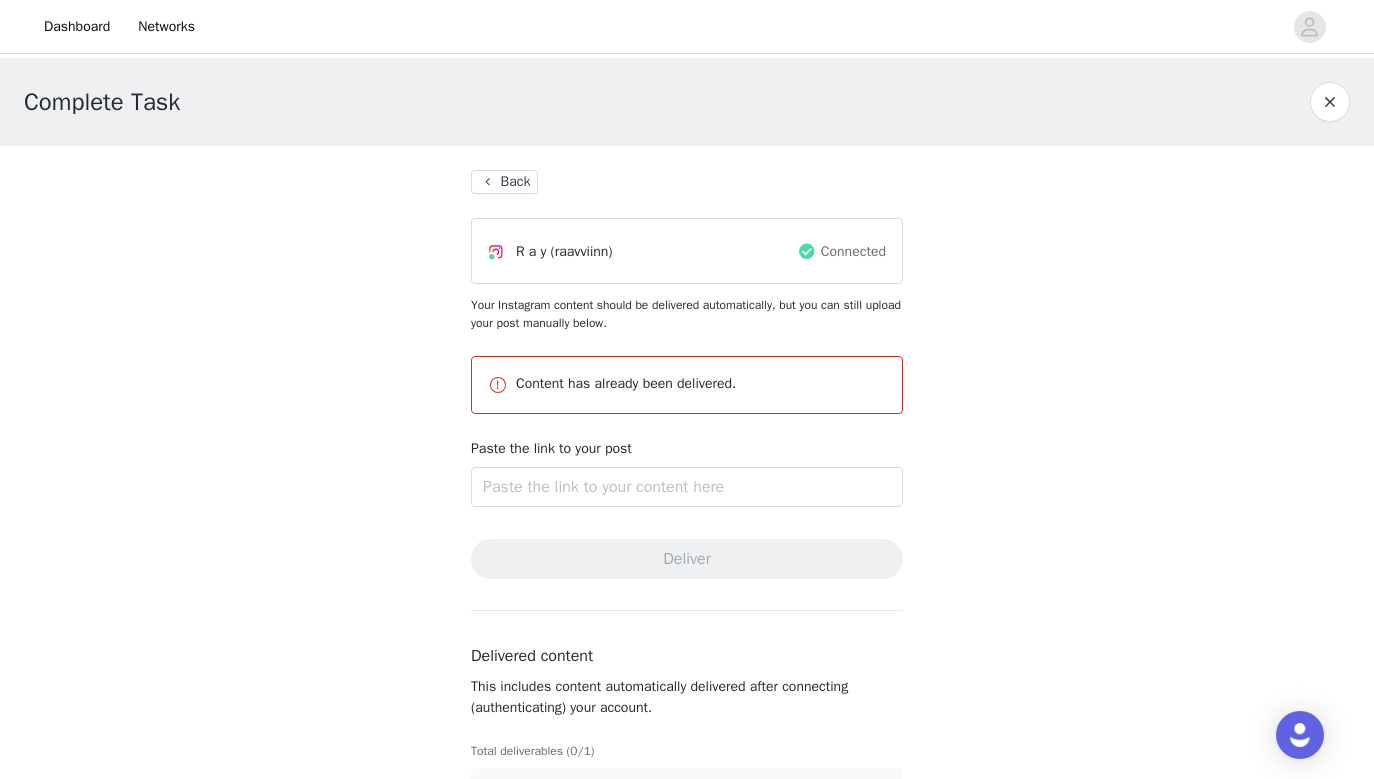 click on "Back" at bounding box center [504, 182] 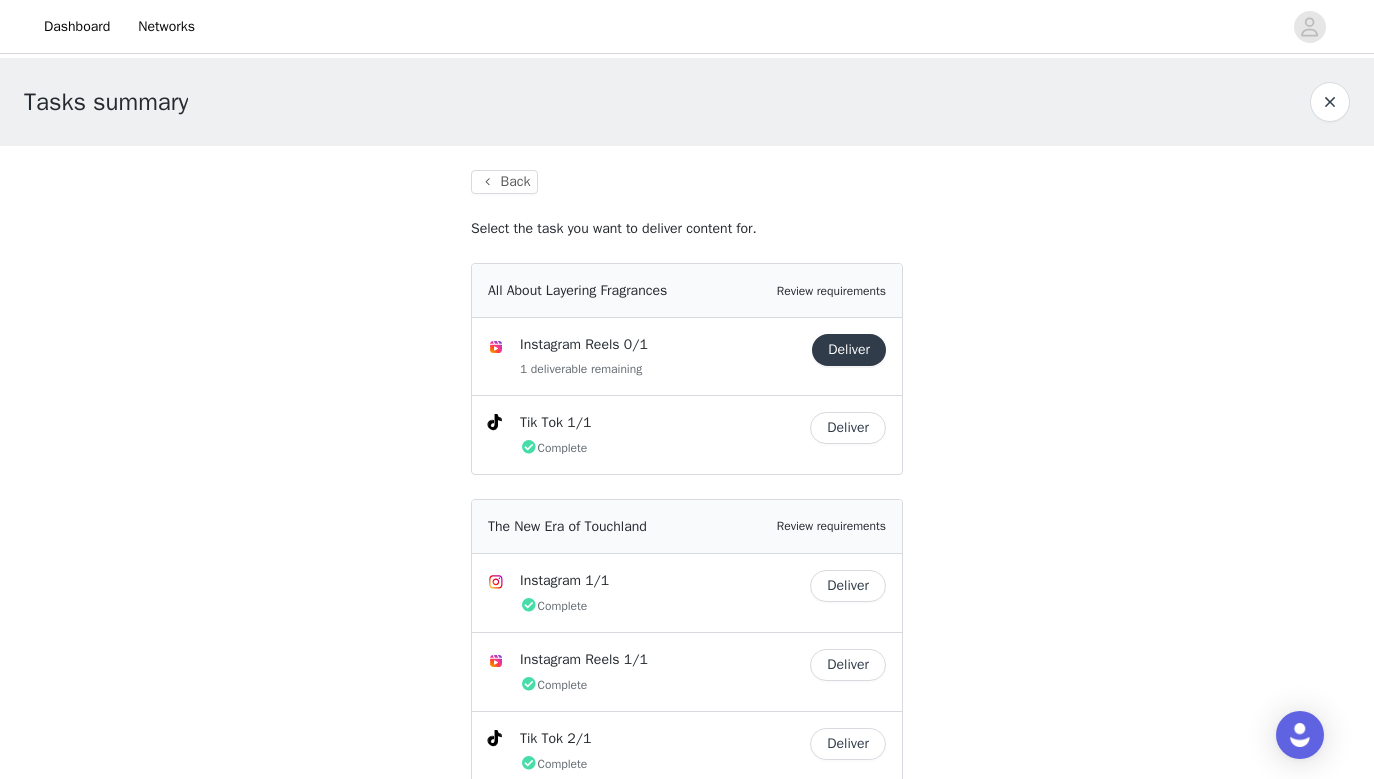 click on "Back" at bounding box center [504, 182] 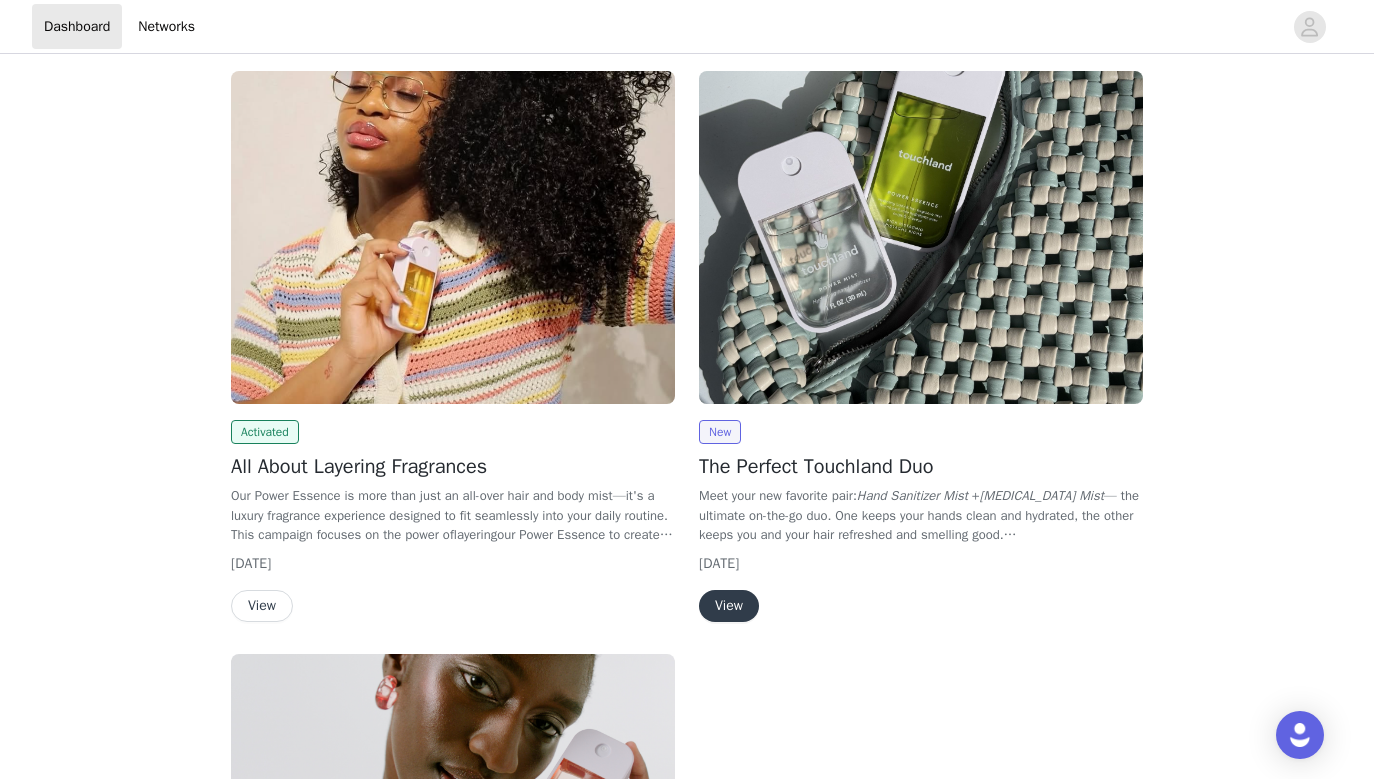 scroll, scrollTop: 93, scrollLeft: 0, axis: vertical 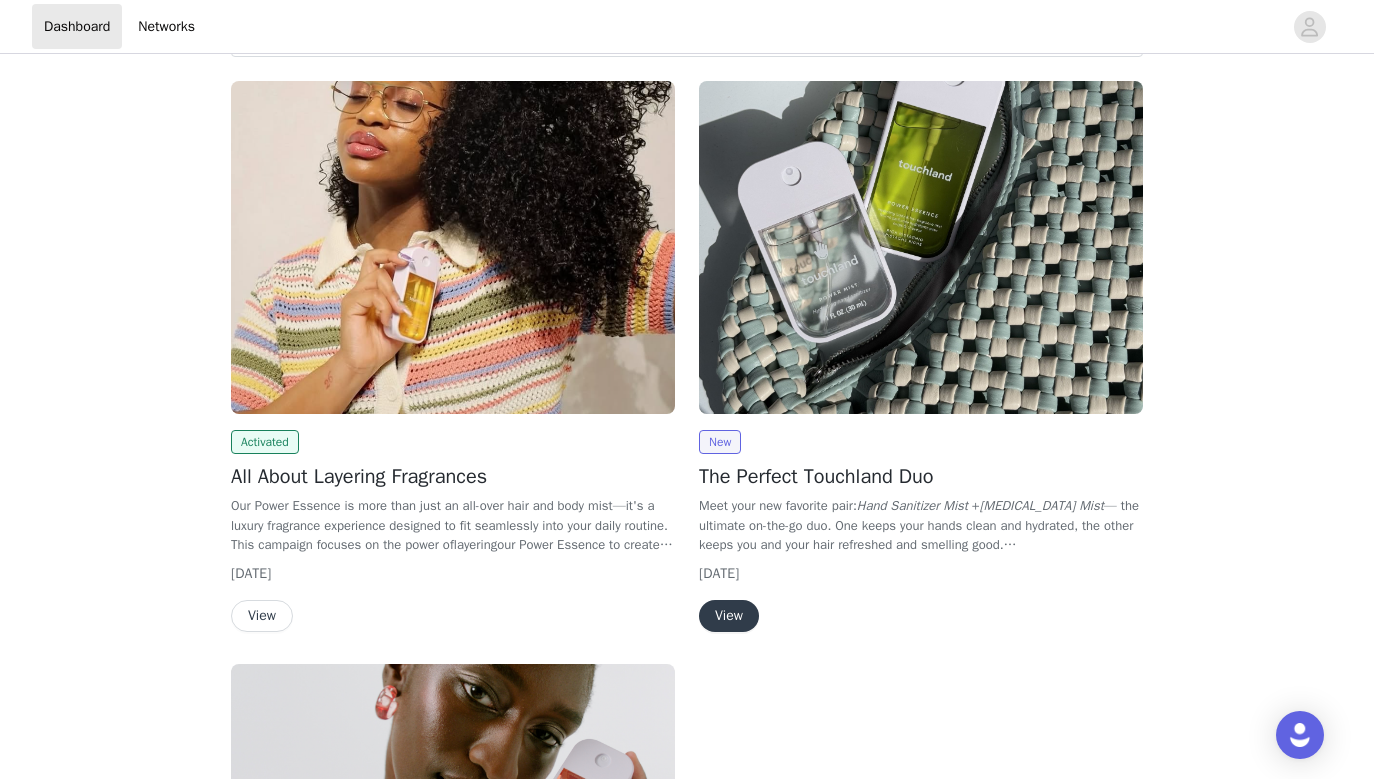 click on "View" at bounding box center (729, 616) 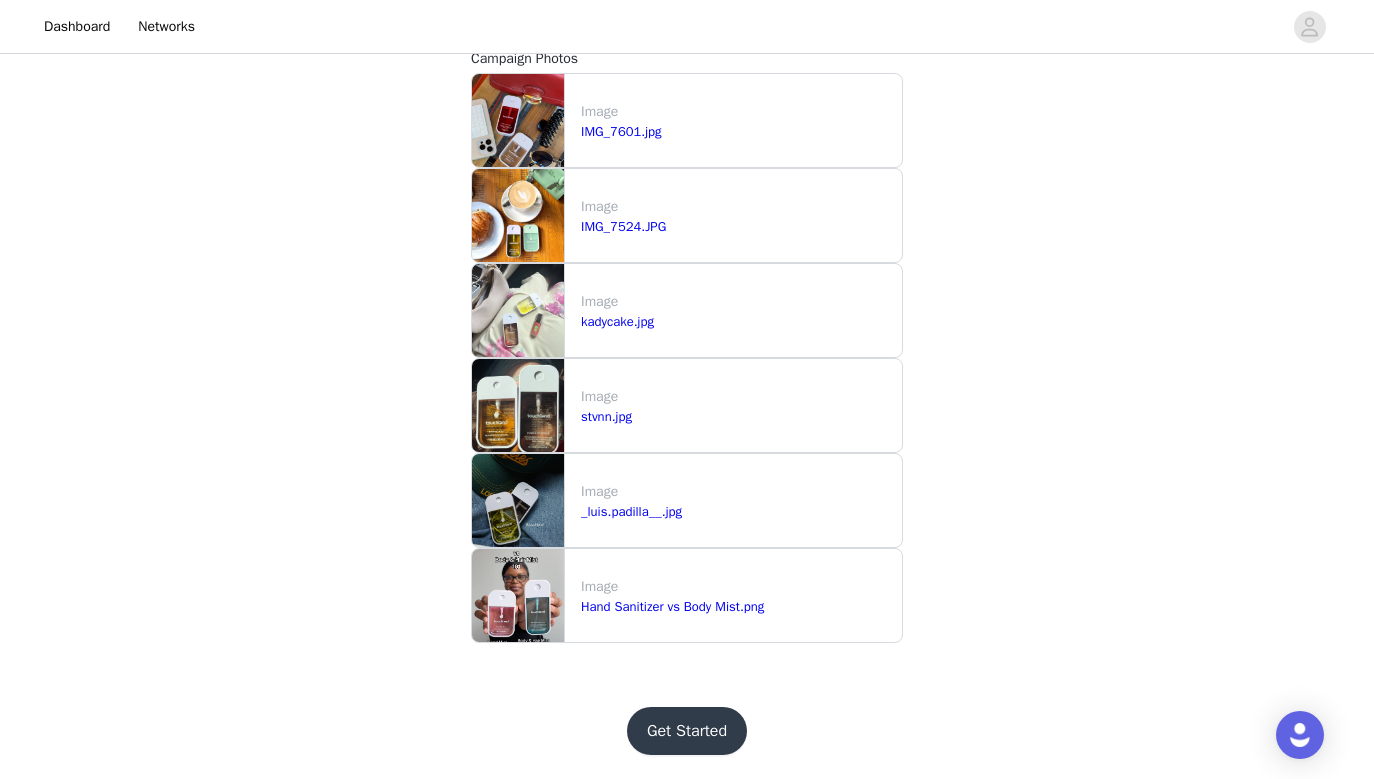 scroll, scrollTop: 2134, scrollLeft: 0, axis: vertical 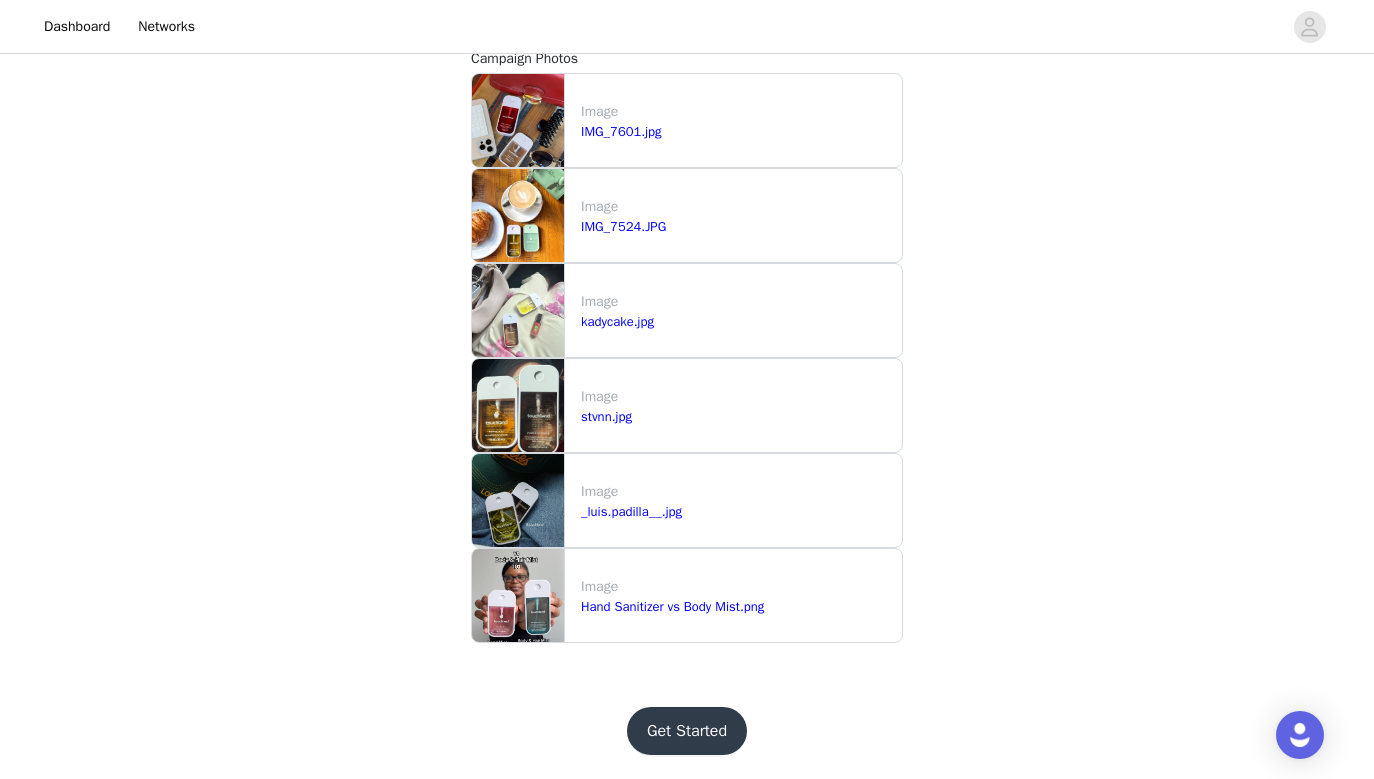 click on "Get Started" at bounding box center (687, 731) 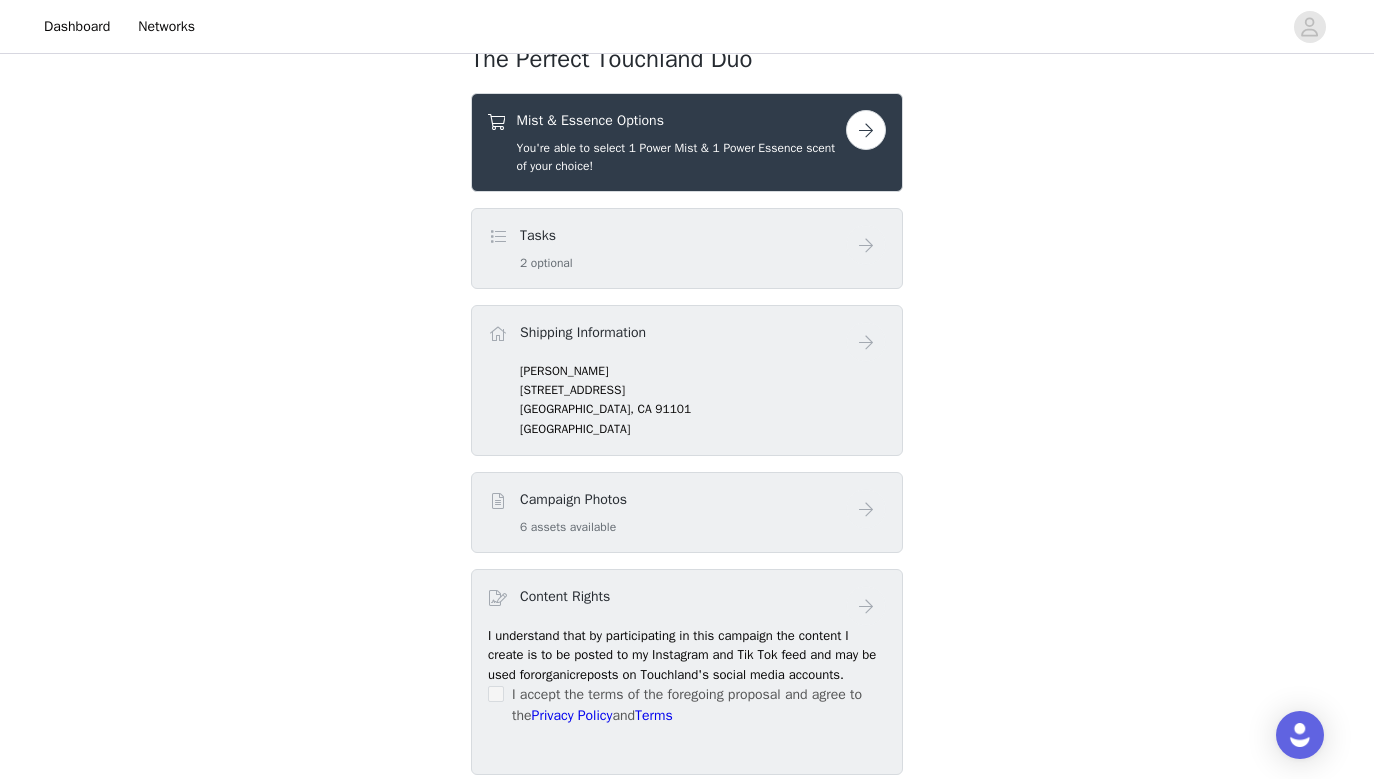 scroll, scrollTop: 591, scrollLeft: 0, axis: vertical 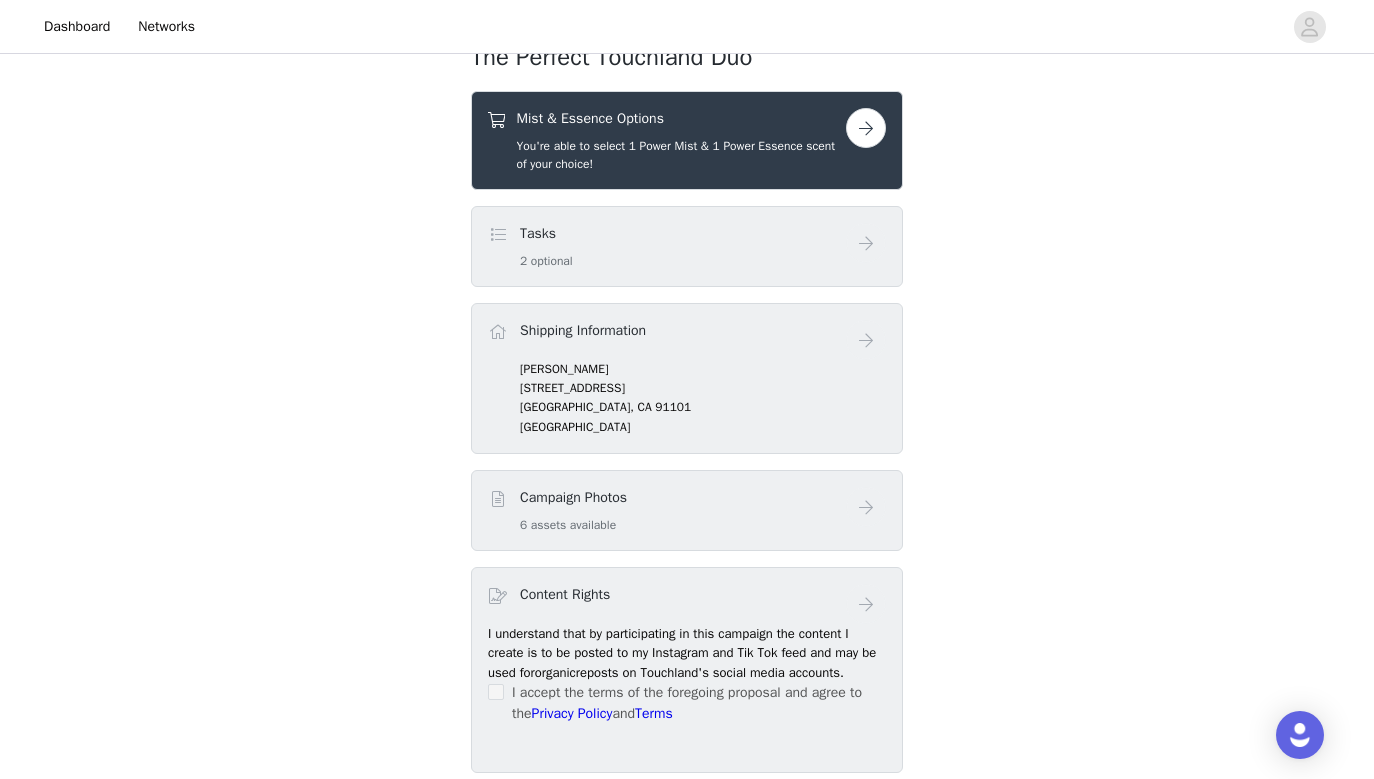 click on "Tasks   2 optional" at bounding box center (667, 246) 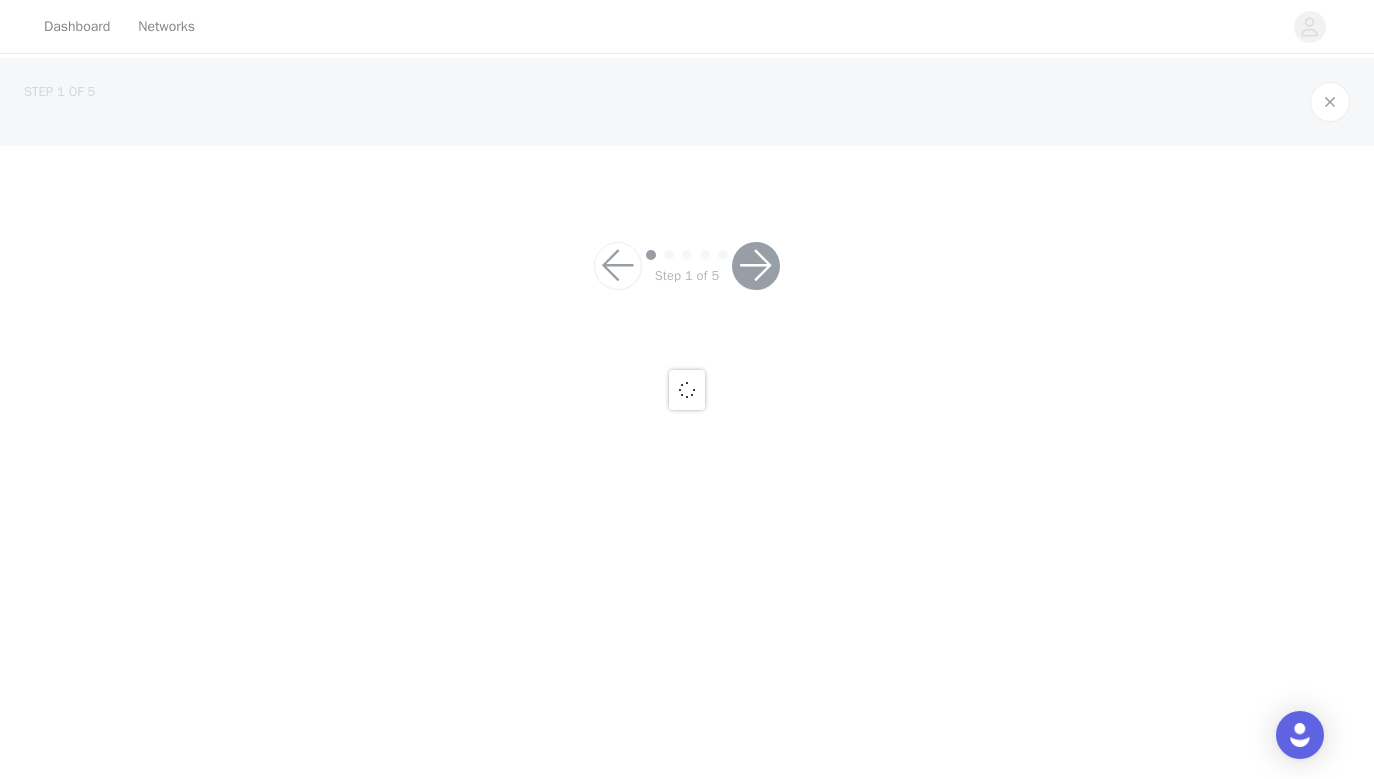 scroll, scrollTop: 0, scrollLeft: 0, axis: both 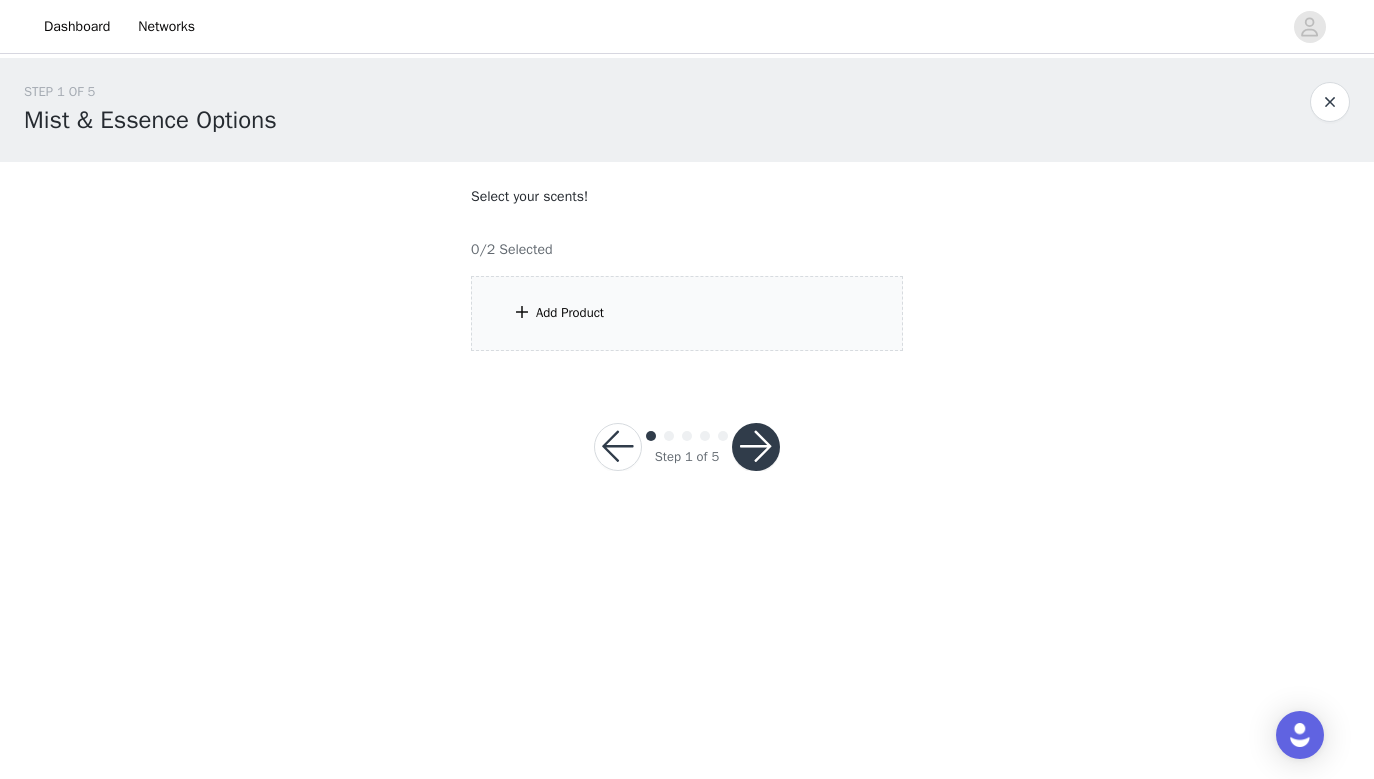click on "Add Product" at bounding box center (687, 313) 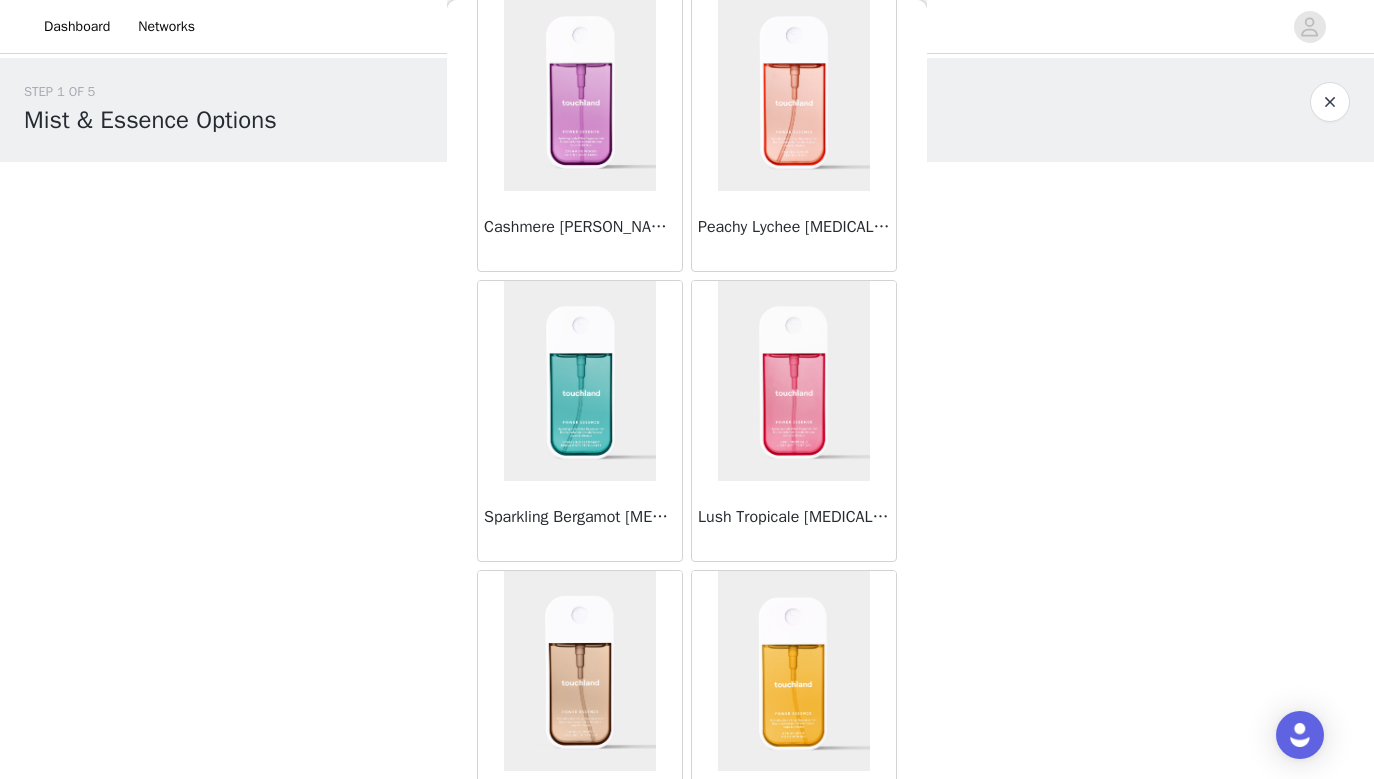 click at bounding box center [794, 381] 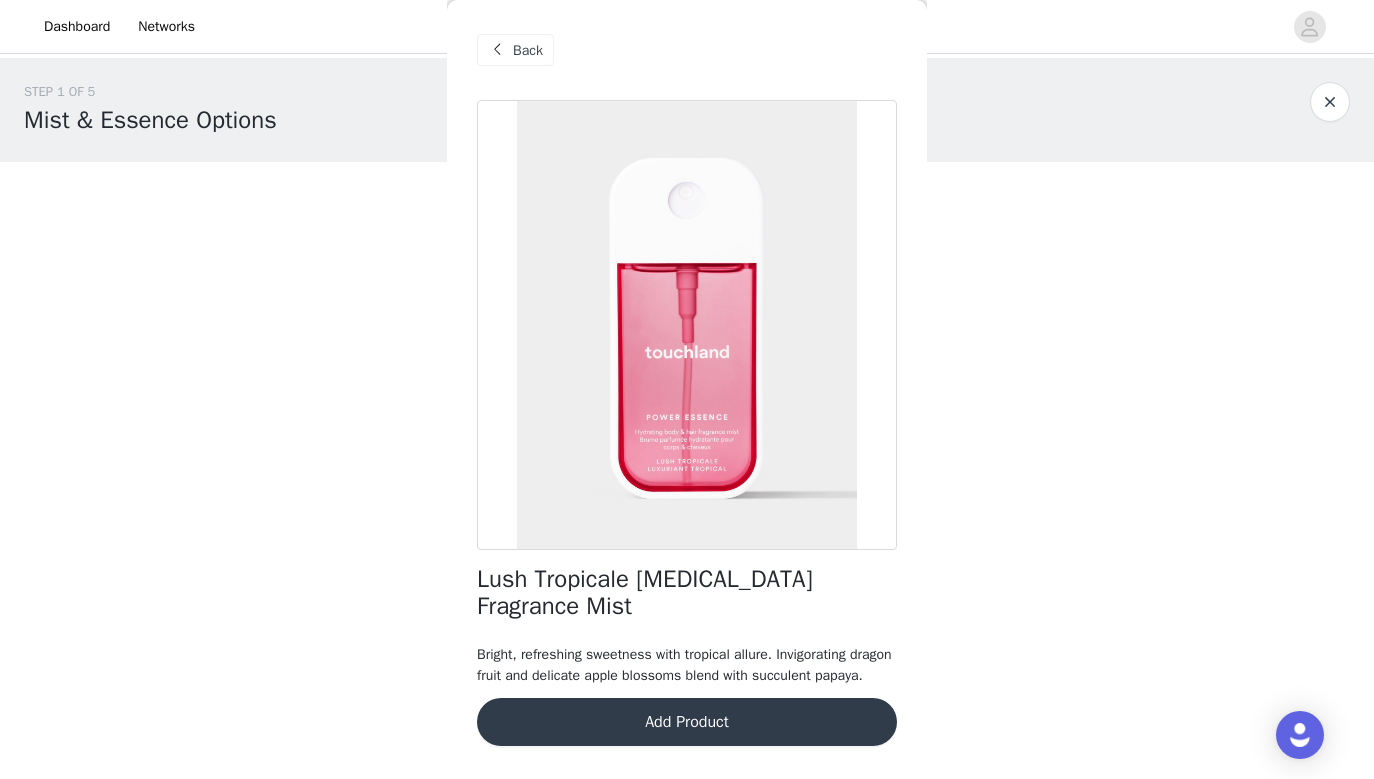 scroll, scrollTop: 12, scrollLeft: 0, axis: vertical 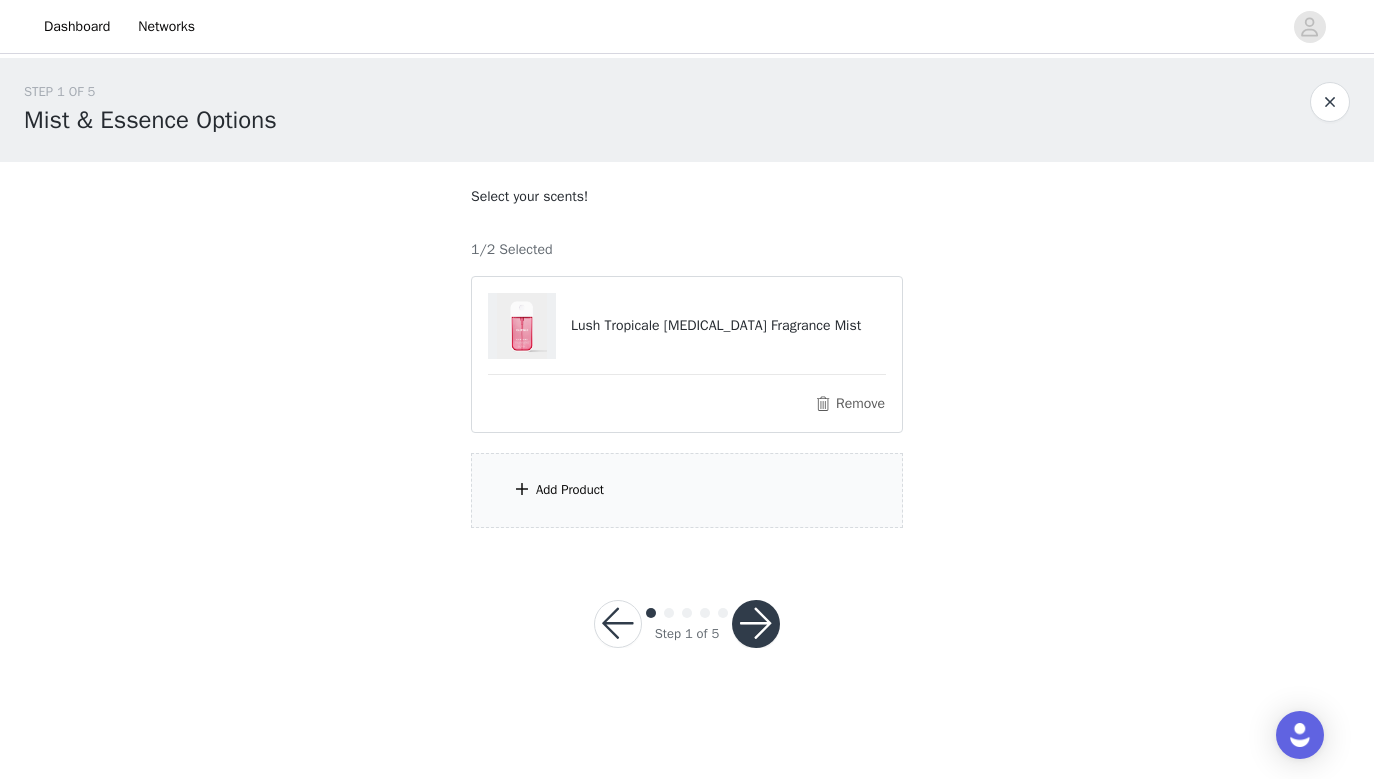 click on "Add Product" at bounding box center [687, 490] 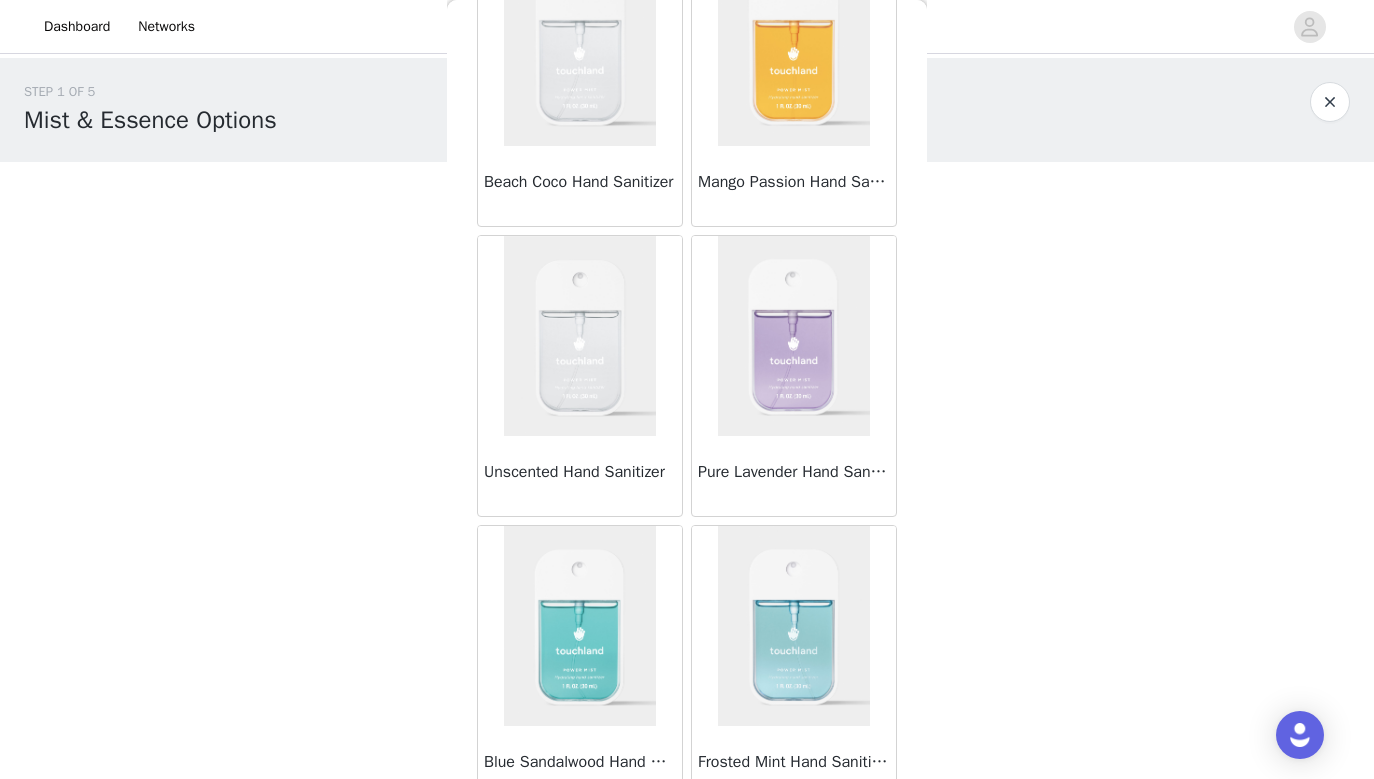 scroll, scrollTop: 2197, scrollLeft: 0, axis: vertical 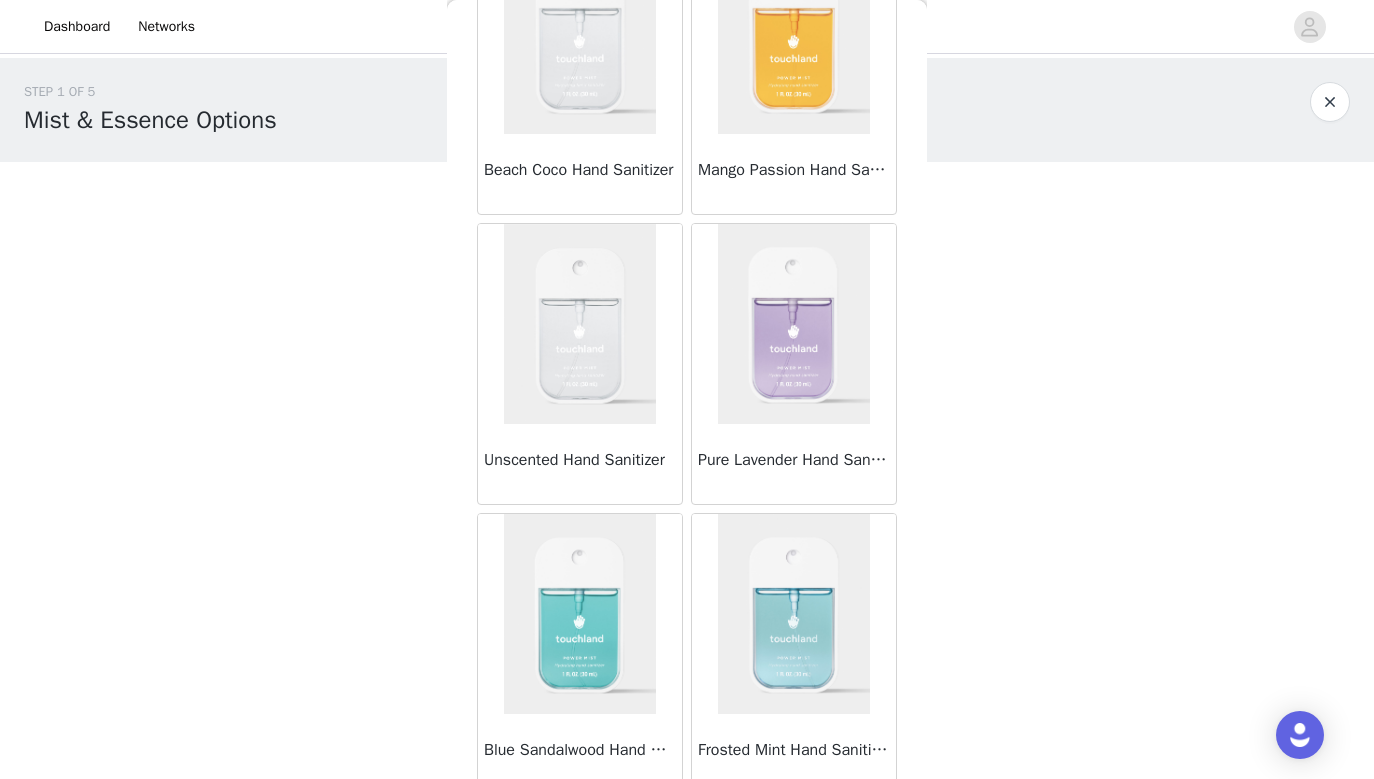 click at bounding box center (794, 324) 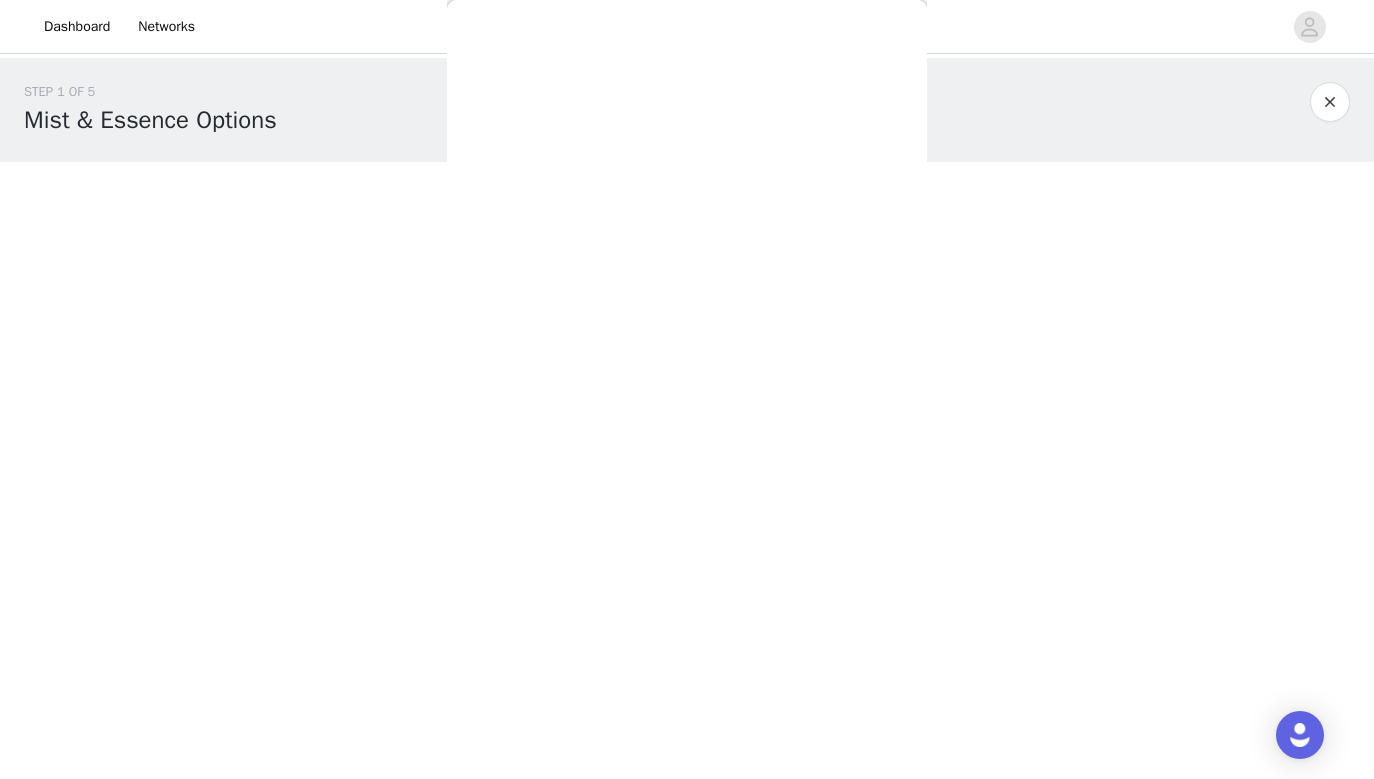 scroll, scrollTop: 0, scrollLeft: 0, axis: both 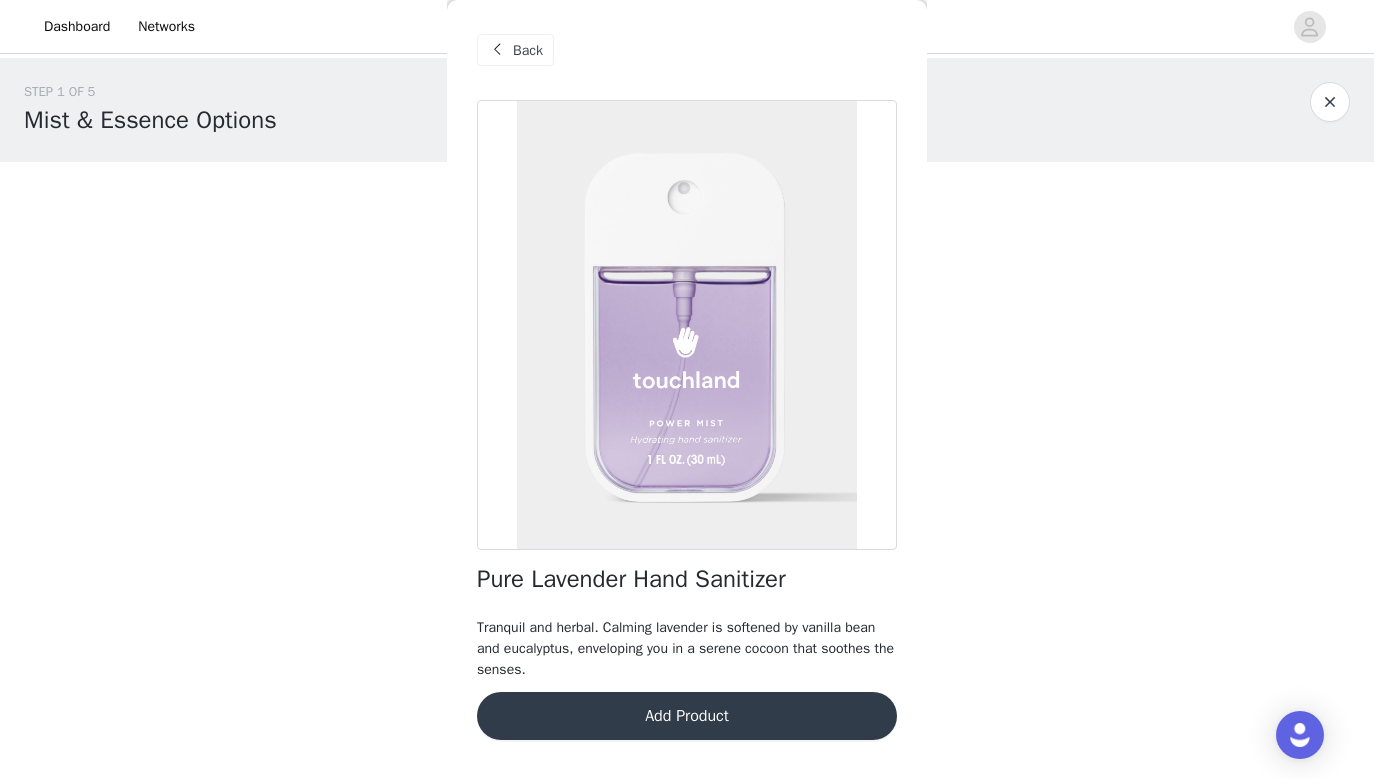 click on "Add Product" at bounding box center [687, 716] 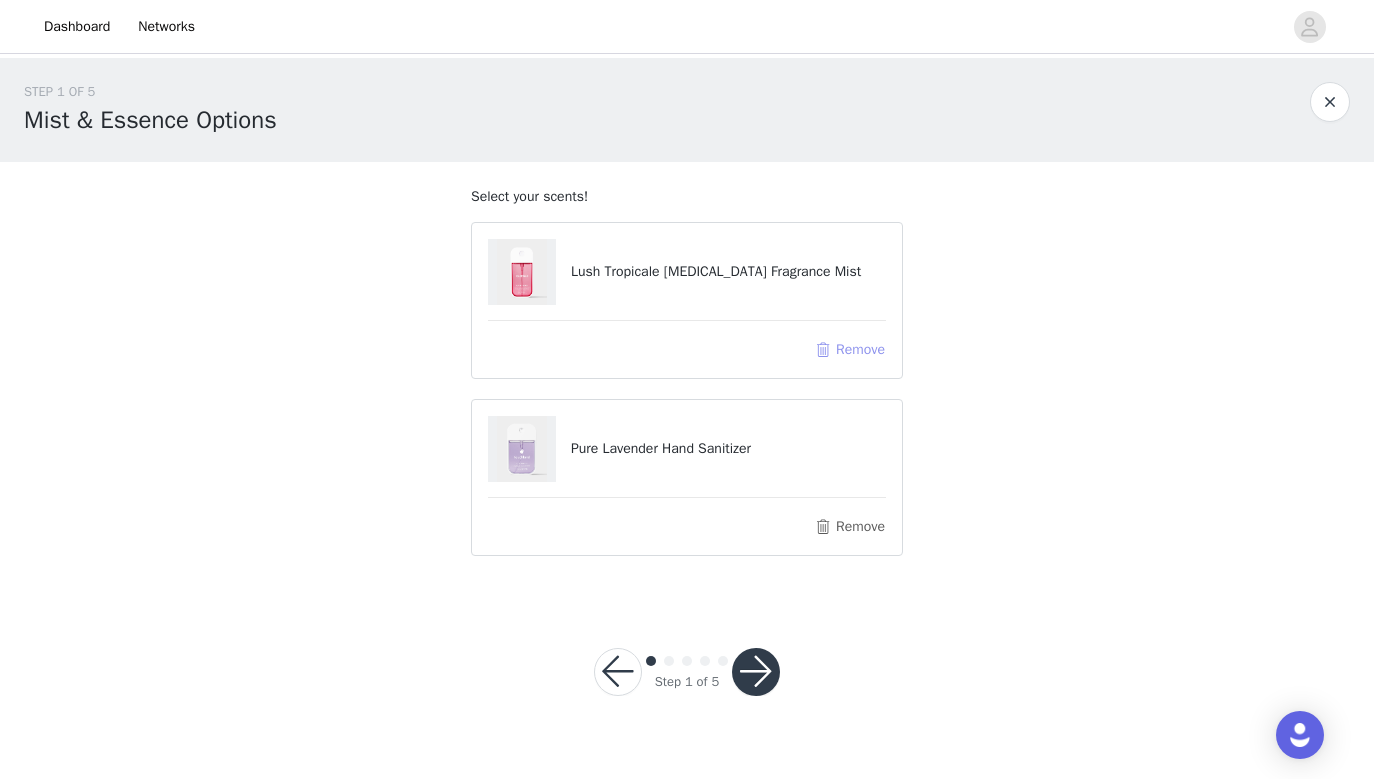 click on "Remove" at bounding box center (850, 350) 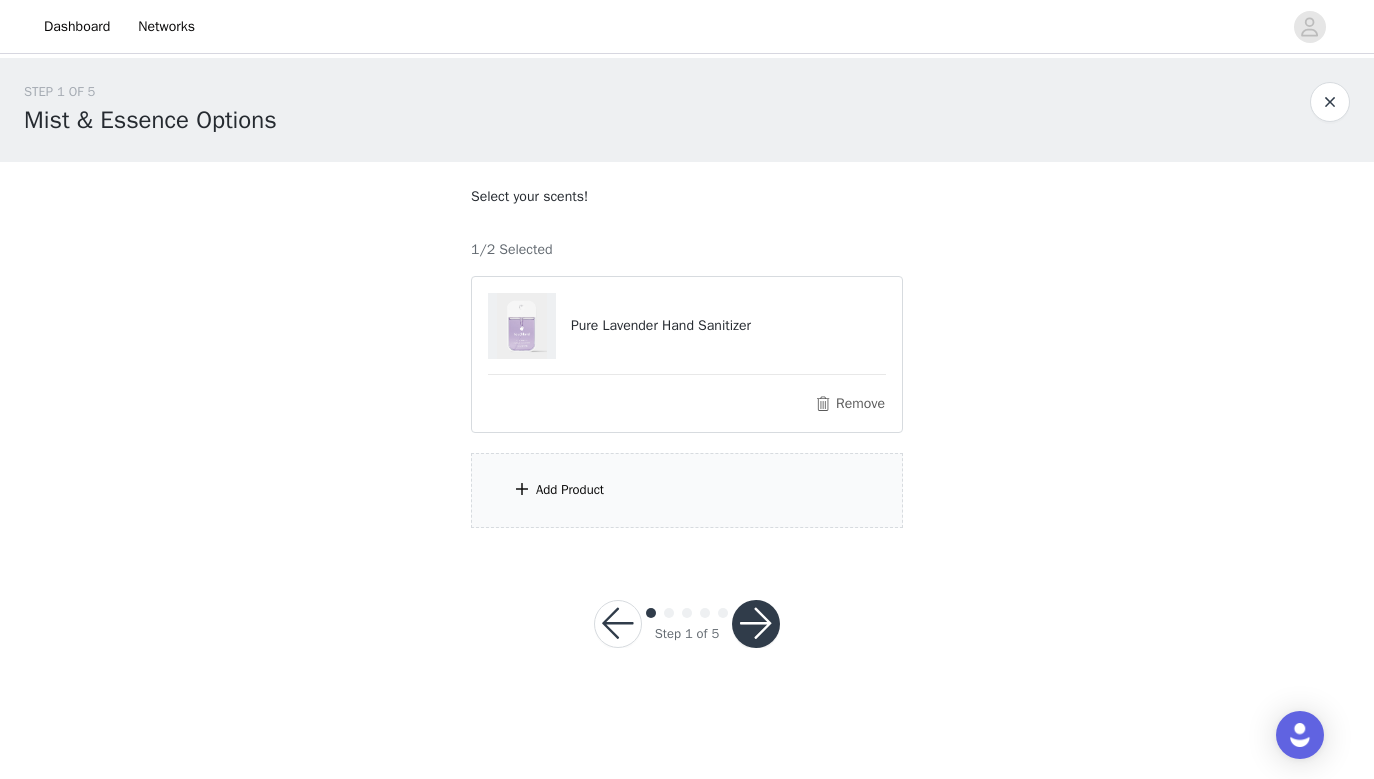 click on "Add Product" at bounding box center (687, 490) 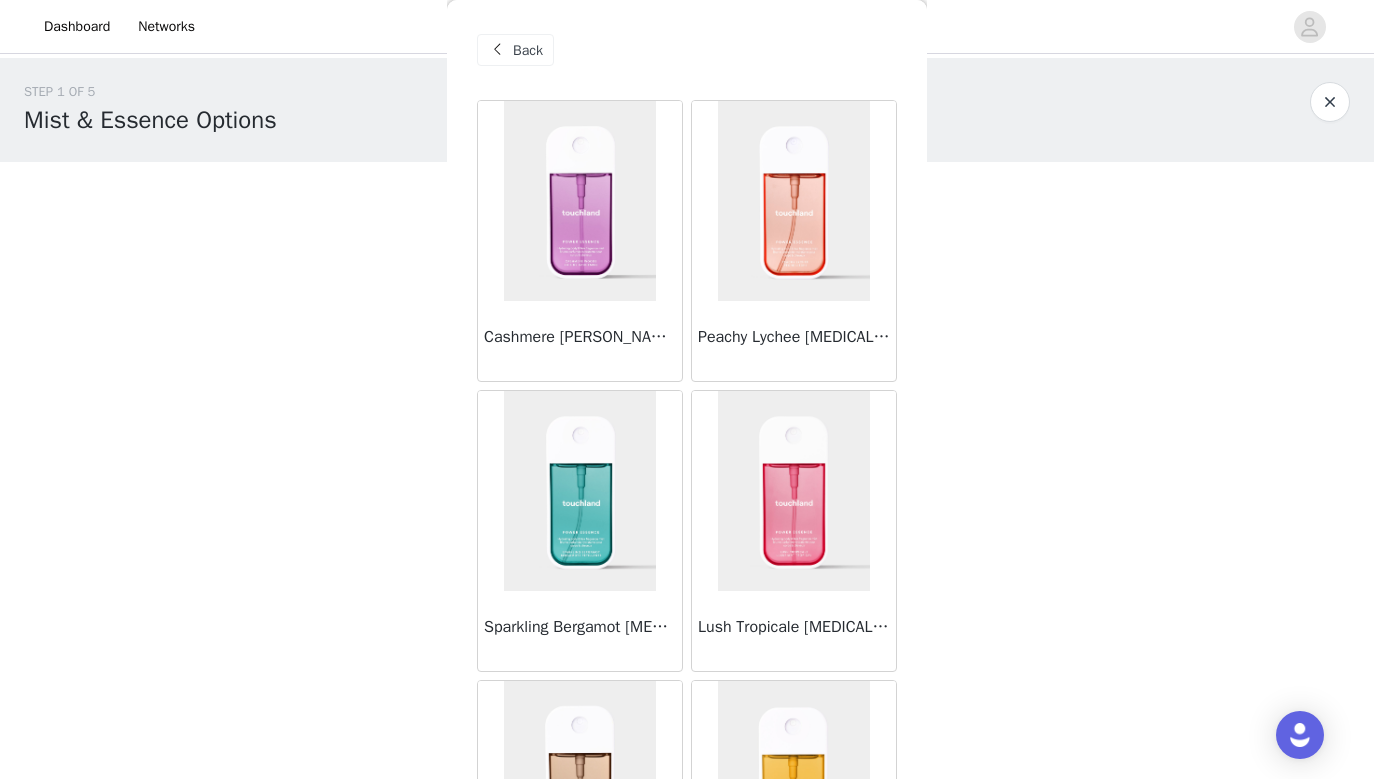 scroll, scrollTop: 0, scrollLeft: 0, axis: both 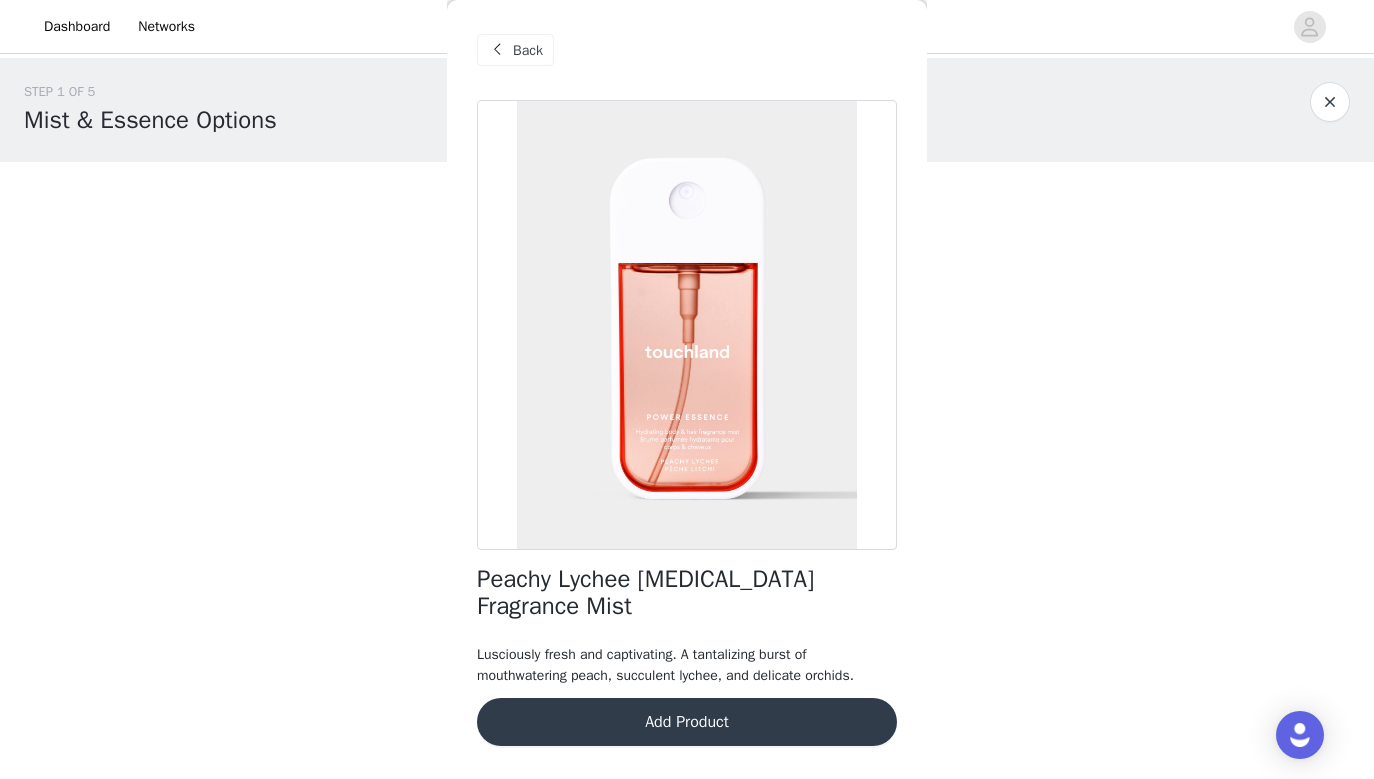 click on "Add Product" at bounding box center [687, 722] 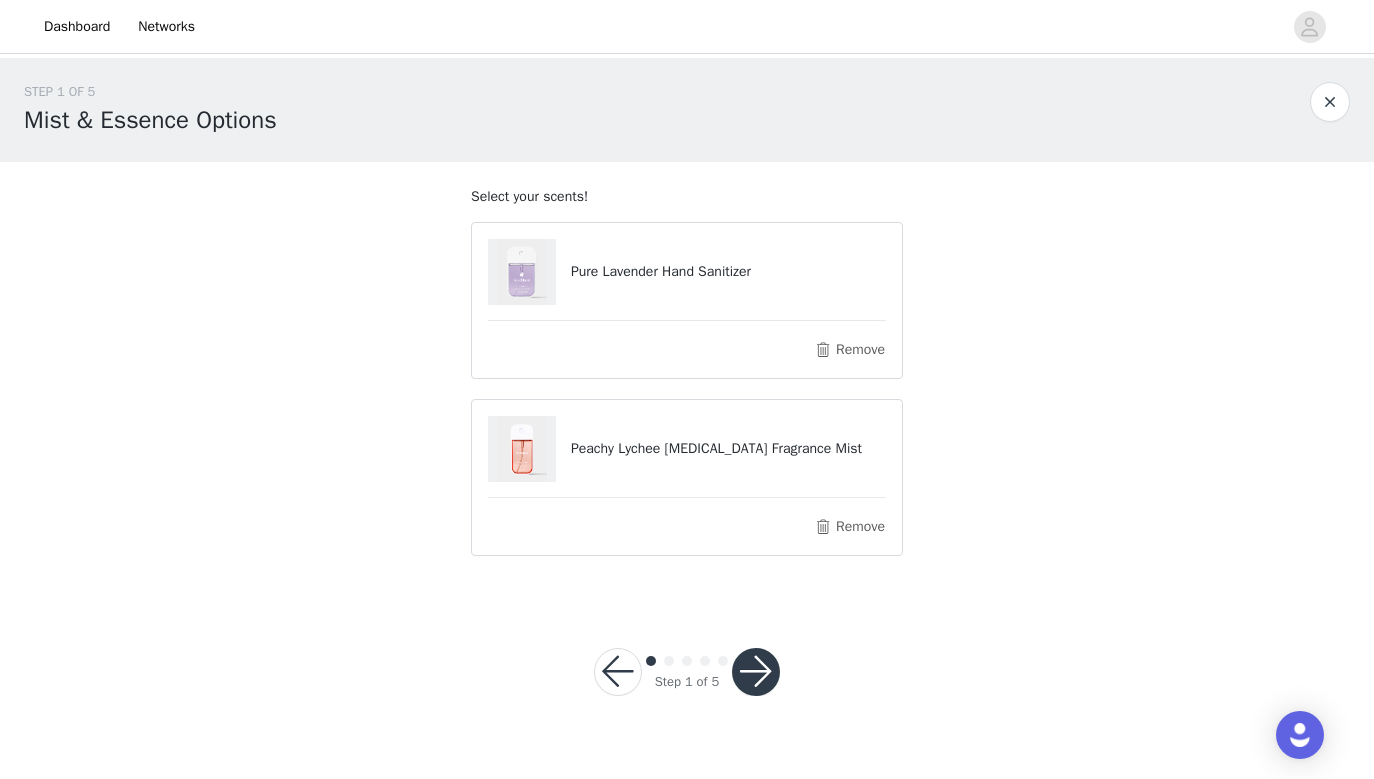 click at bounding box center [756, 672] 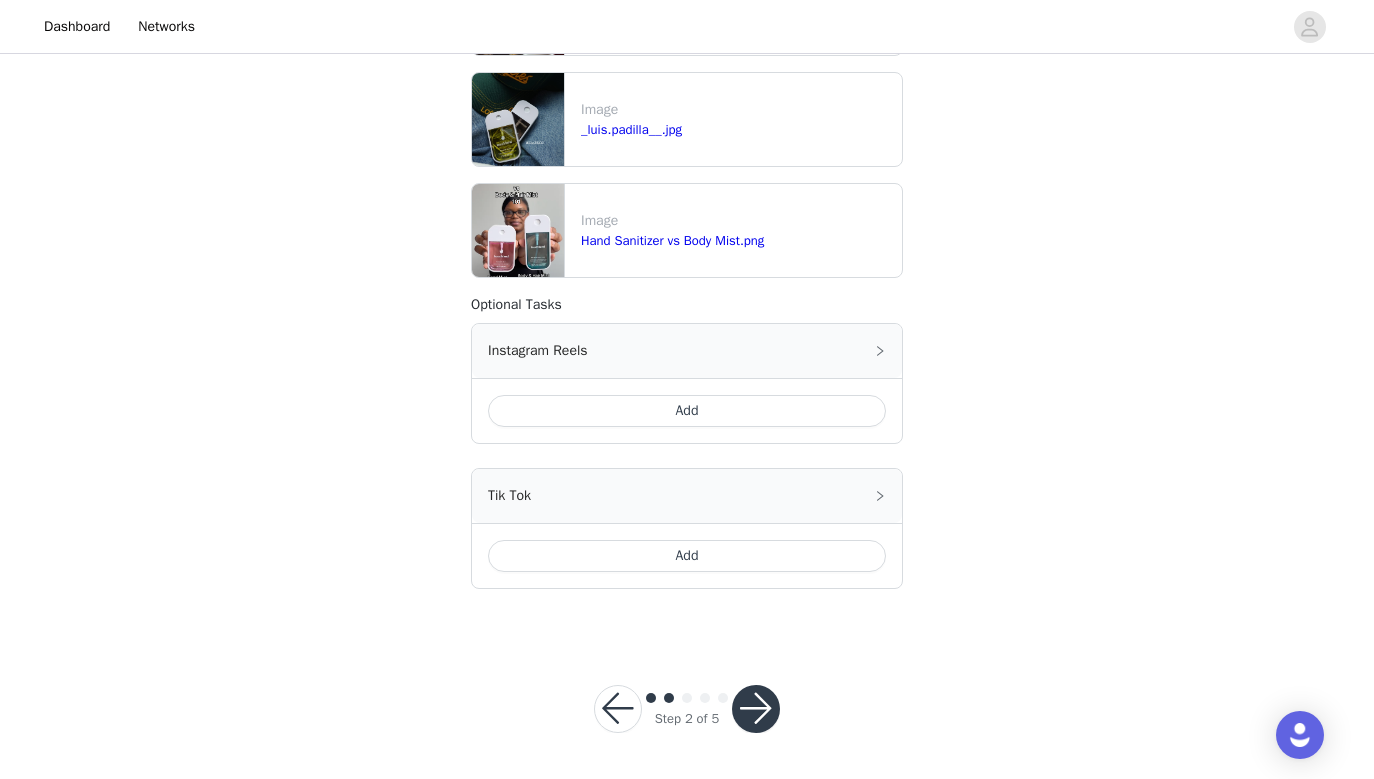 scroll, scrollTop: 880, scrollLeft: 0, axis: vertical 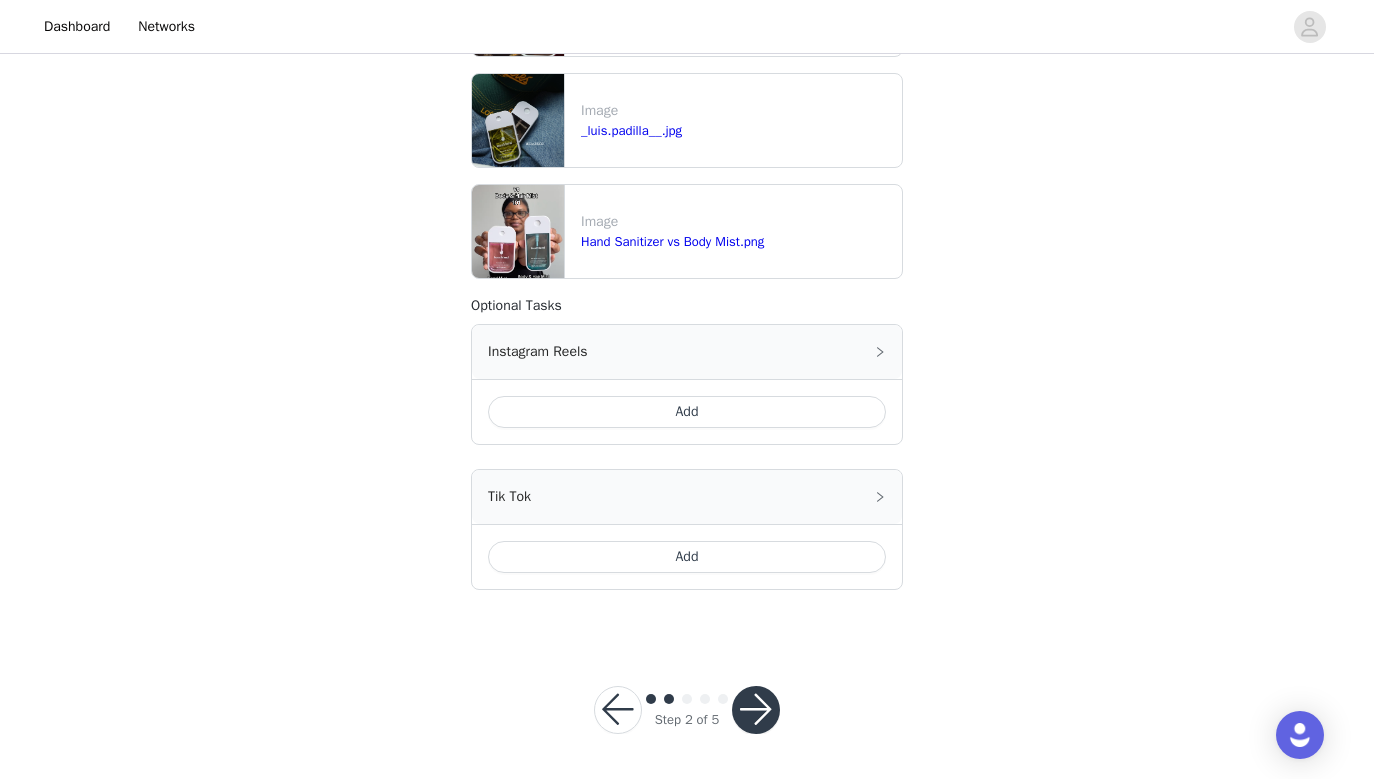 click on "Add" at bounding box center (687, 557) 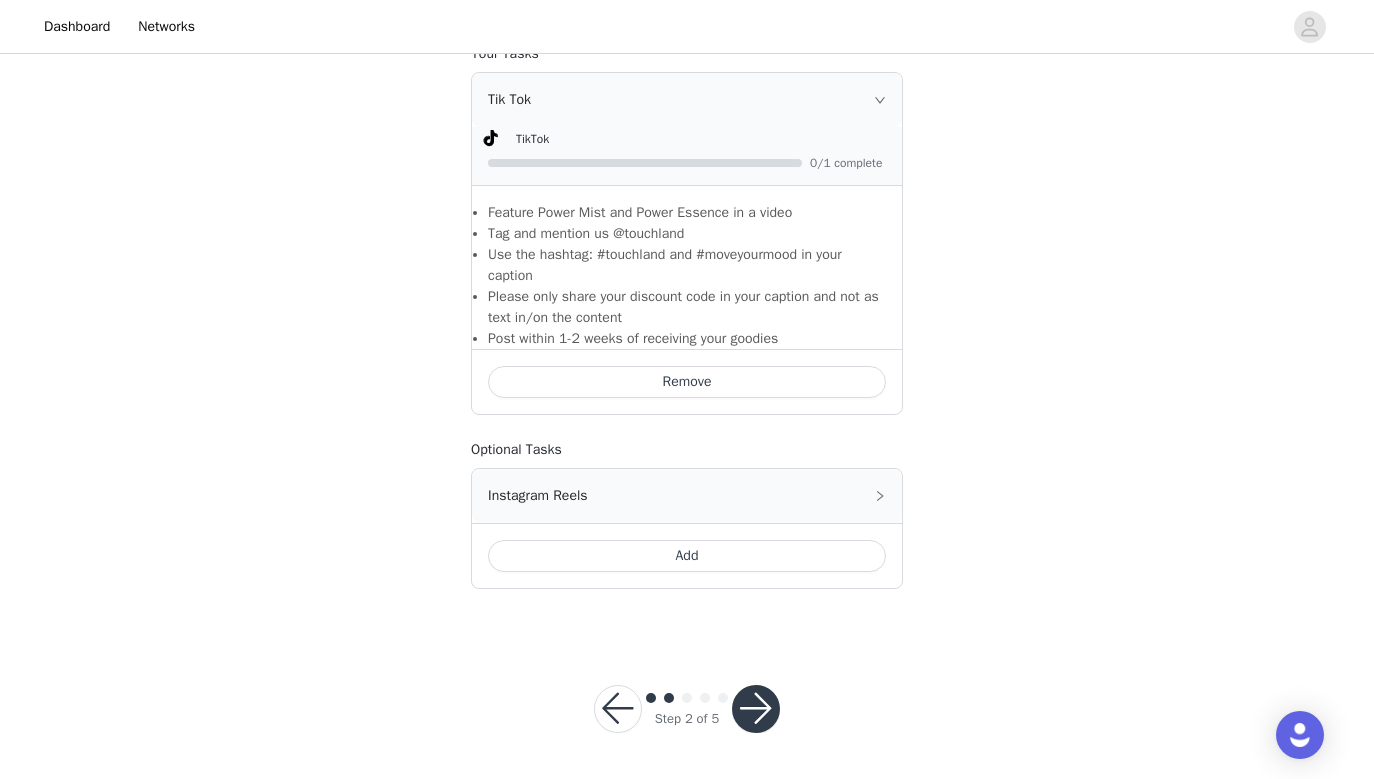 scroll, scrollTop: 1131, scrollLeft: 0, axis: vertical 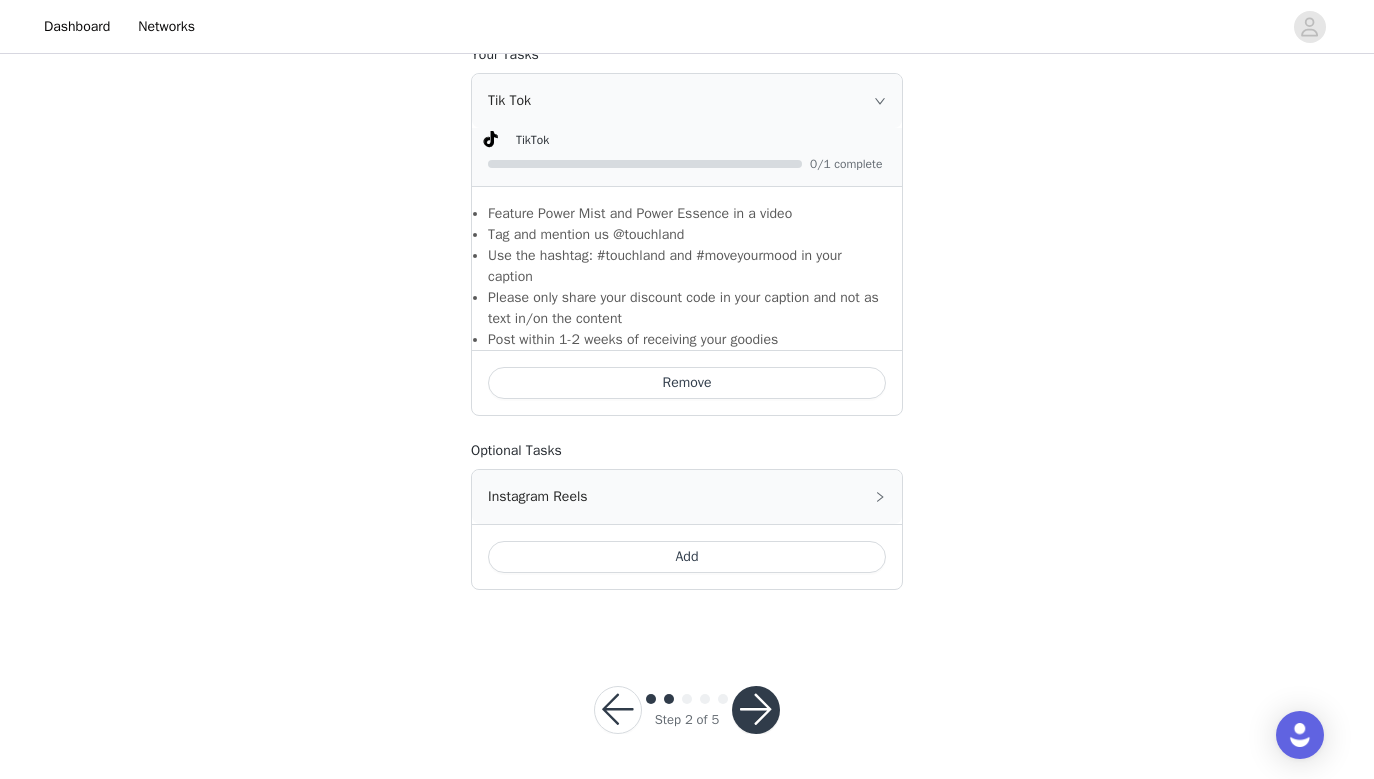 click at bounding box center (756, 710) 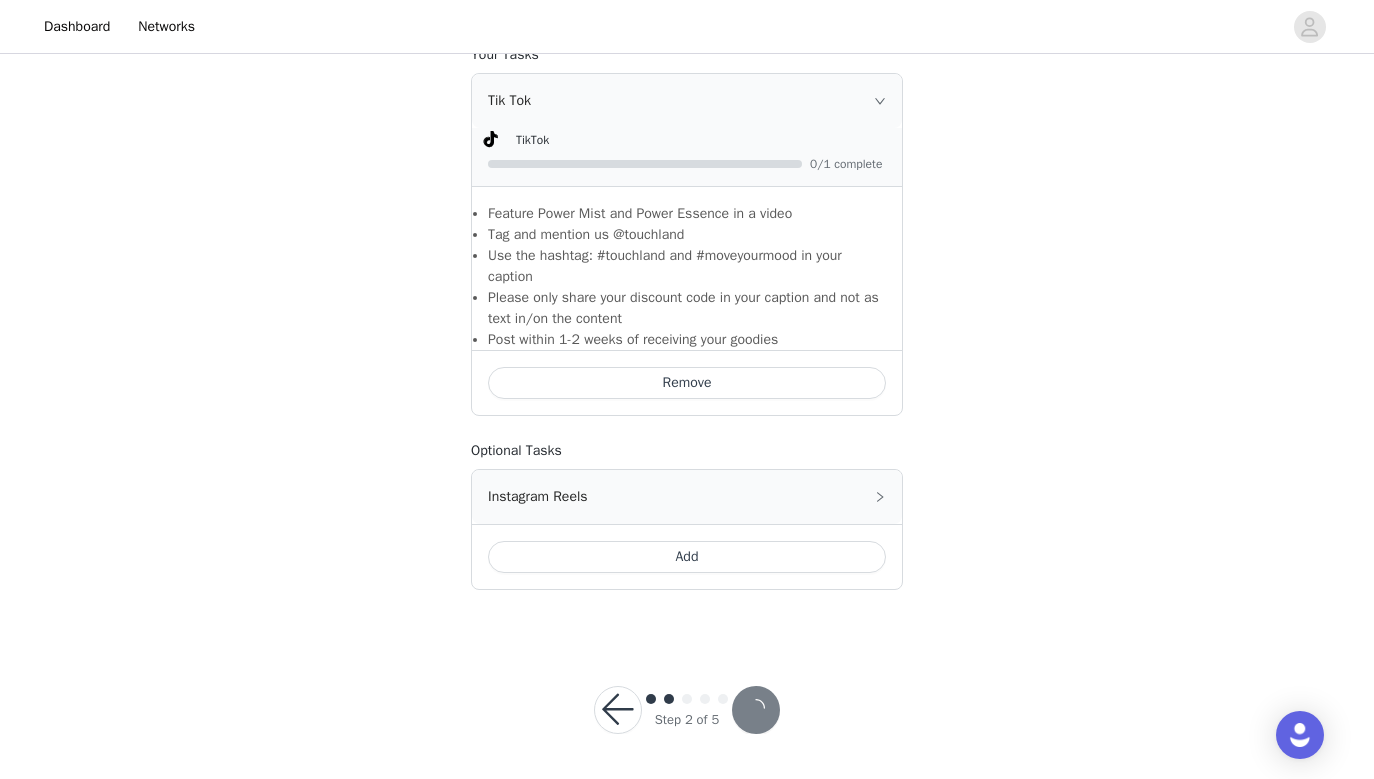 scroll, scrollTop: 0, scrollLeft: 0, axis: both 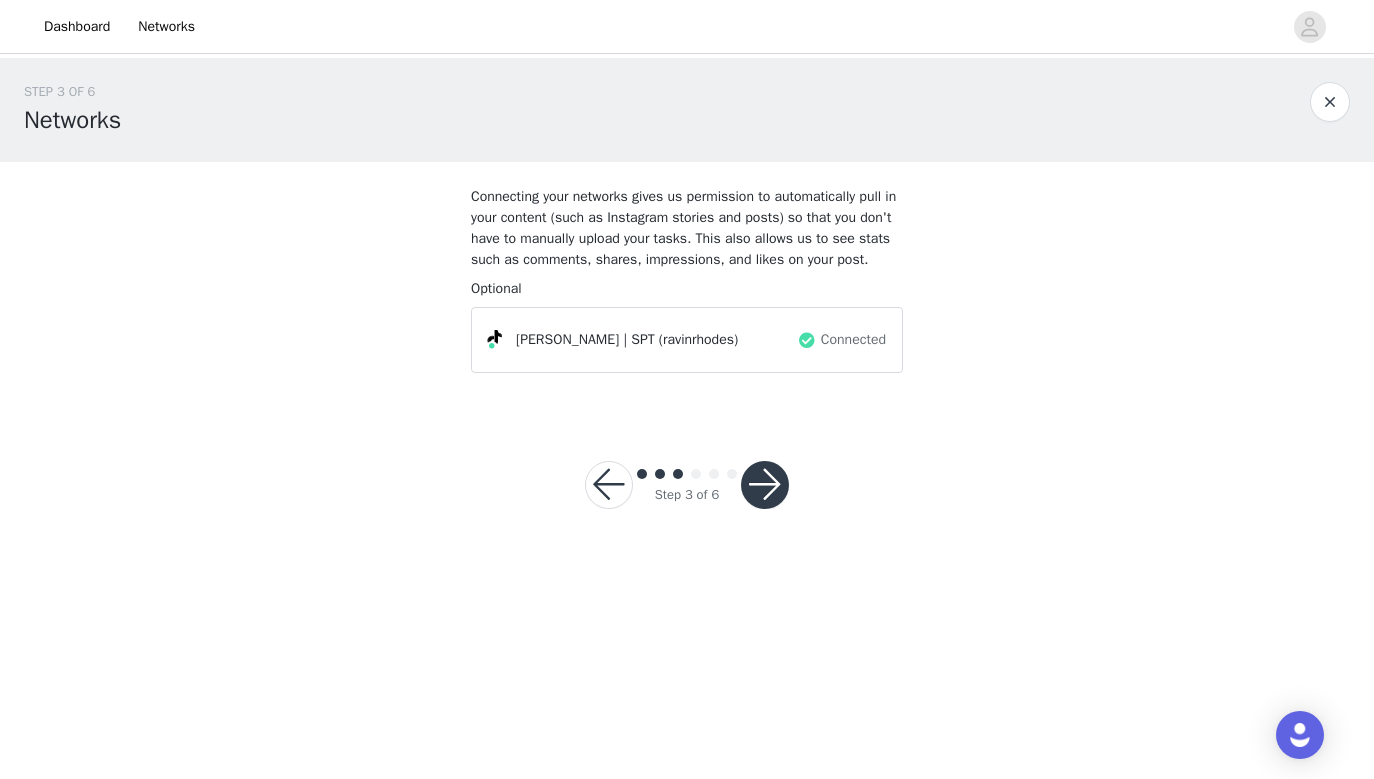 click at bounding box center (765, 485) 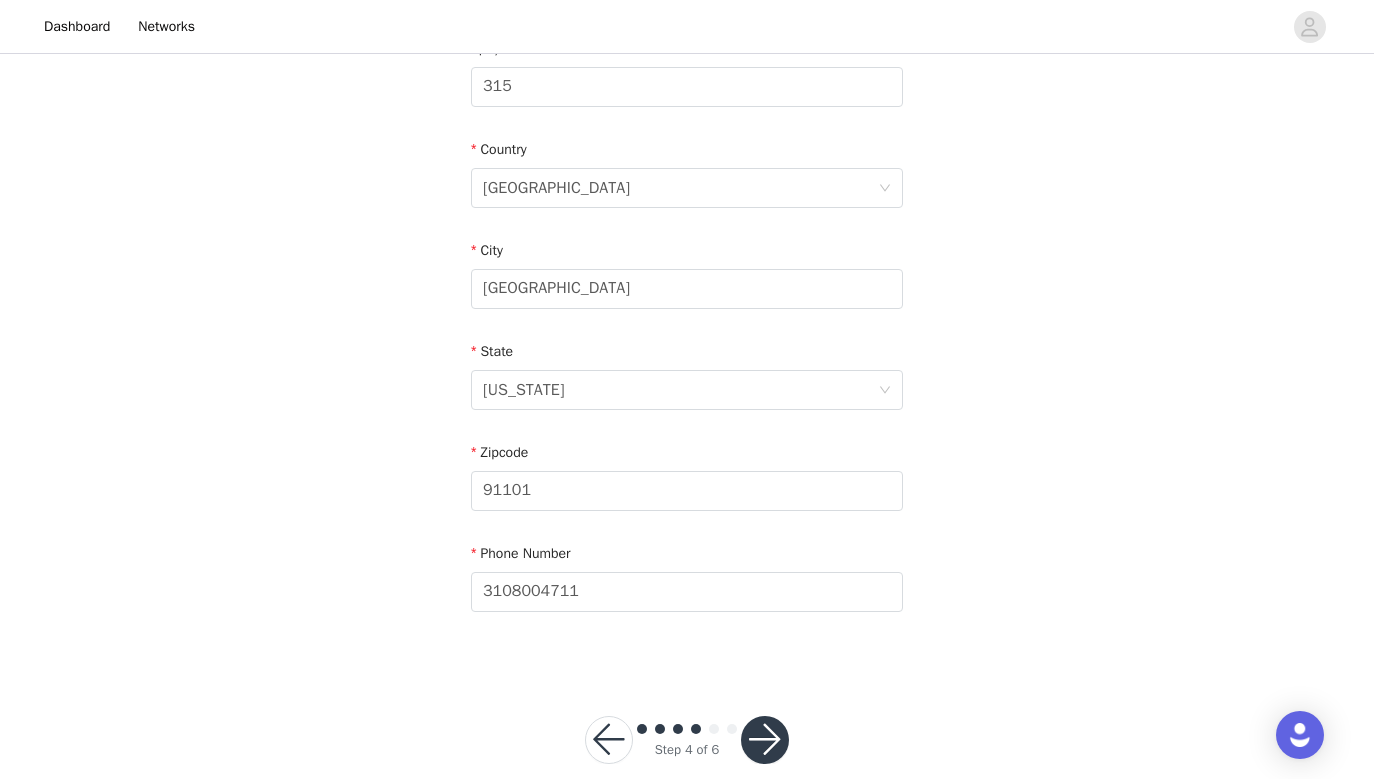 scroll, scrollTop: 593, scrollLeft: 0, axis: vertical 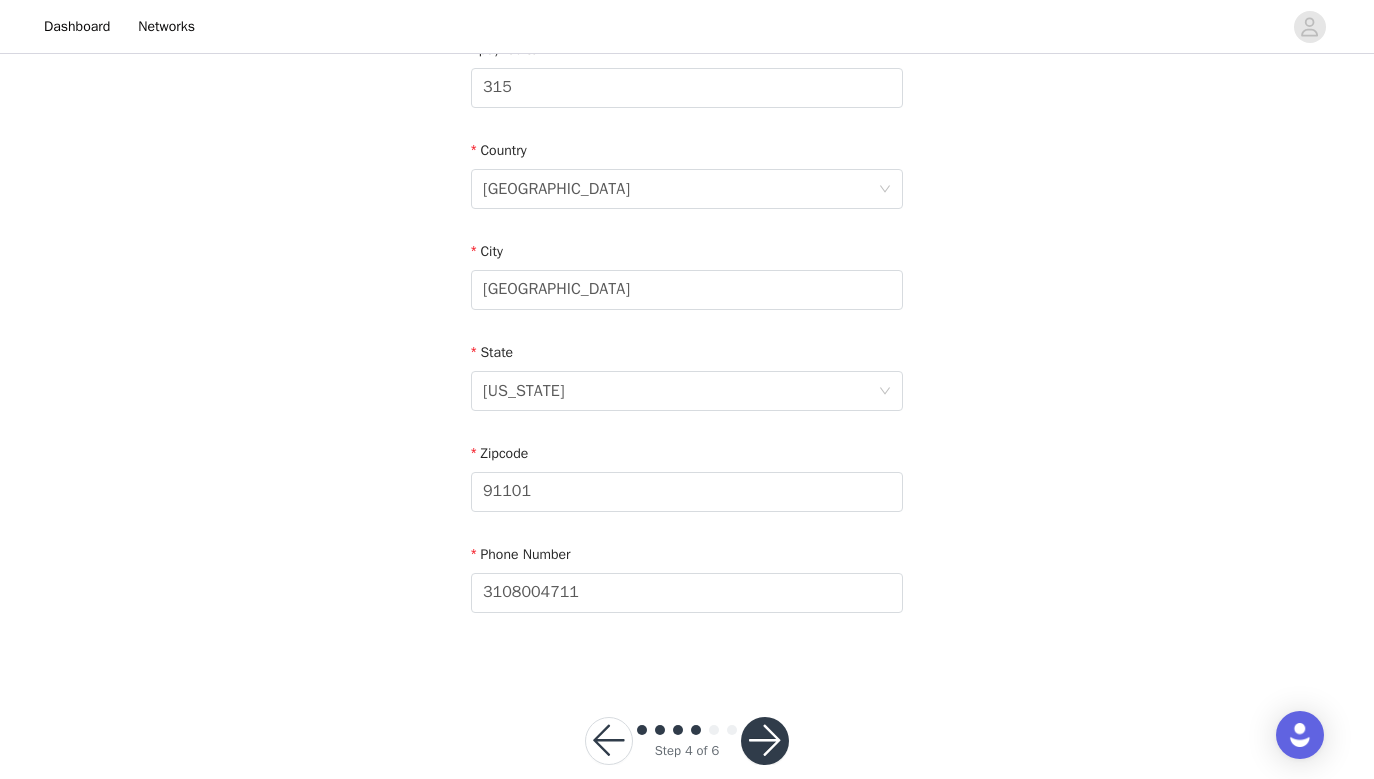 click at bounding box center (765, 741) 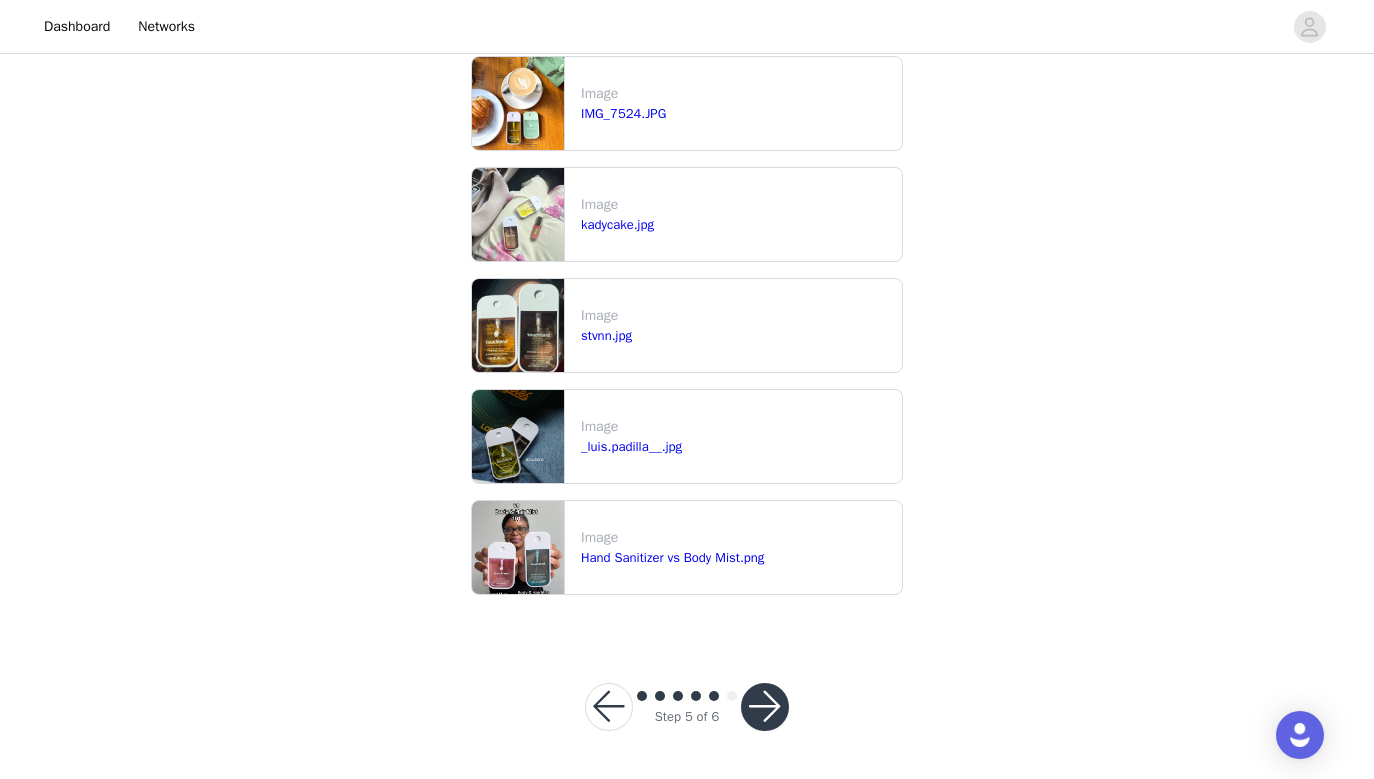 scroll, scrollTop: 269, scrollLeft: 0, axis: vertical 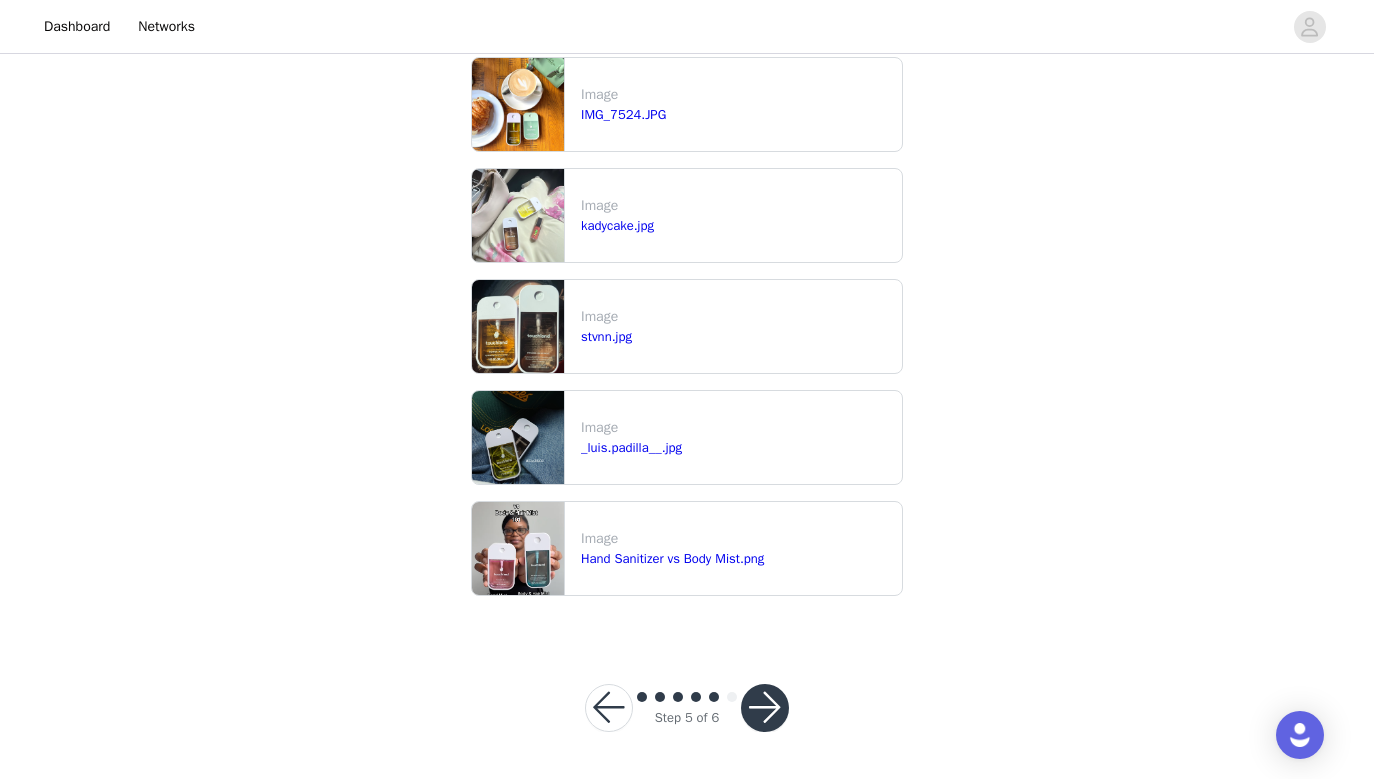click at bounding box center (765, 708) 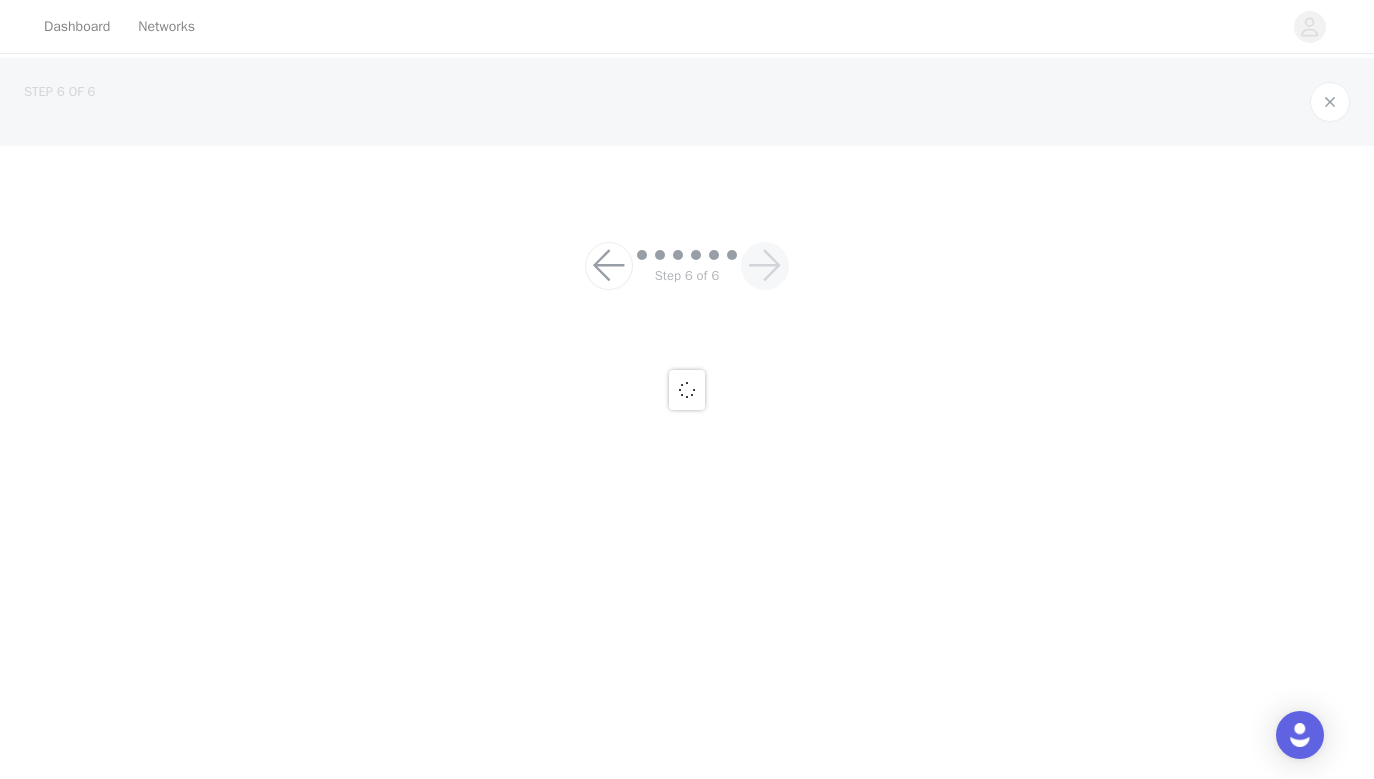 scroll, scrollTop: 0, scrollLeft: 0, axis: both 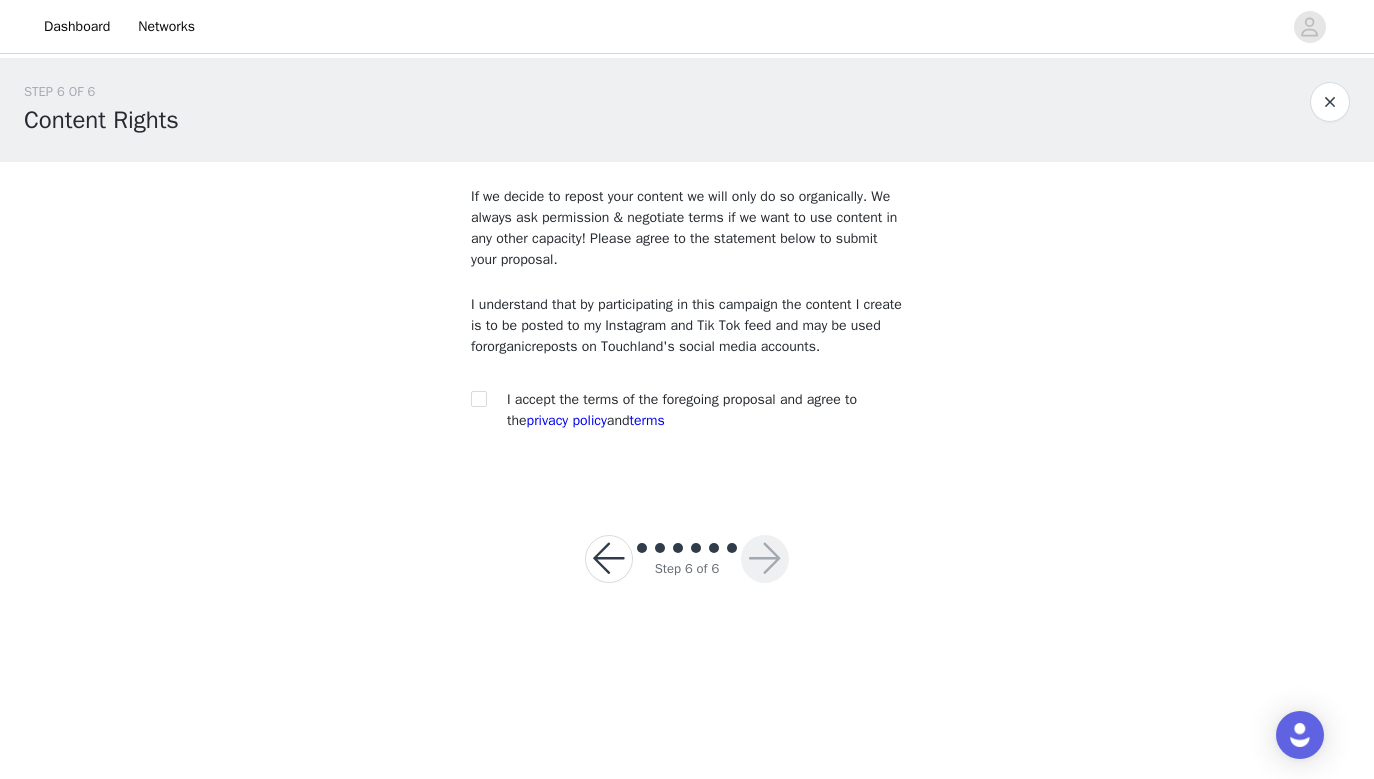 click on "I accept the terms of the foregoing proposal and agree to the
privacy policy
and
terms" at bounding box center (682, 410) 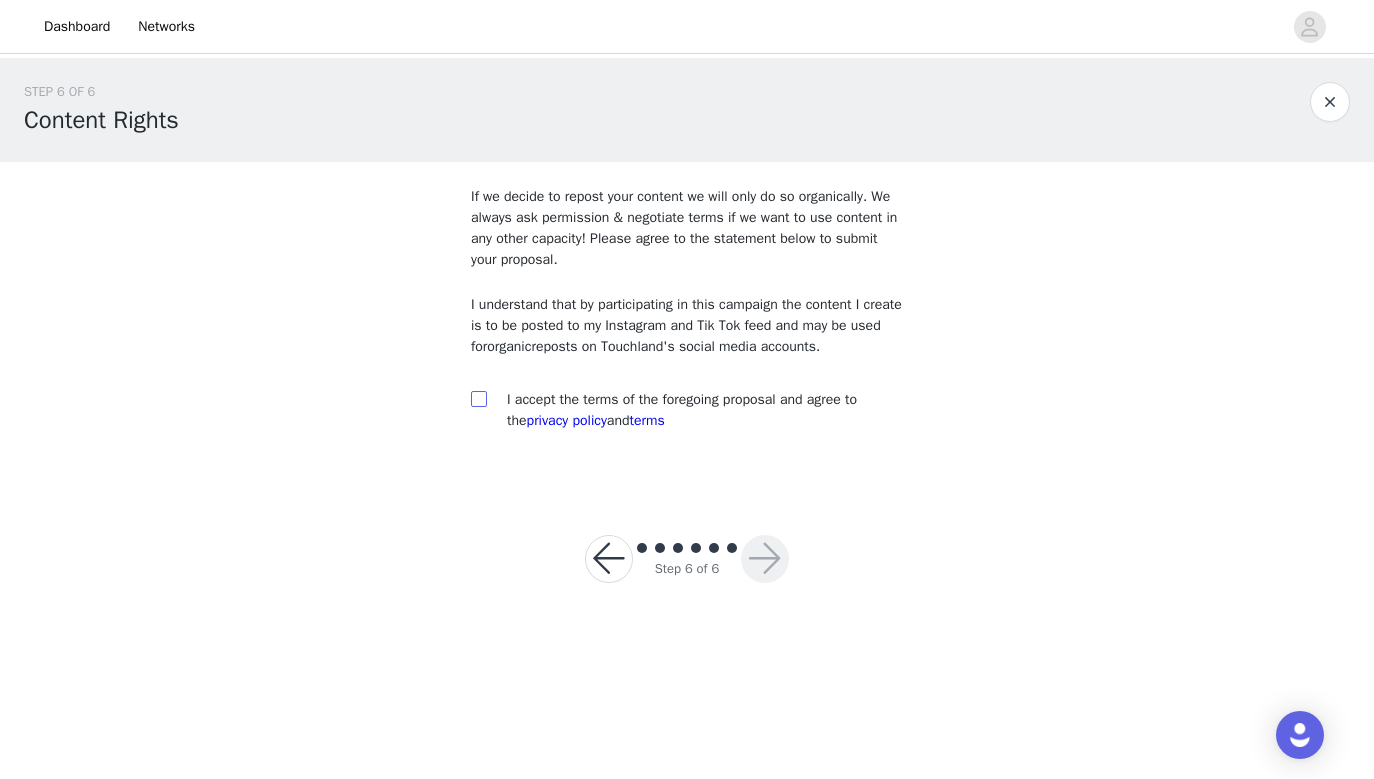 click at bounding box center (479, 399) 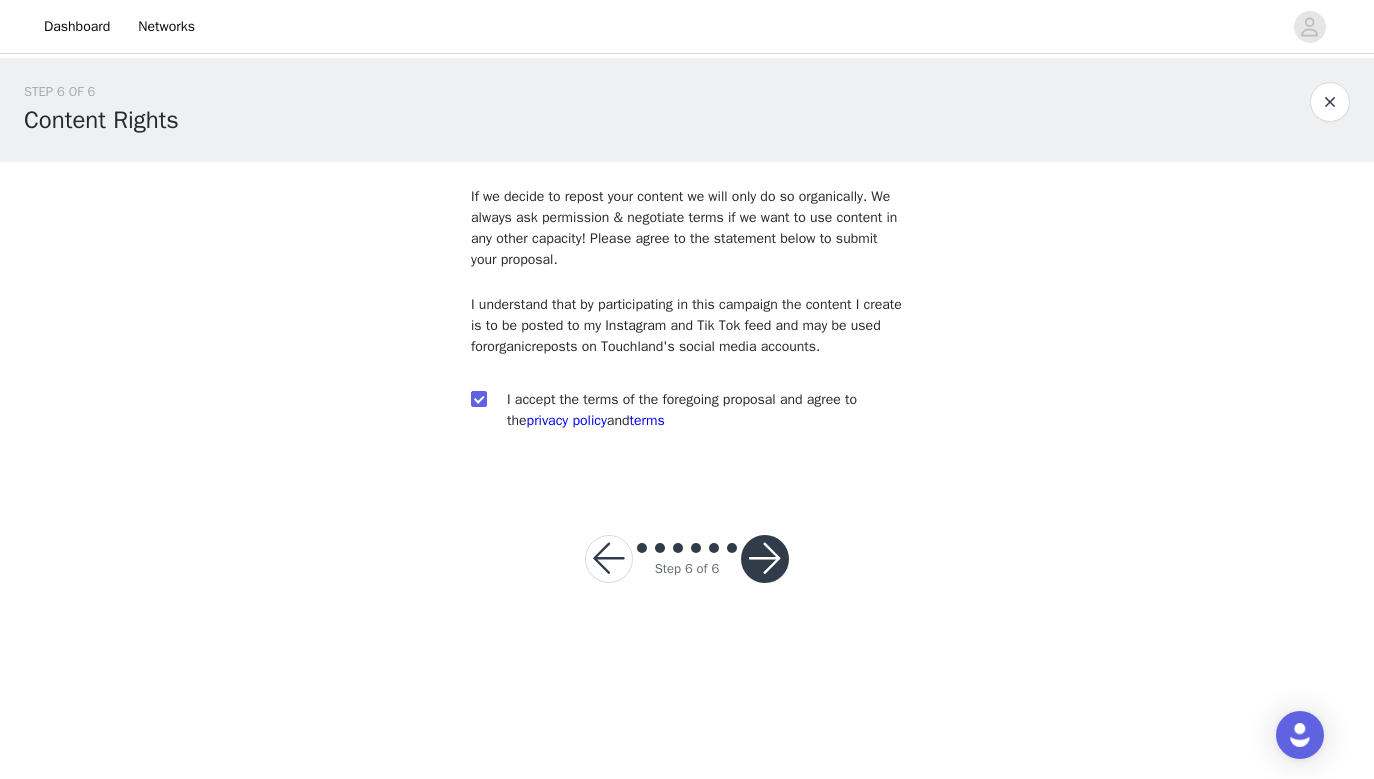 click at bounding box center [765, 559] 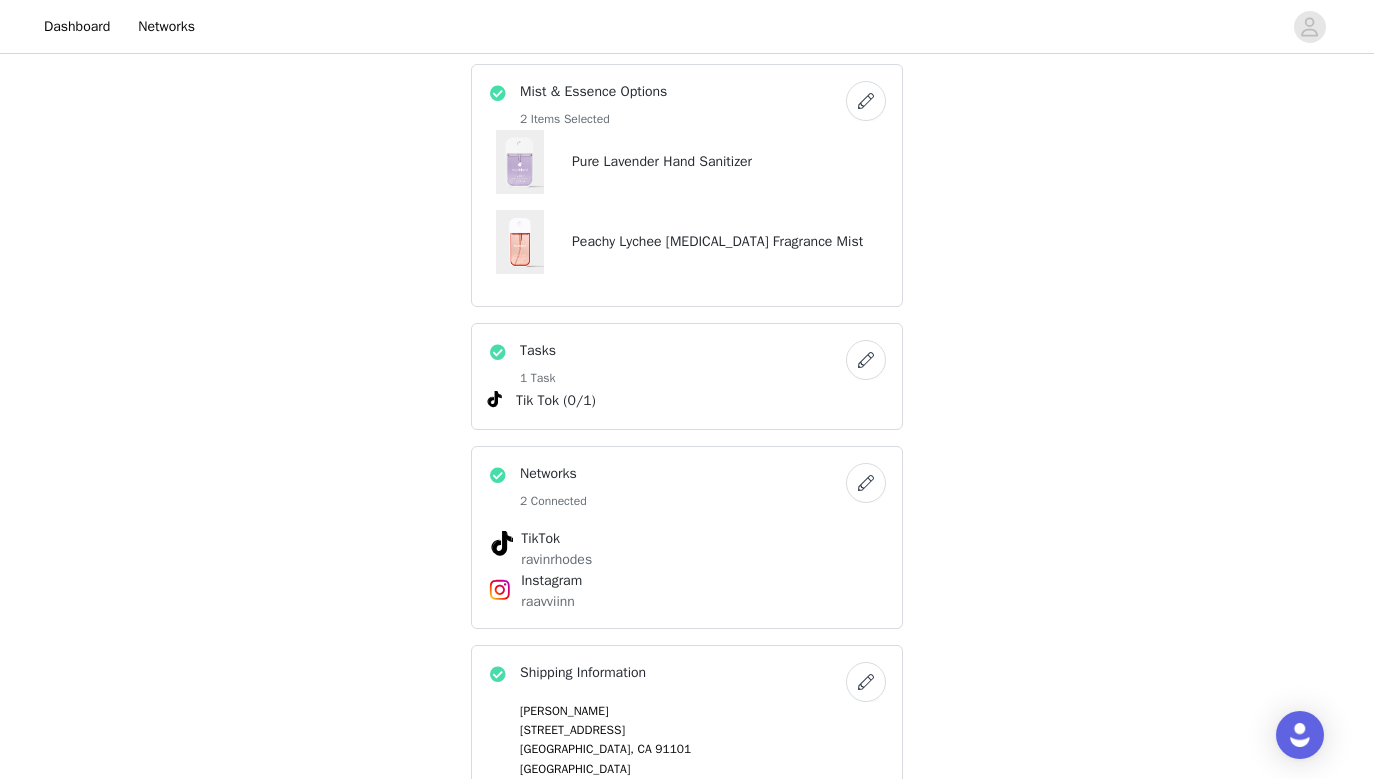 scroll, scrollTop: 615, scrollLeft: 0, axis: vertical 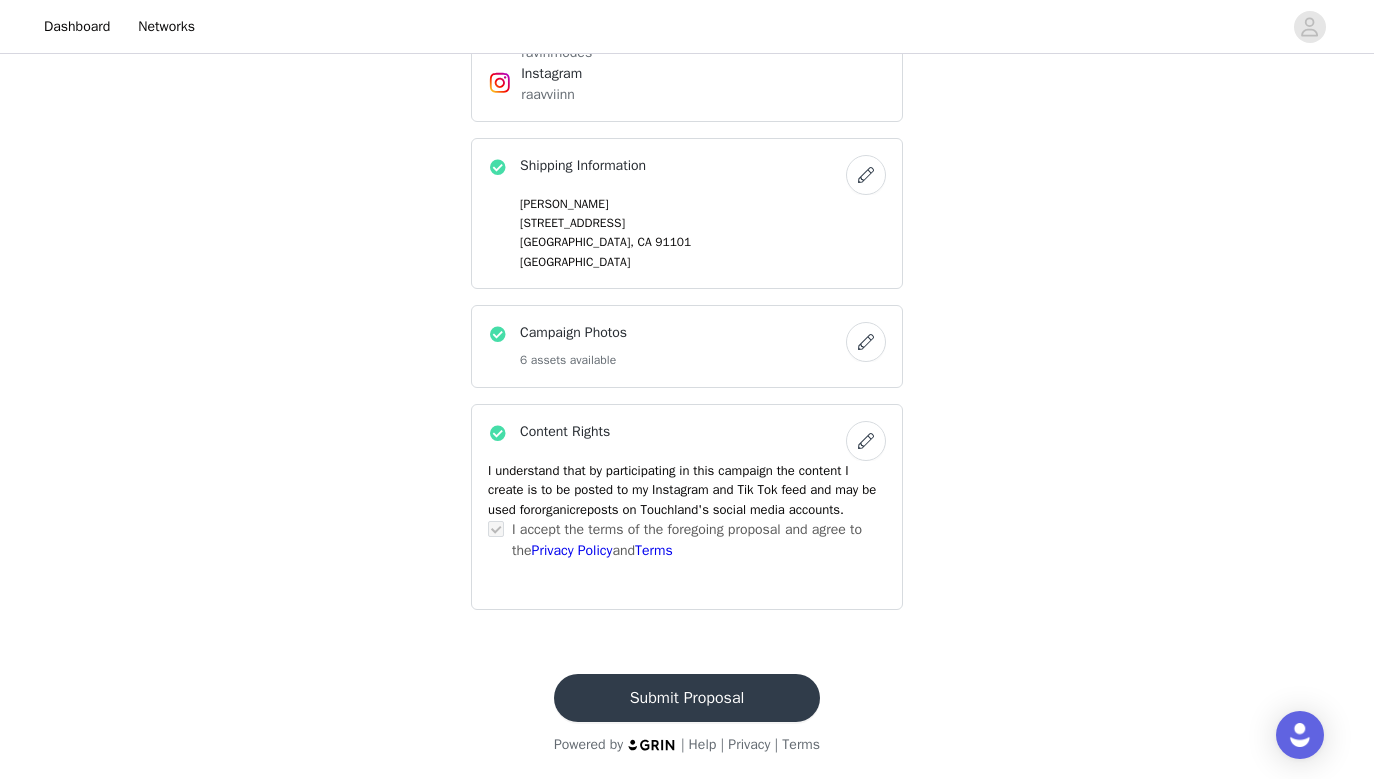 click on "Submit Proposal" at bounding box center [687, 698] 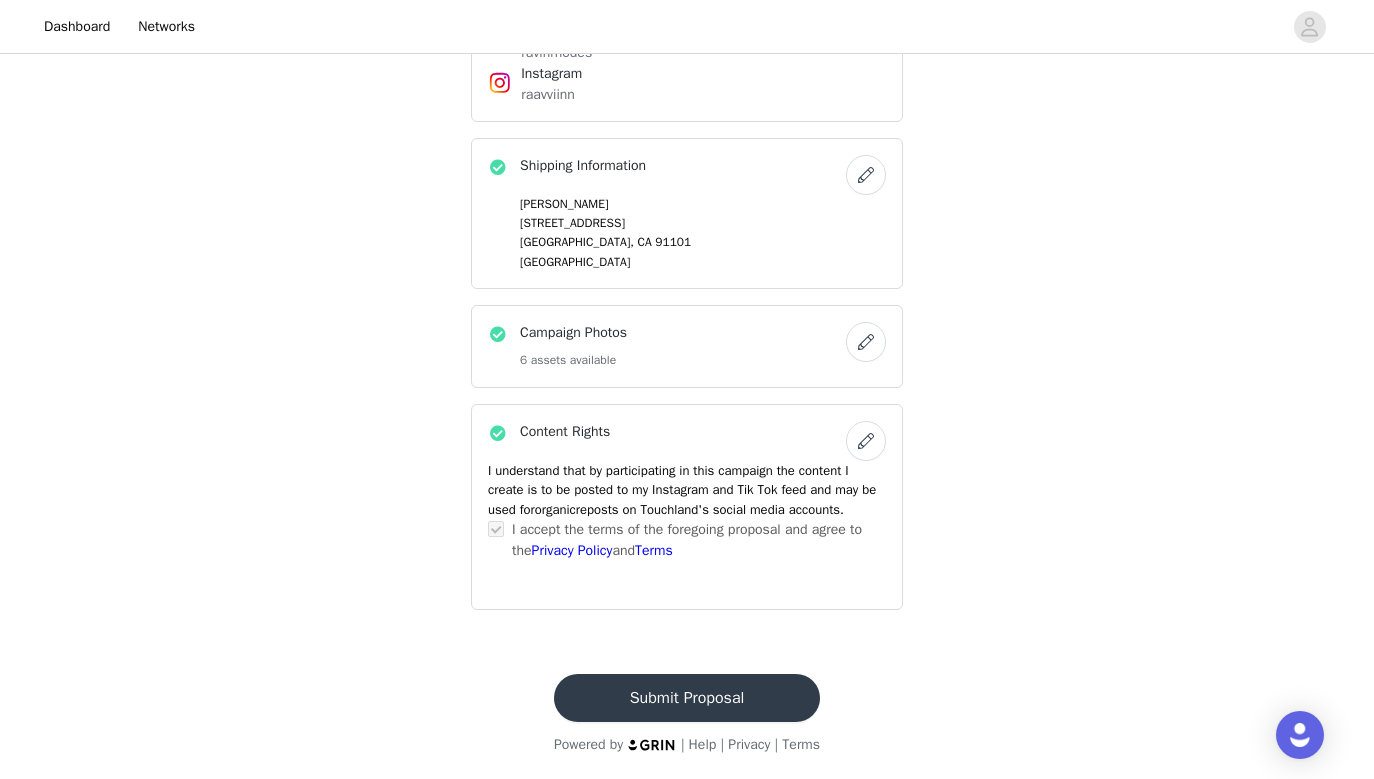 scroll, scrollTop: 0, scrollLeft: 0, axis: both 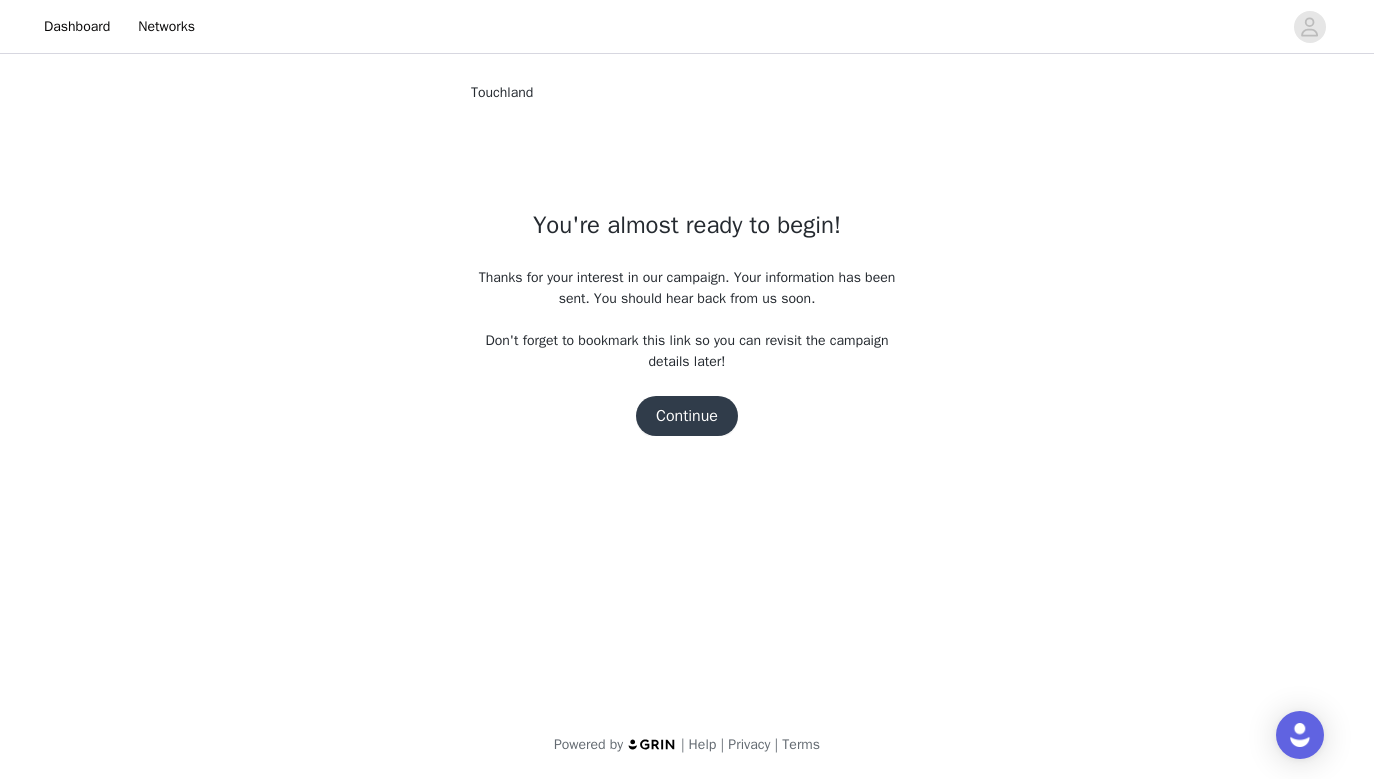 click on "Continue" at bounding box center (687, 416) 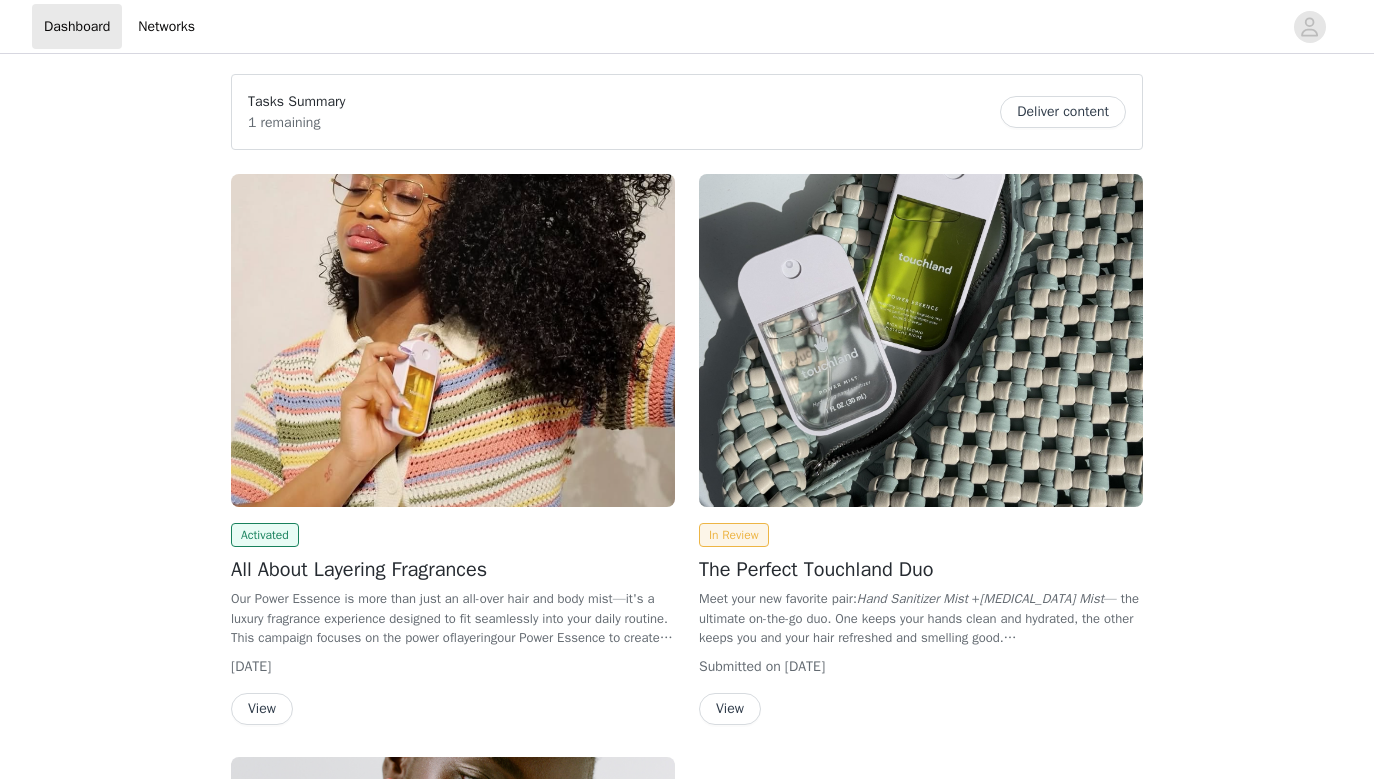 scroll, scrollTop: 0, scrollLeft: 0, axis: both 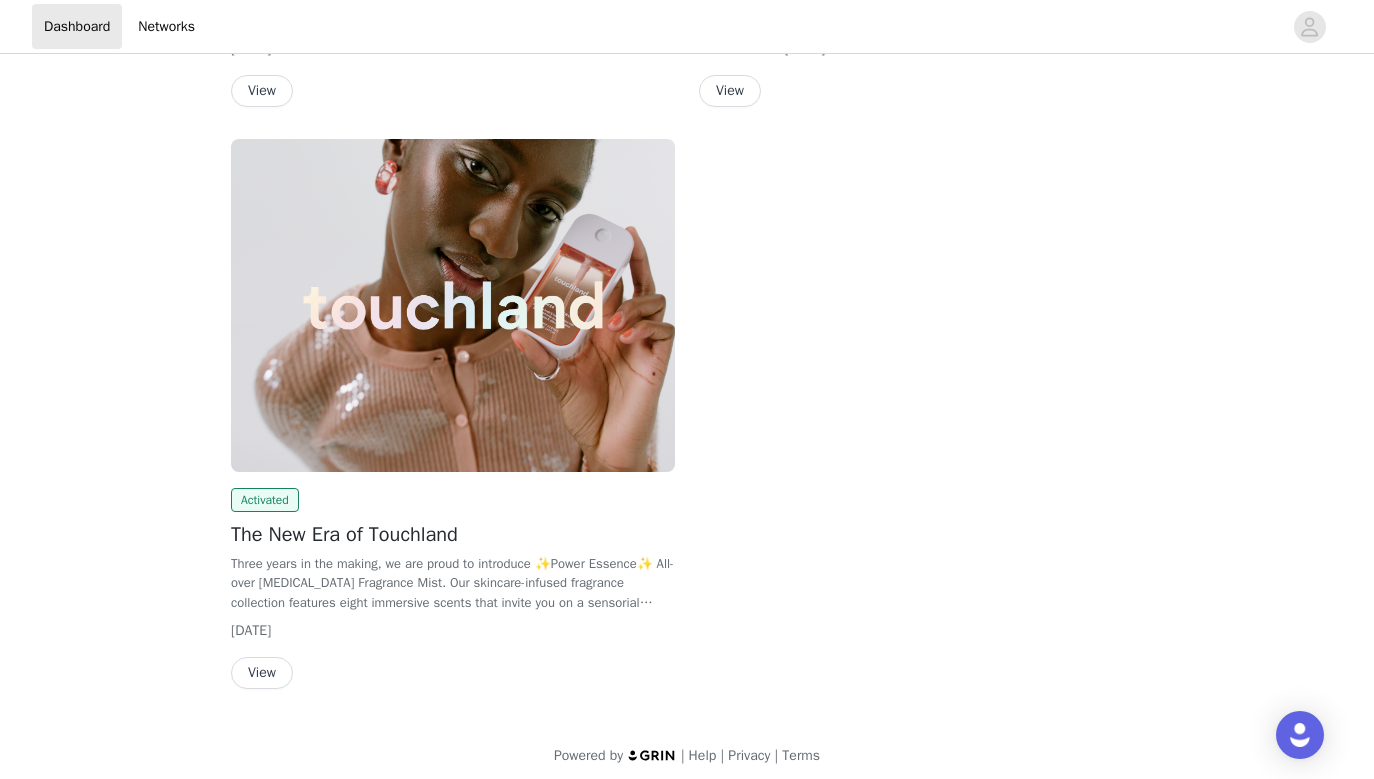 click on "View" at bounding box center (262, 673) 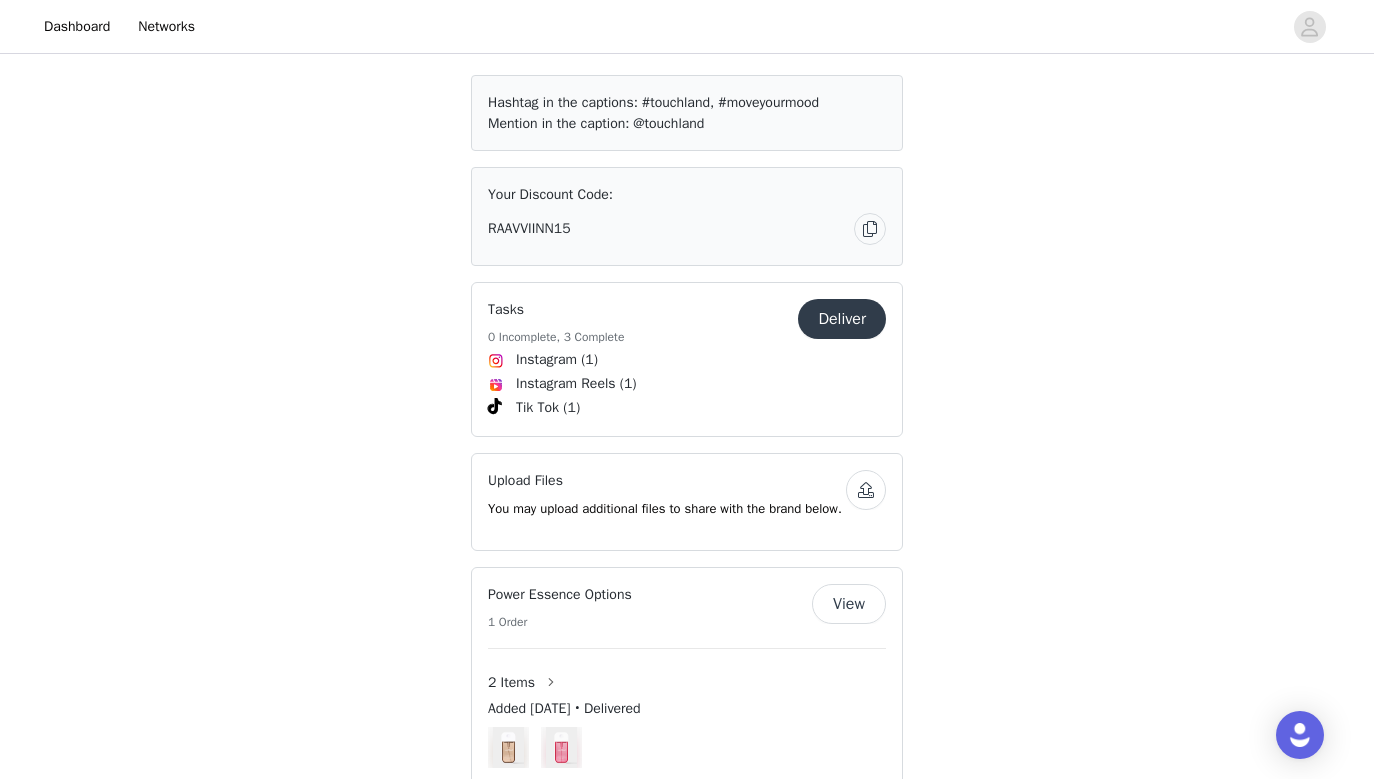 scroll, scrollTop: 1587, scrollLeft: 0, axis: vertical 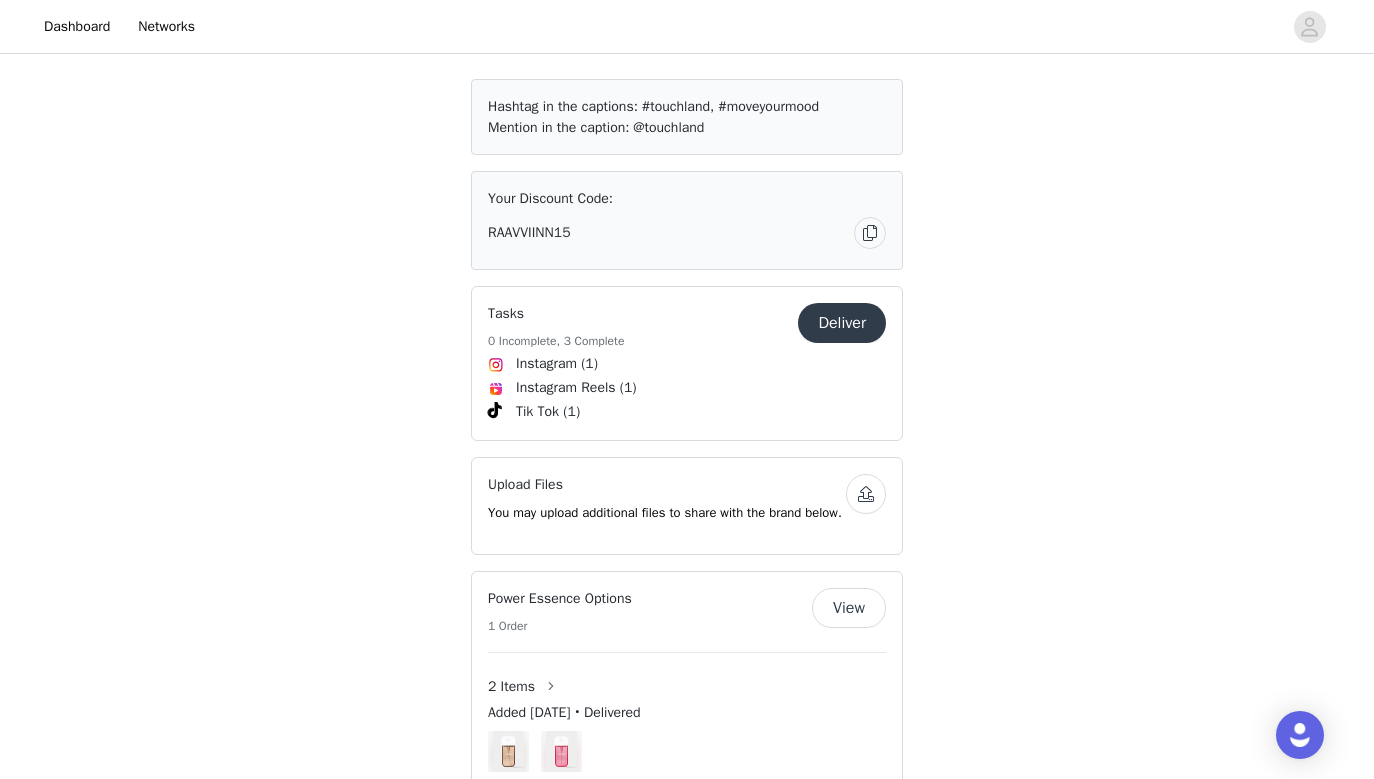 click on "Deliver" at bounding box center (842, 323) 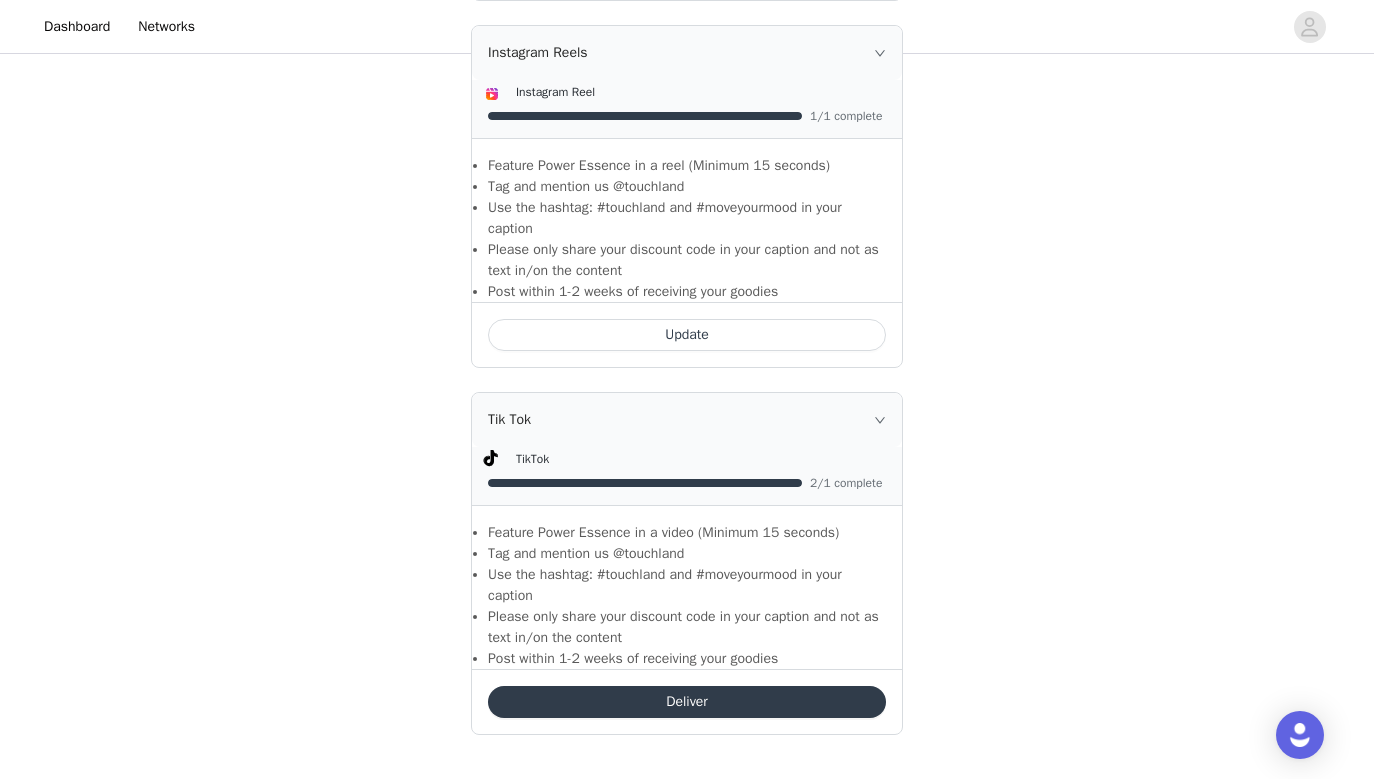 scroll, scrollTop: 2029, scrollLeft: 0, axis: vertical 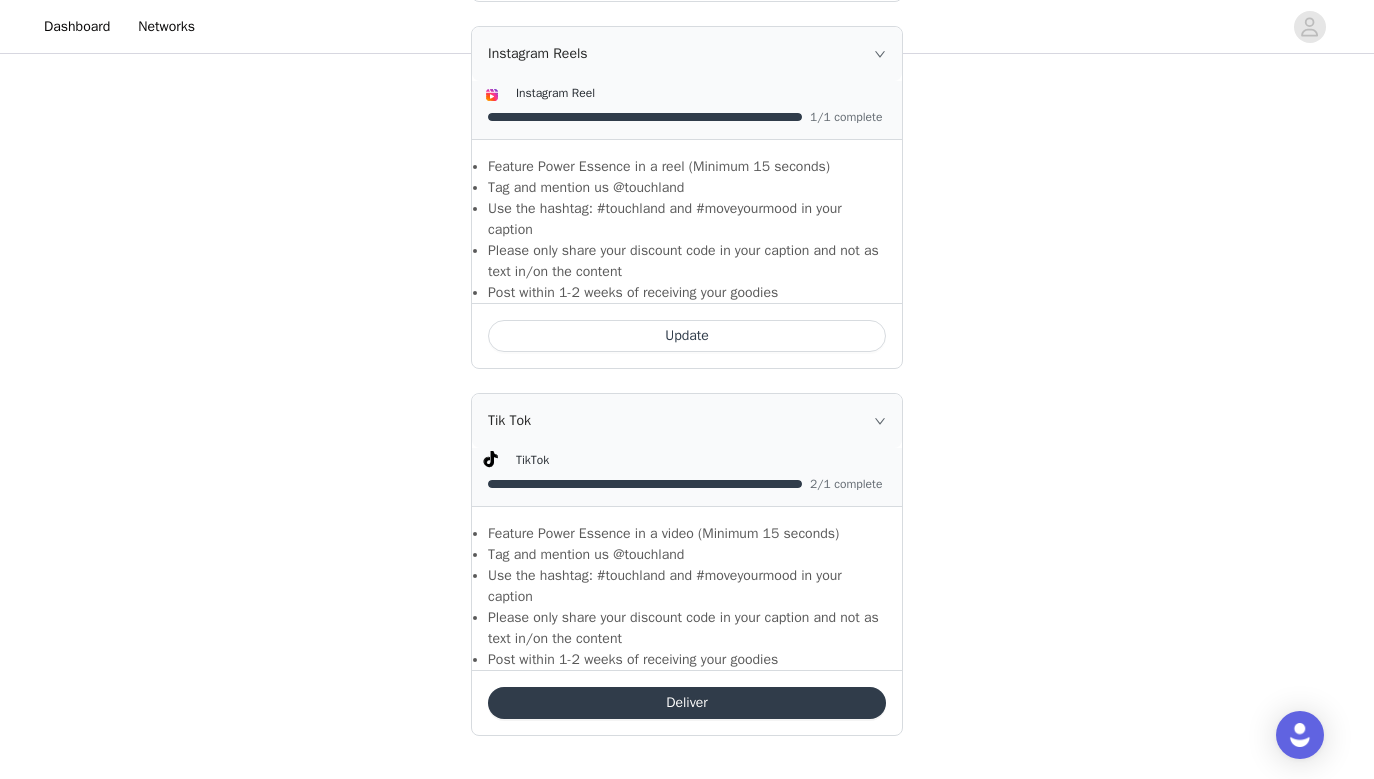 click on "Deliver" at bounding box center (687, 703) 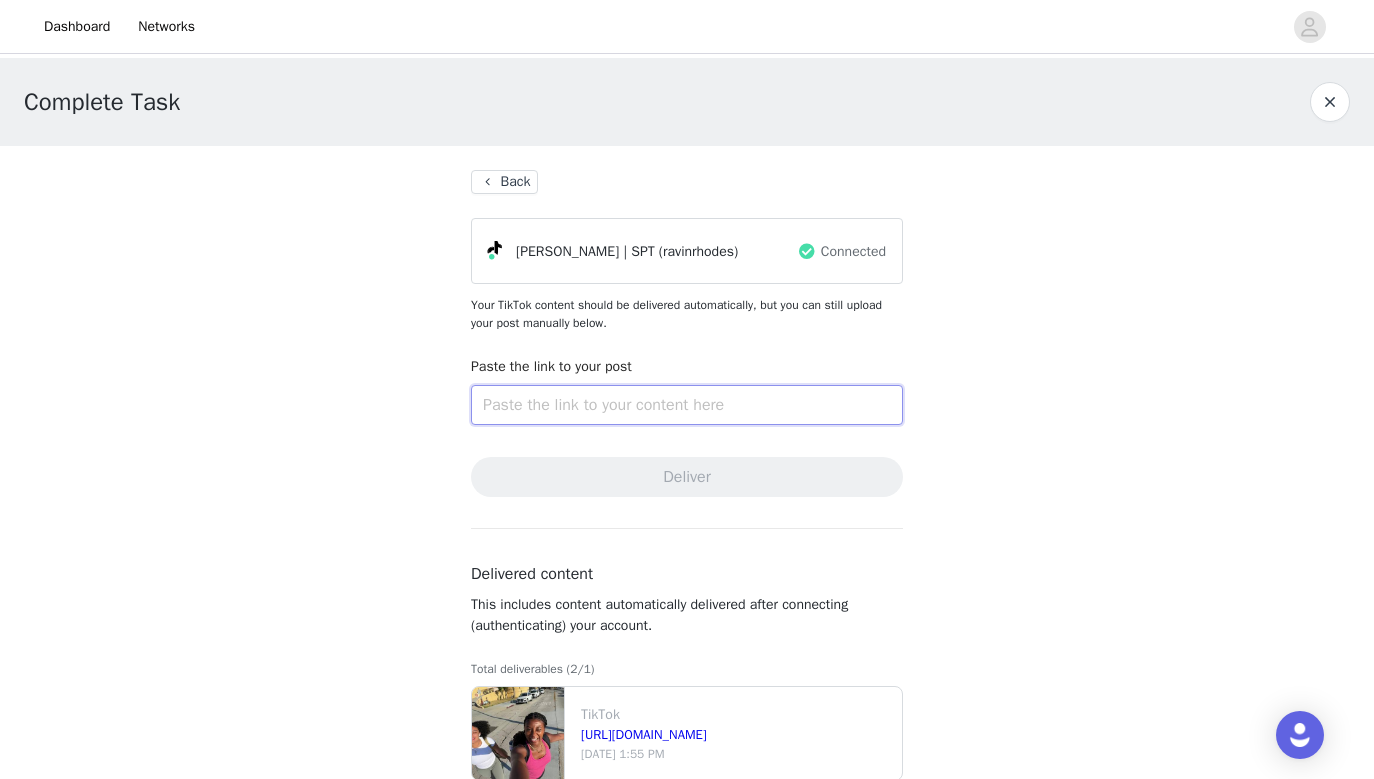 click at bounding box center [687, 405] 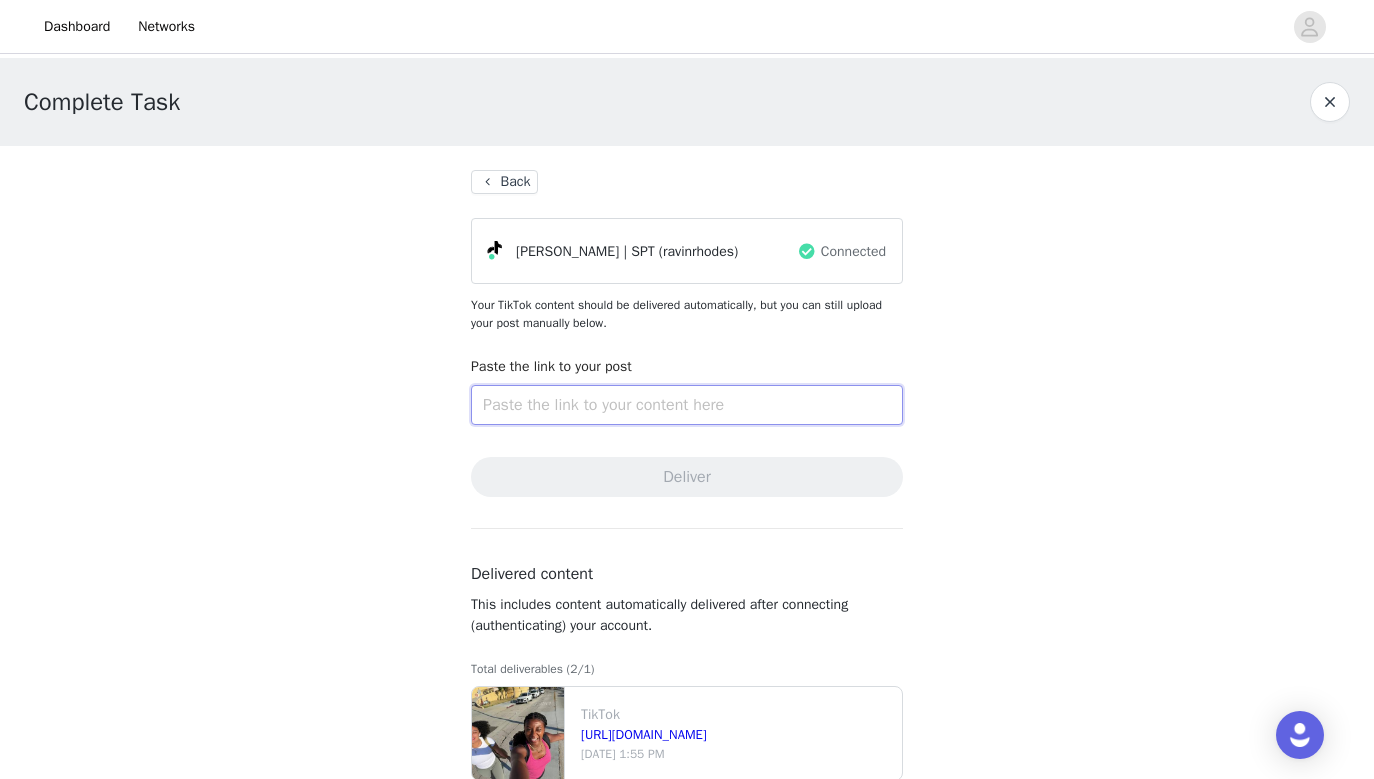 paste on "https://www.tiktok.com/t/ZT68dbok3/" 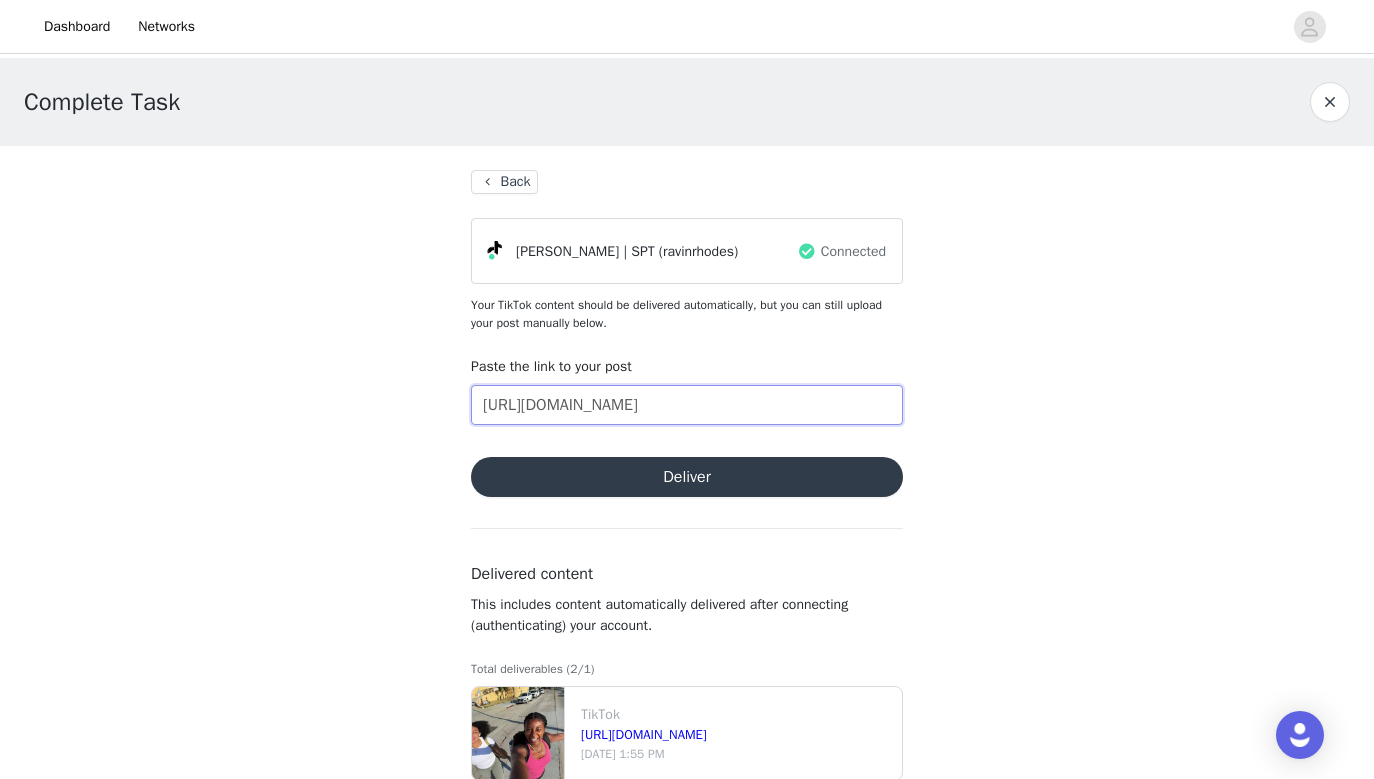 type on "https://www.tiktok.com/t/ZT68dbok3/" 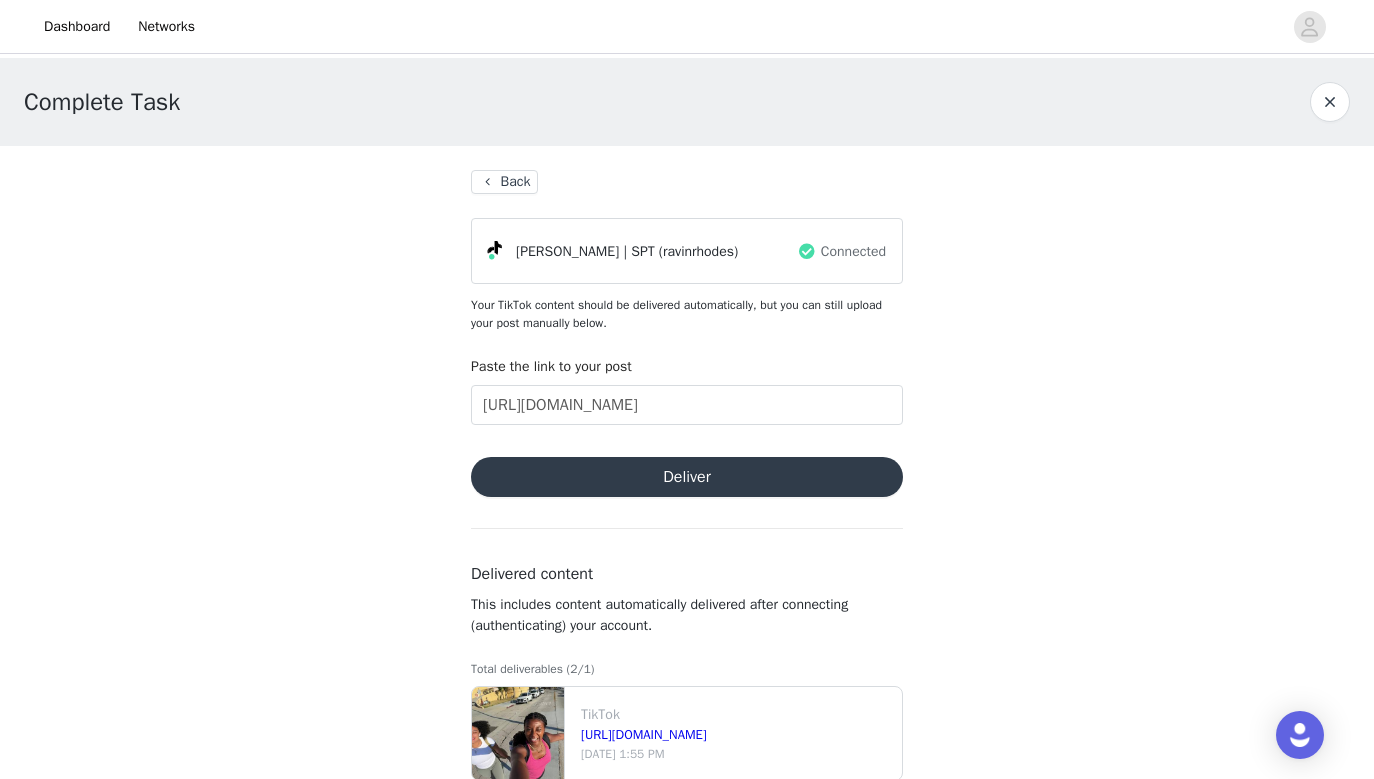 click on "Deliver" at bounding box center [687, 477] 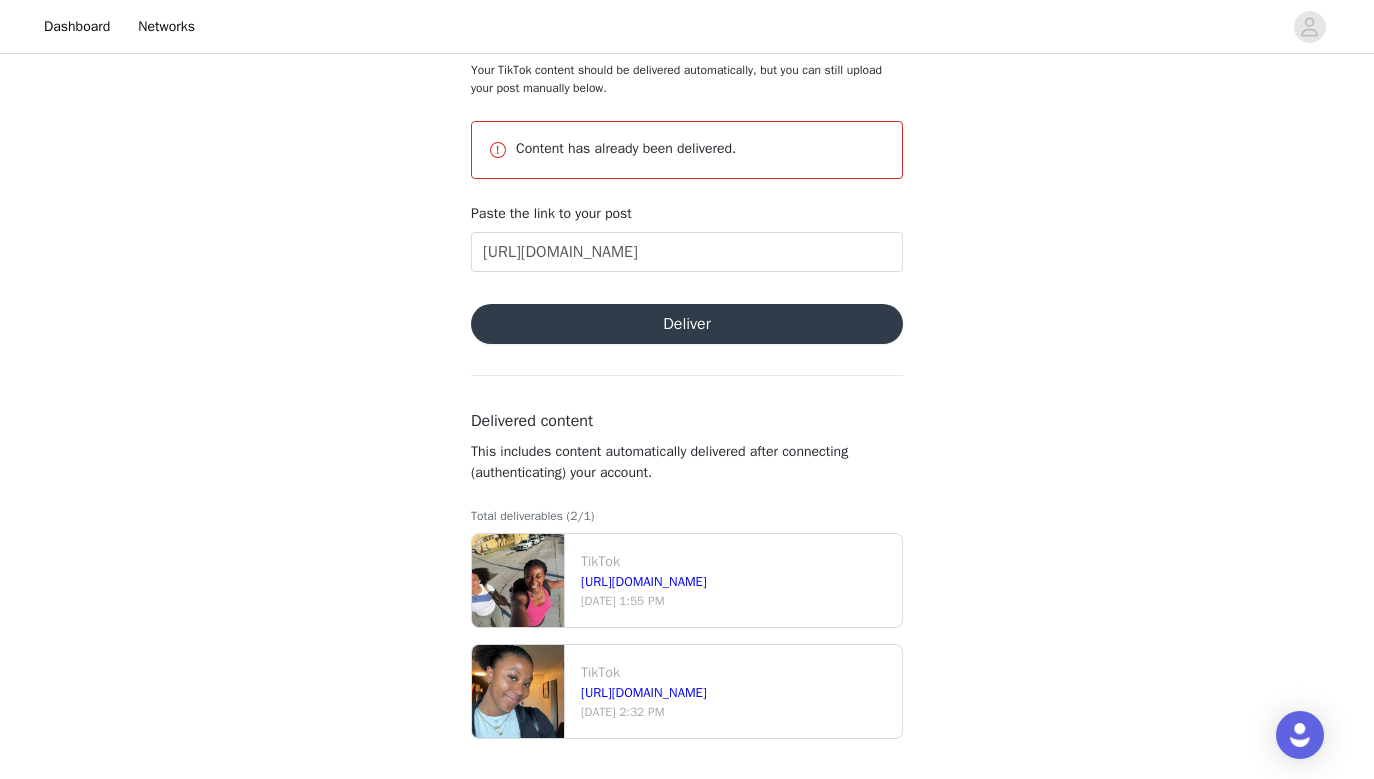scroll, scrollTop: 235, scrollLeft: 0, axis: vertical 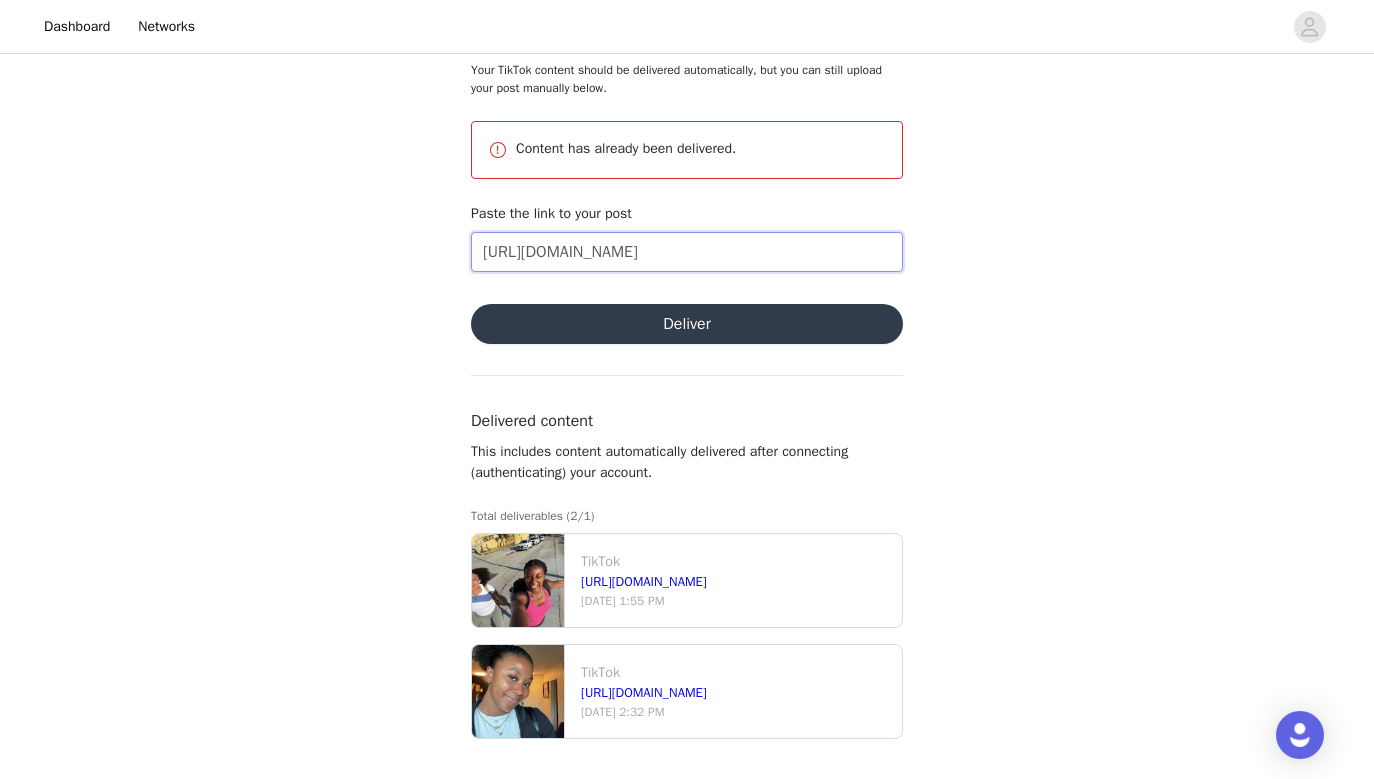click on "https://www.tiktok.com/t/ZT68dbok3/" at bounding box center [687, 252] 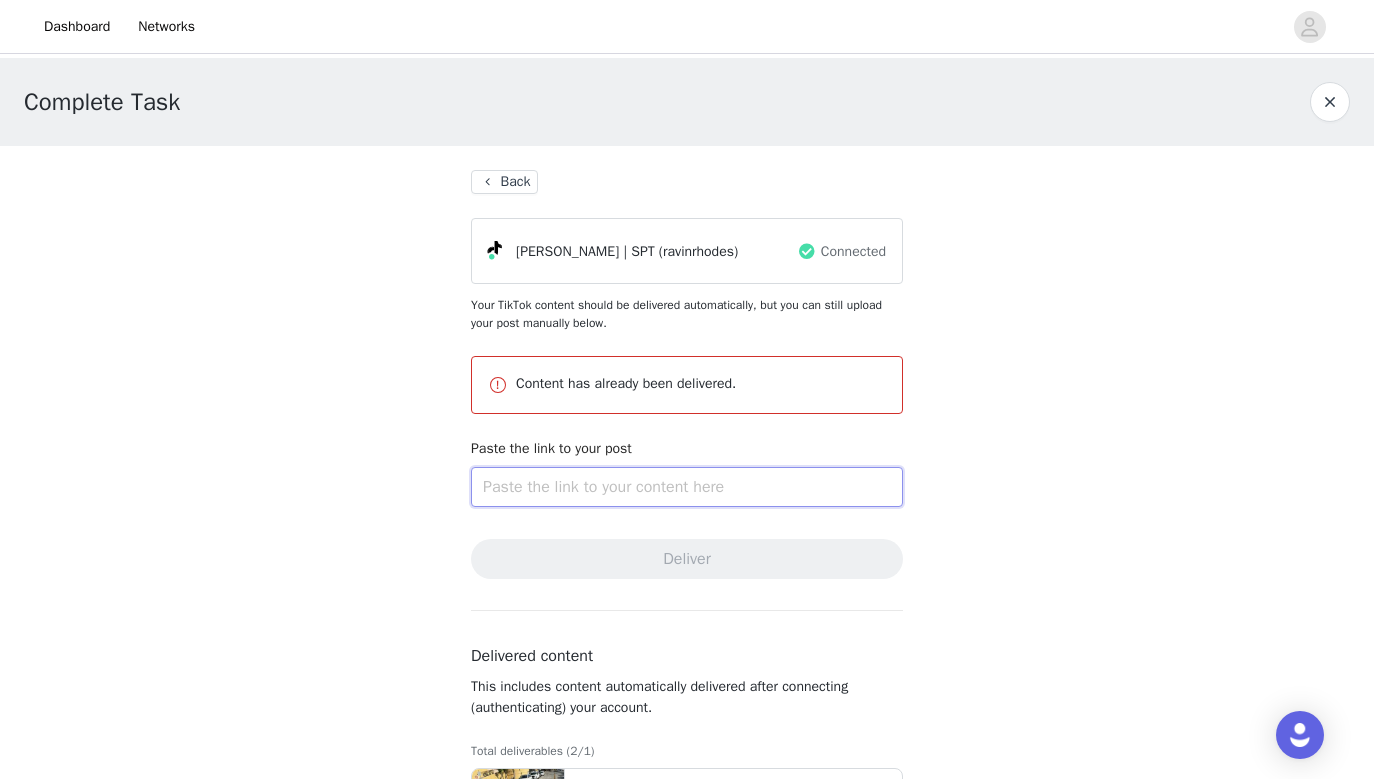 scroll, scrollTop: 0, scrollLeft: 0, axis: both 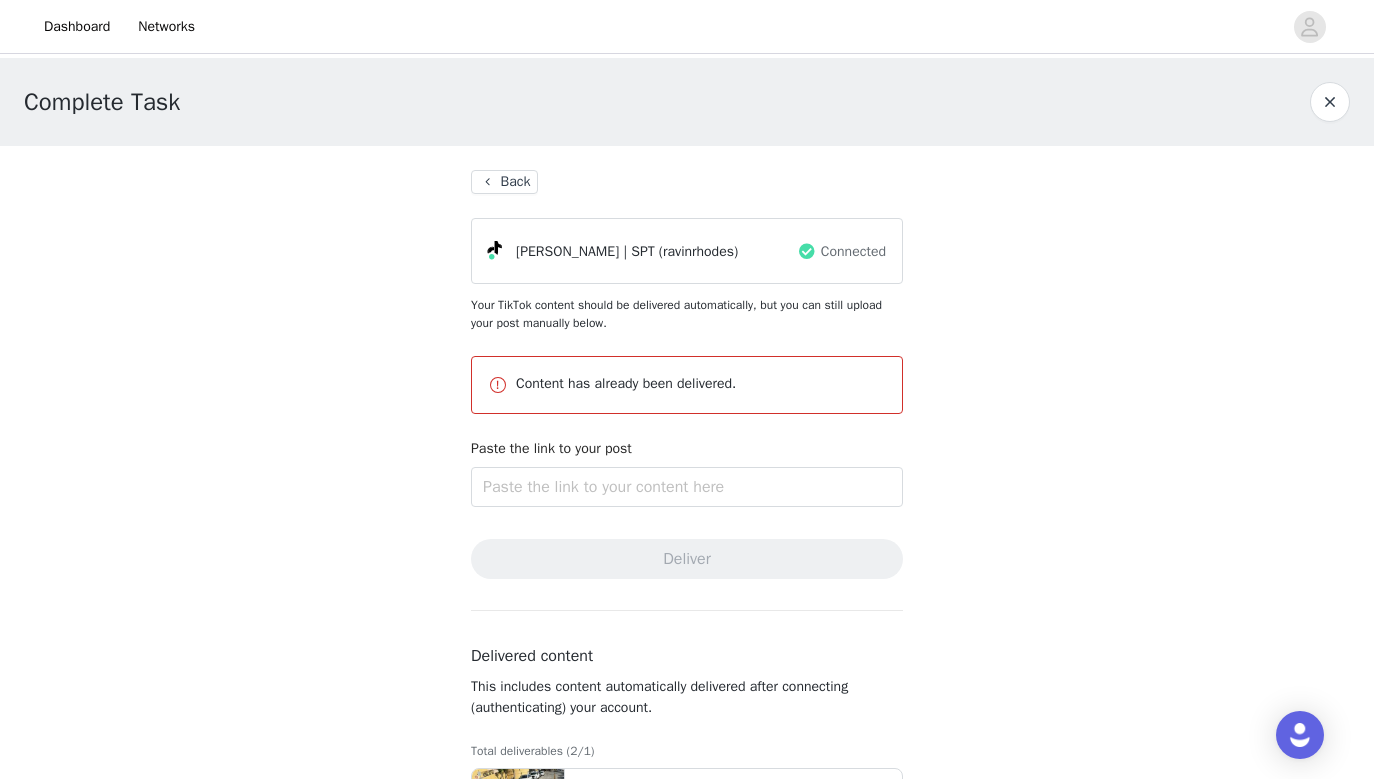 click on "Back" at bounding box center (504, 182) 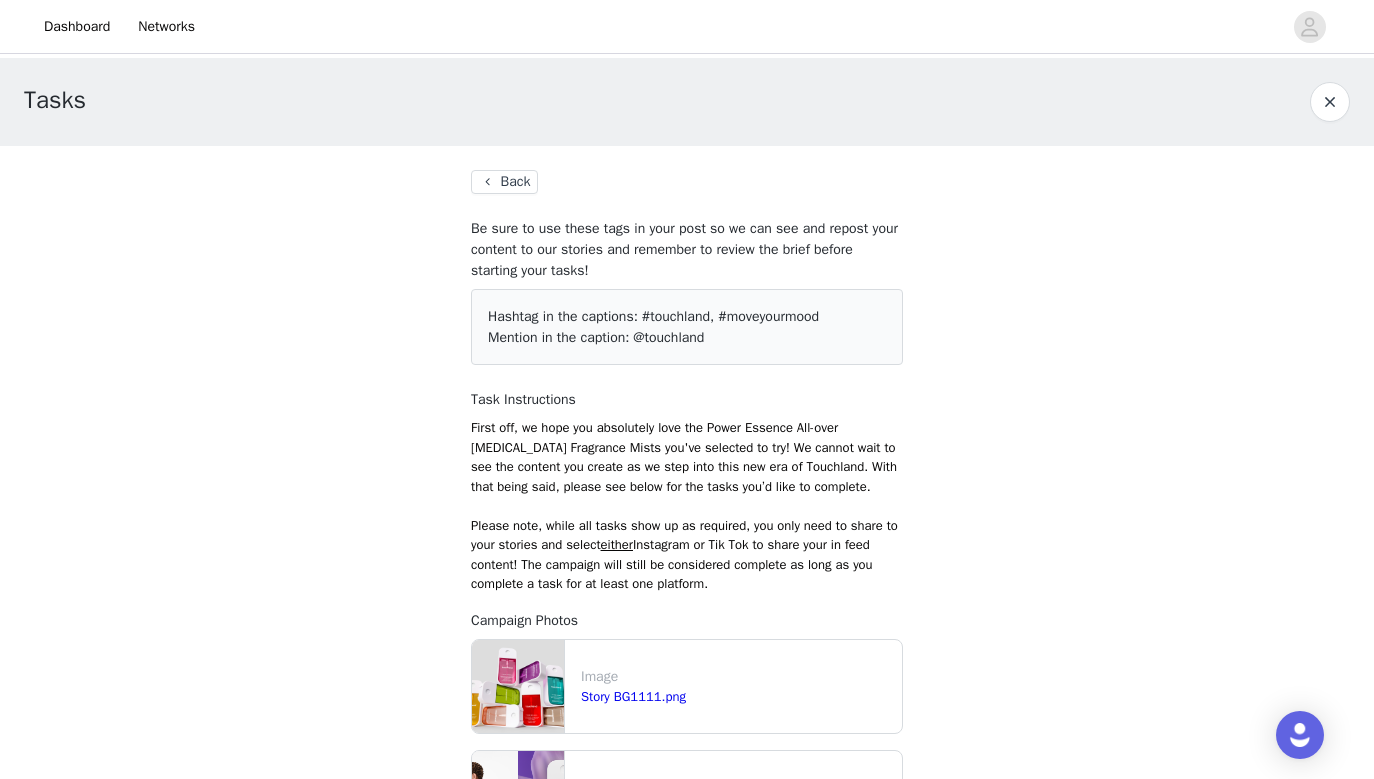 click on "Back" at bounding box center (504, 182) 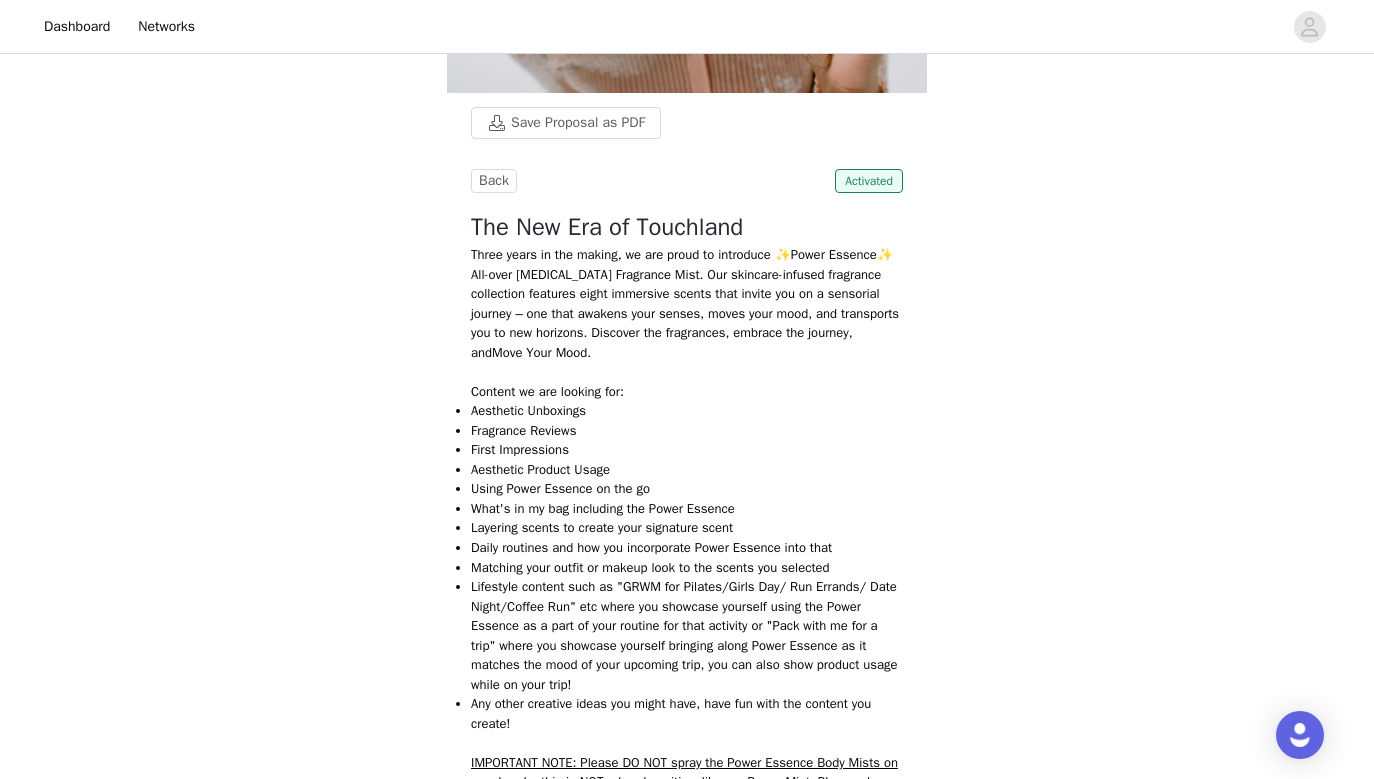 scroll, scrollTop: 150, scrollLeft: 0, axis: vertical 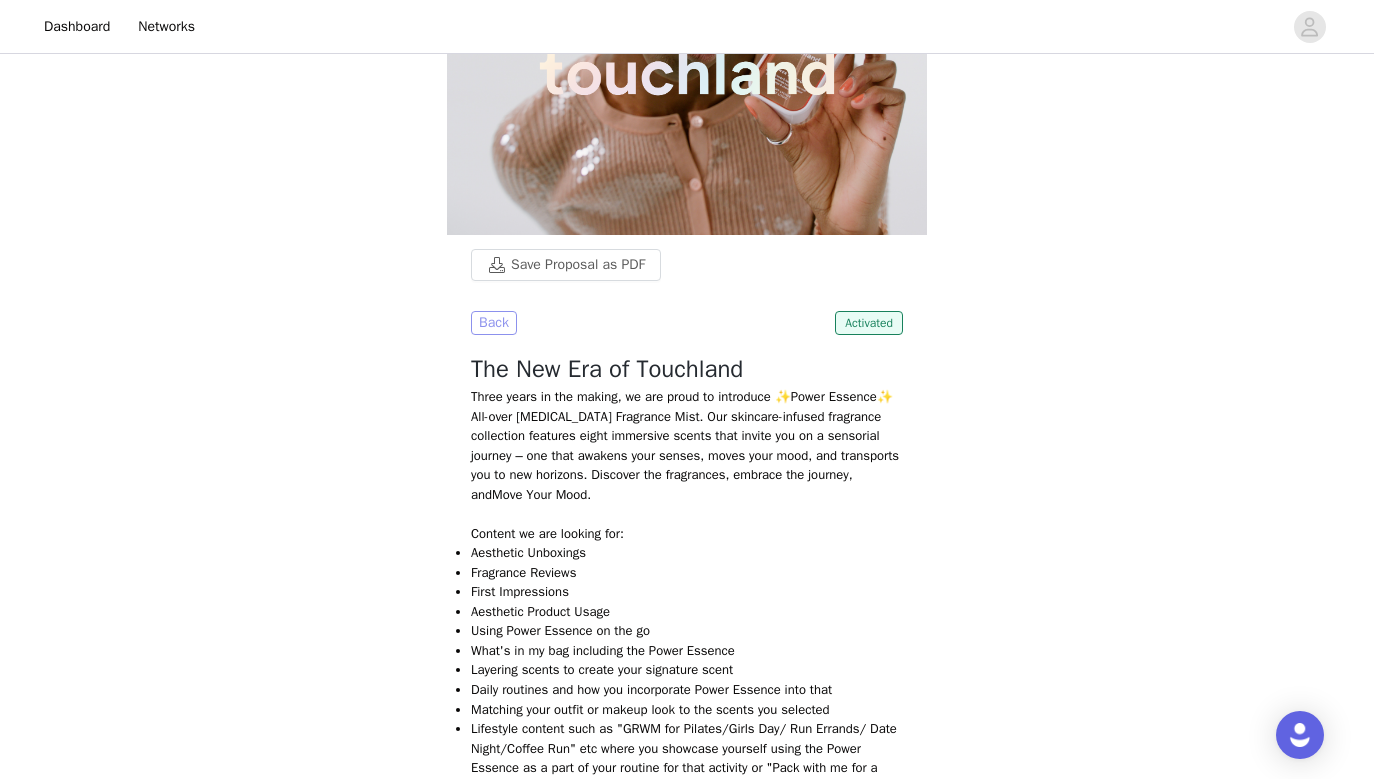 click on "Back" at bounding box center (494, 323) 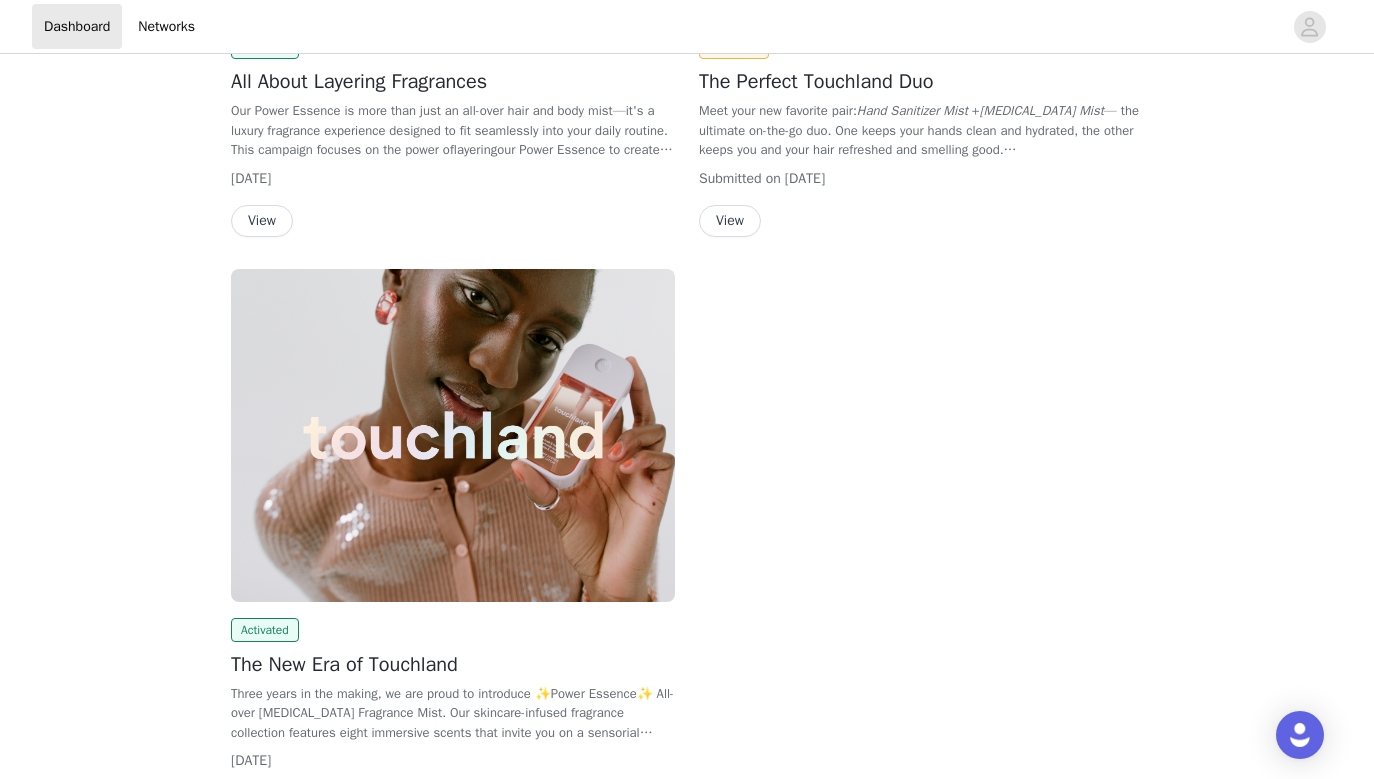 scroll, scrollTop: 489, scrollLeft: 0, axis: vertical 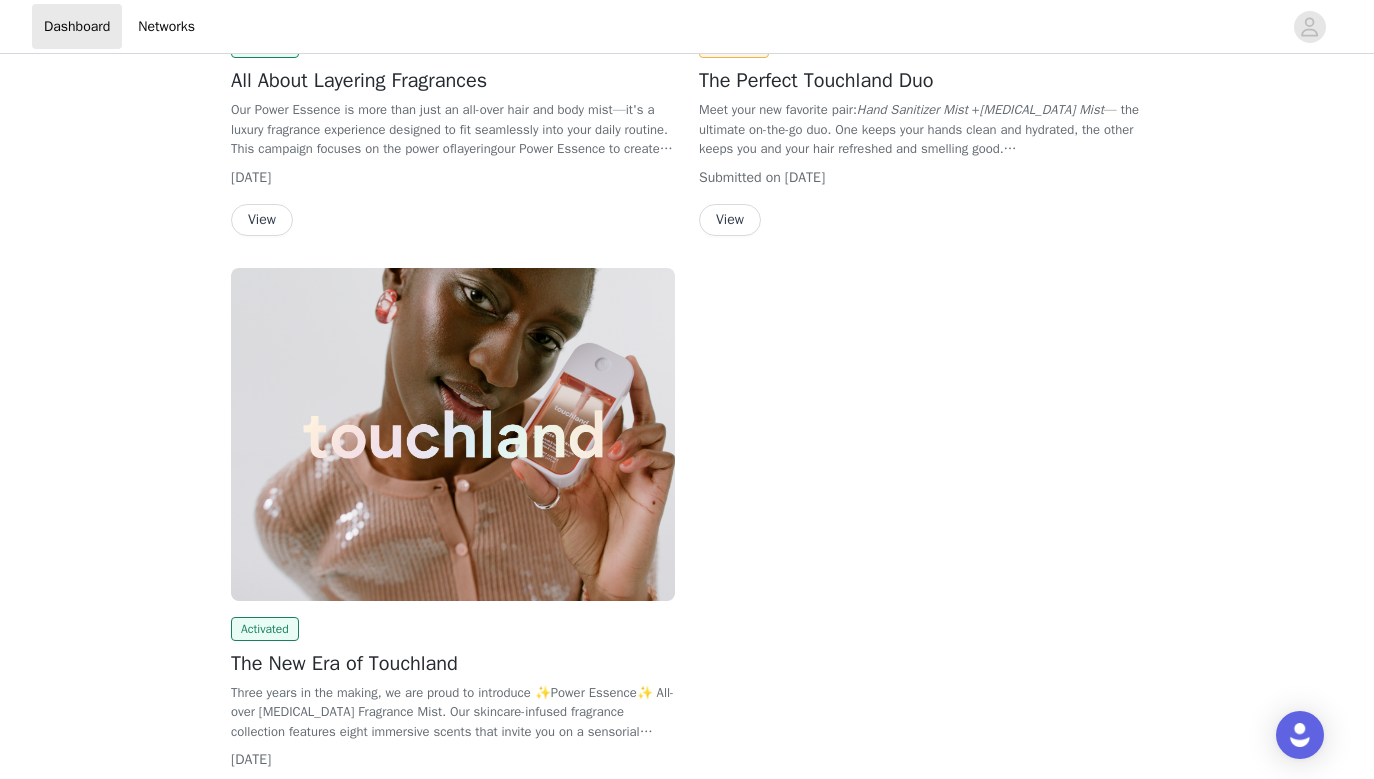 click on "View" at bounding box center [262, 220] 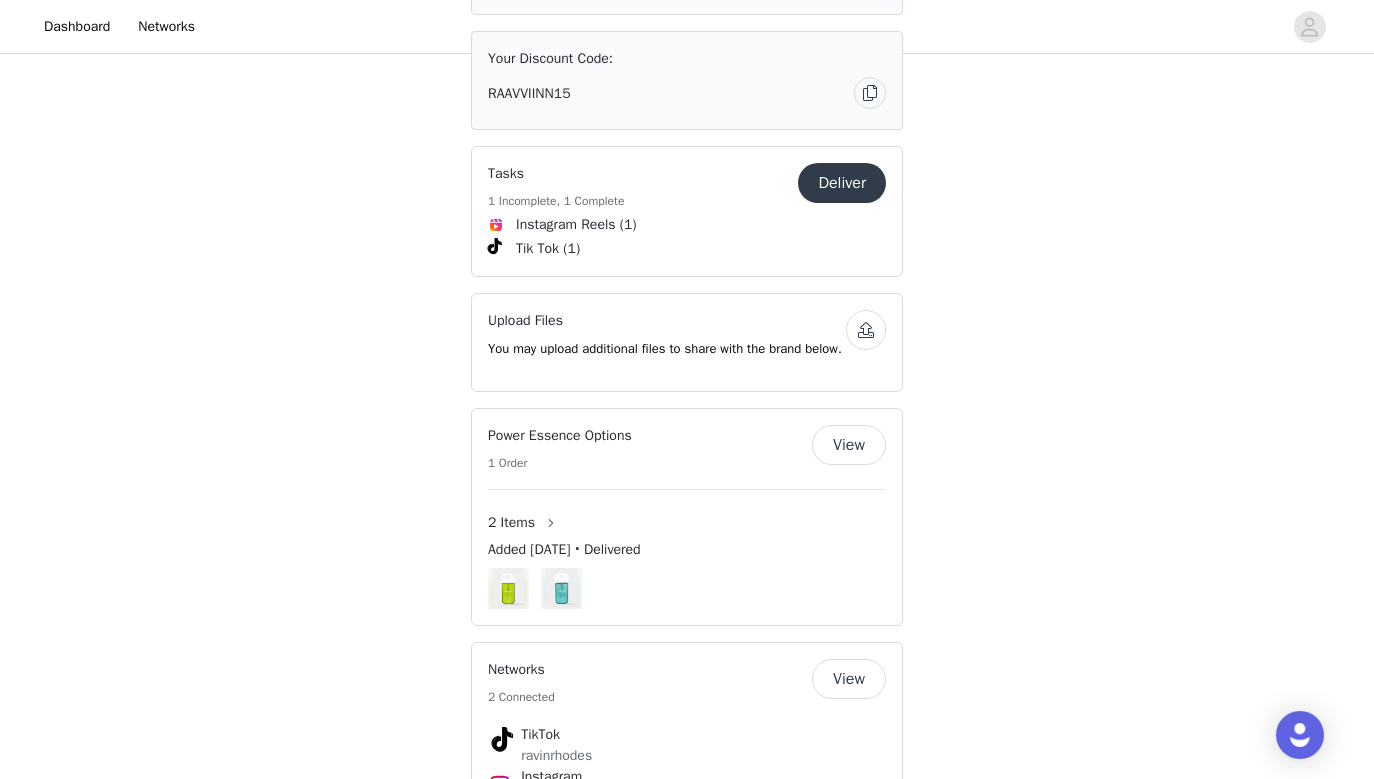 scroll, scrollTop: 1981, scrollLeft: 0, axis: vertical 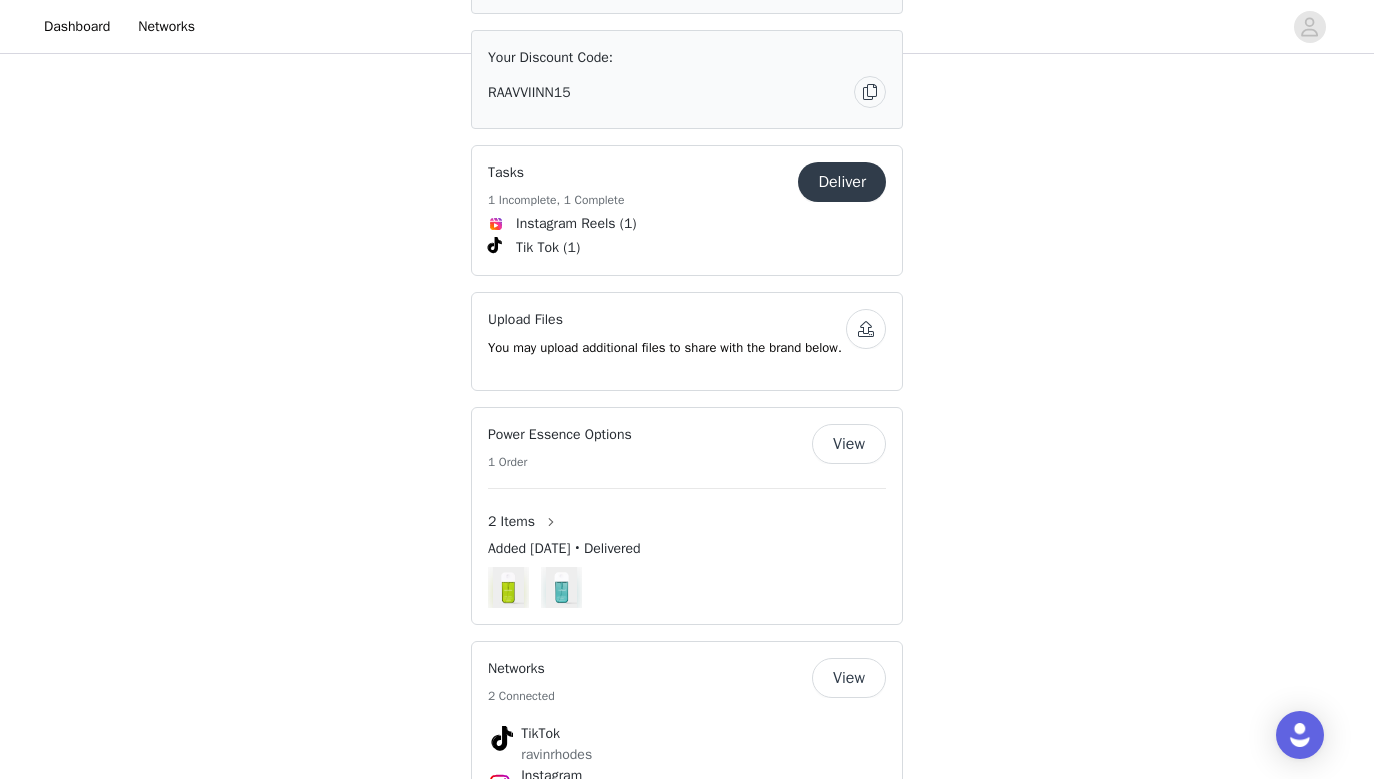 click on "Deliver" at bounding box center (842, 182) 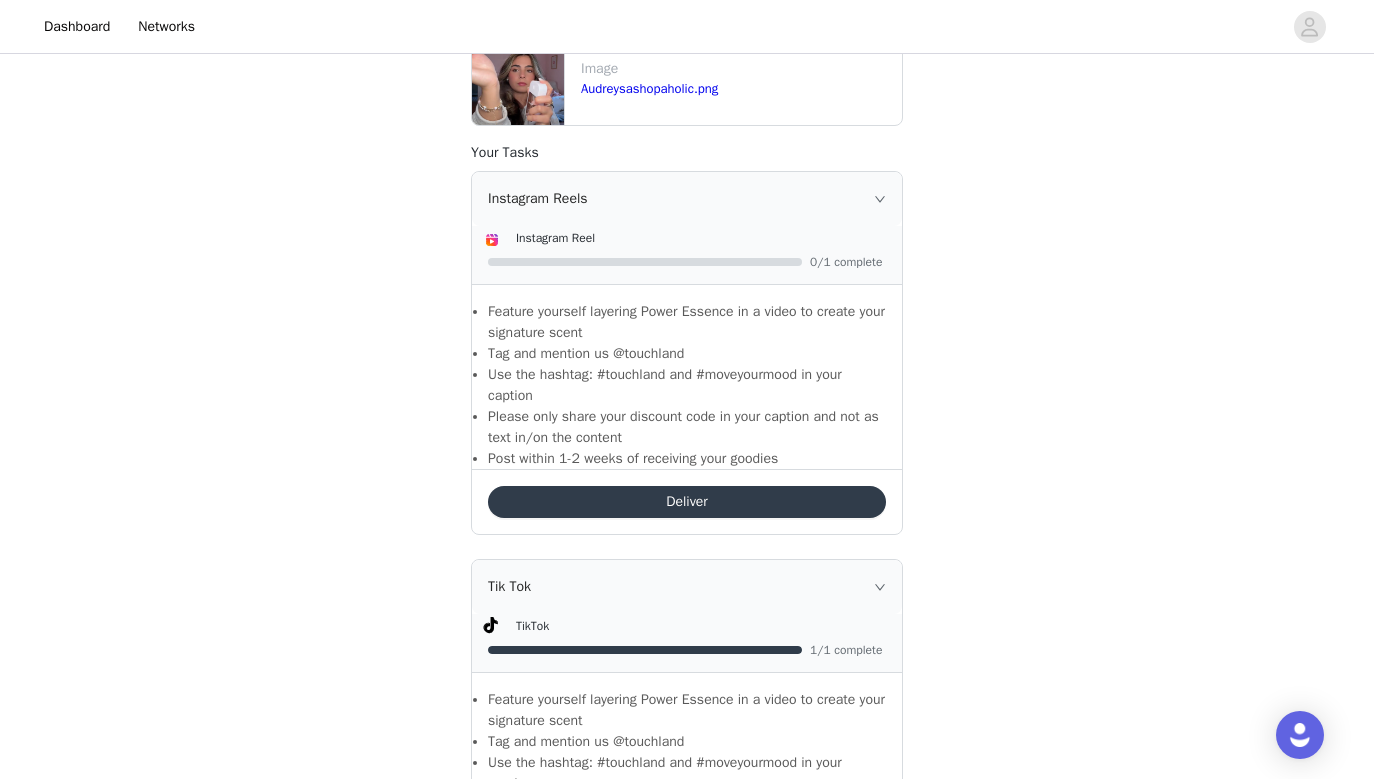 scroll, scrollTop: 943, scrollLeft: 0, axis: vertical 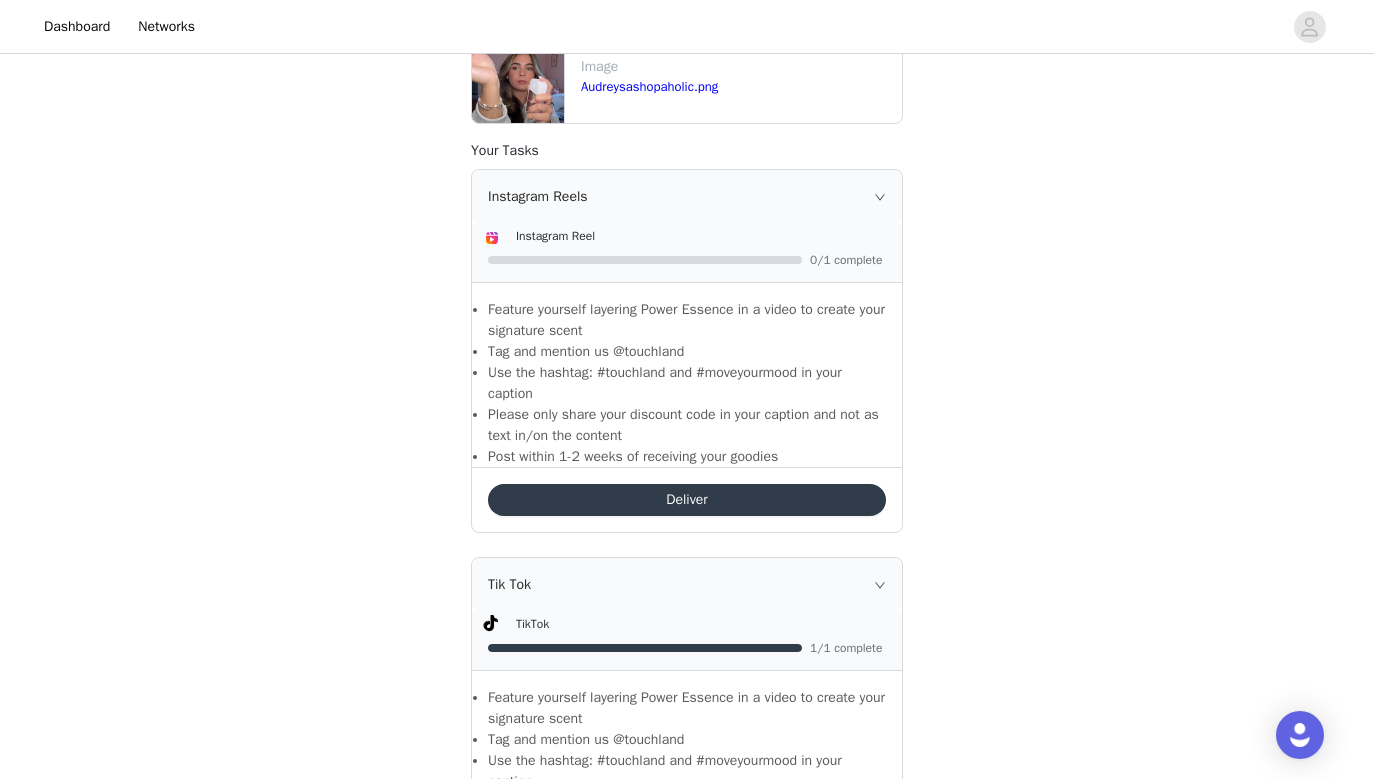 click on "Deliver" at bounding box center (687, 500) 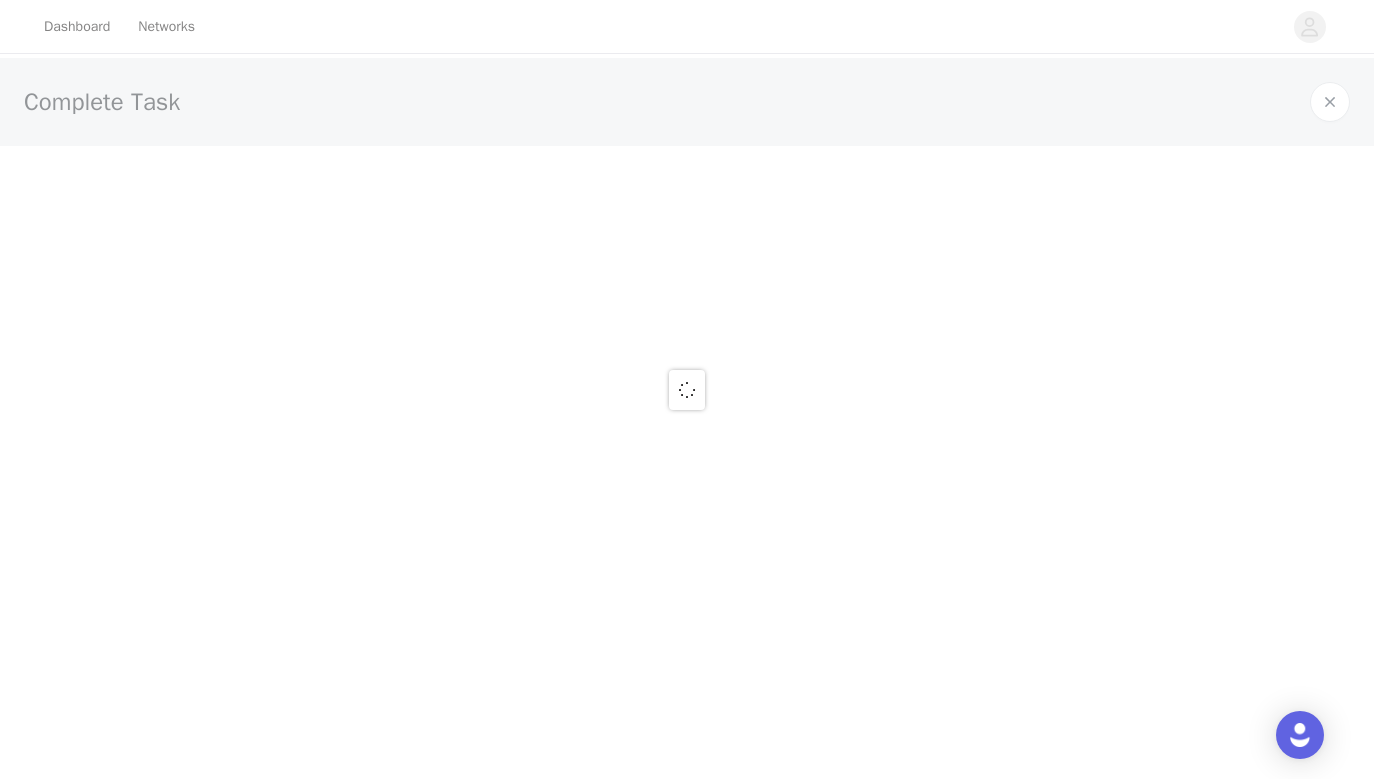 scroll, scrollTop: 0, scrollLeft: 0, axis: both 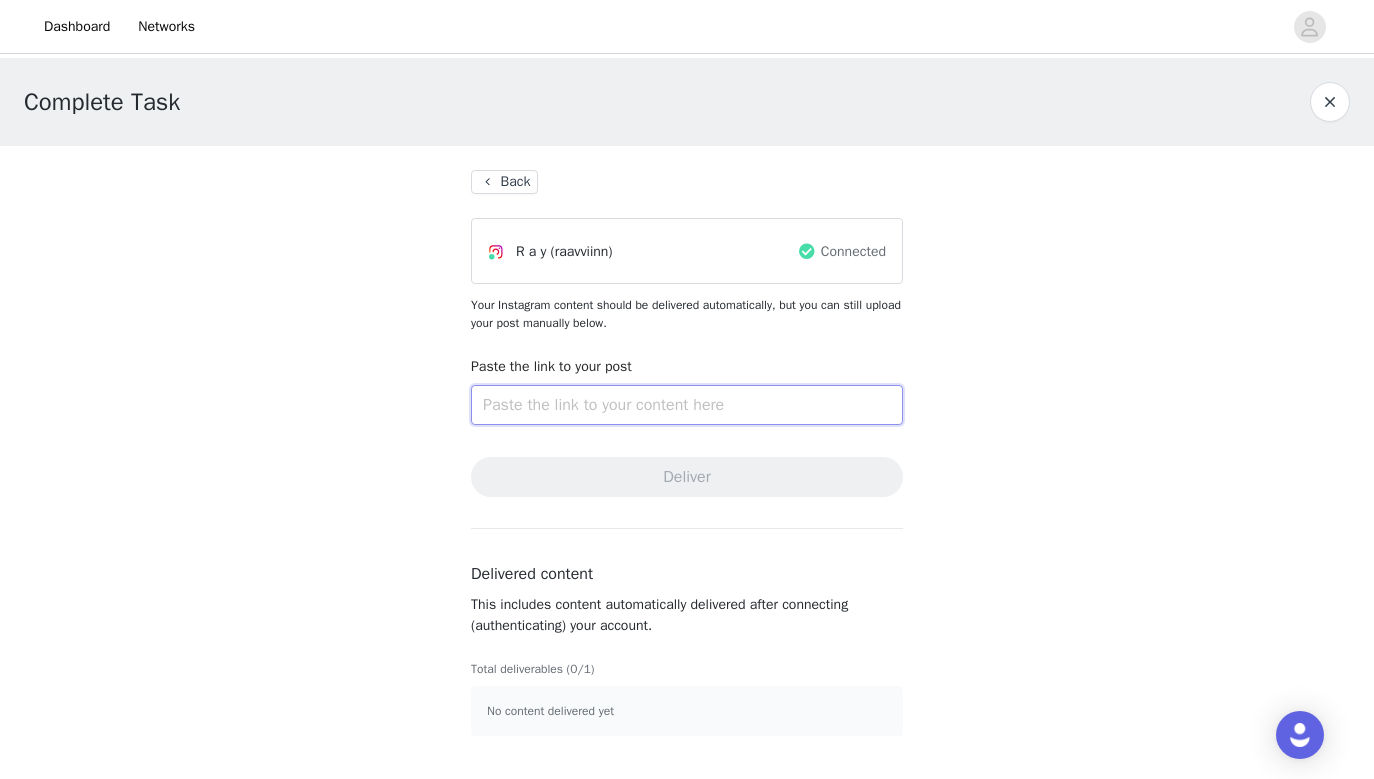 click at bounding box center (687, 405) 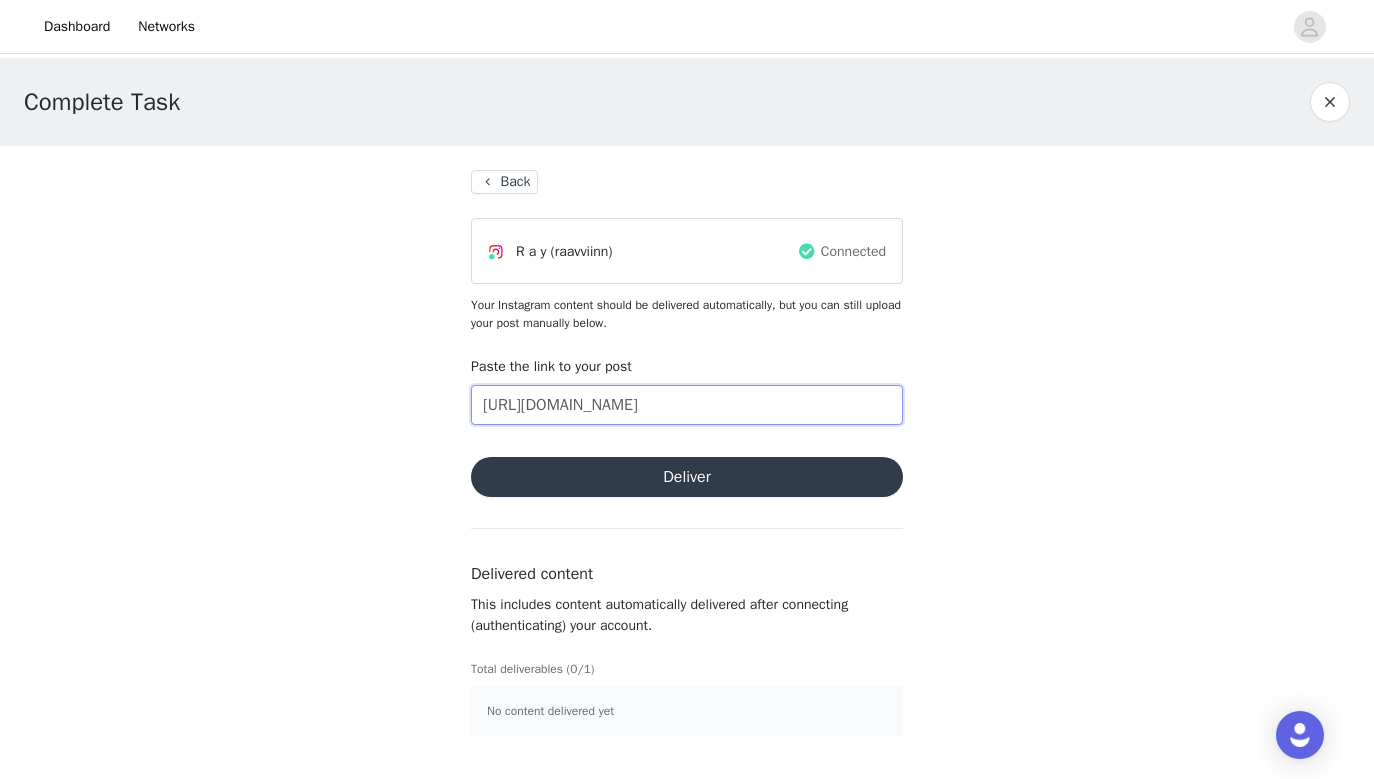 type on "[URL][DOMAIN_NAME]" 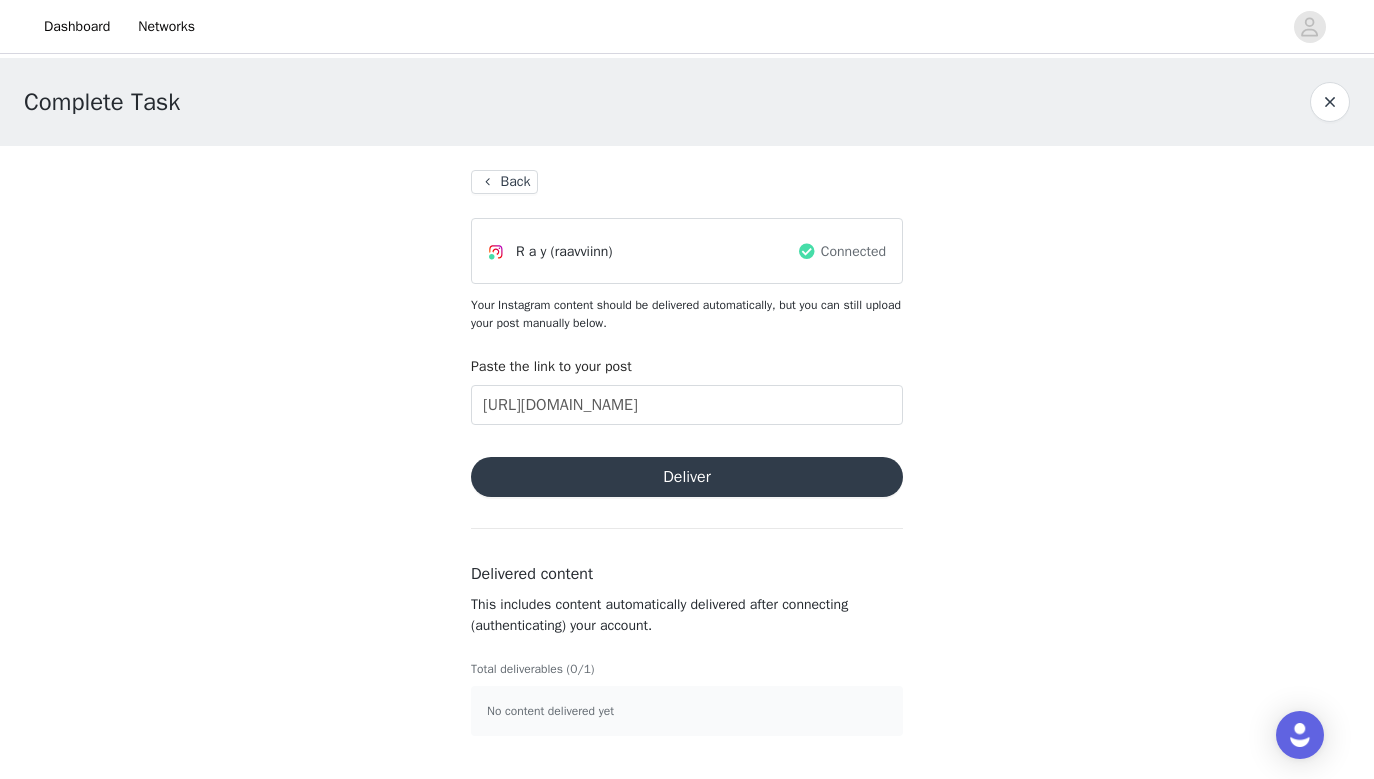 click on "Deliver" at bounding box center (687, 477) 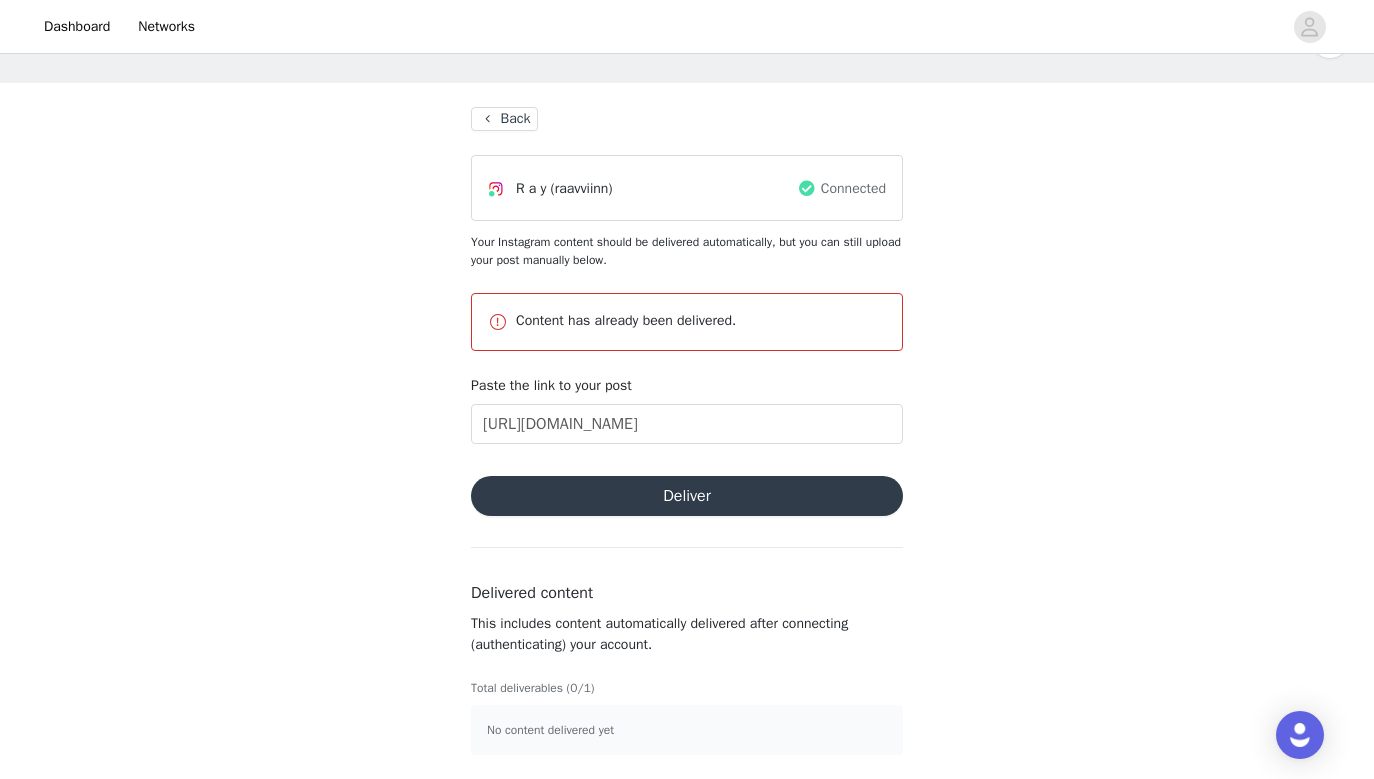 scroll, scrollTop: 63, scrollLeft: 0, axis: vertical 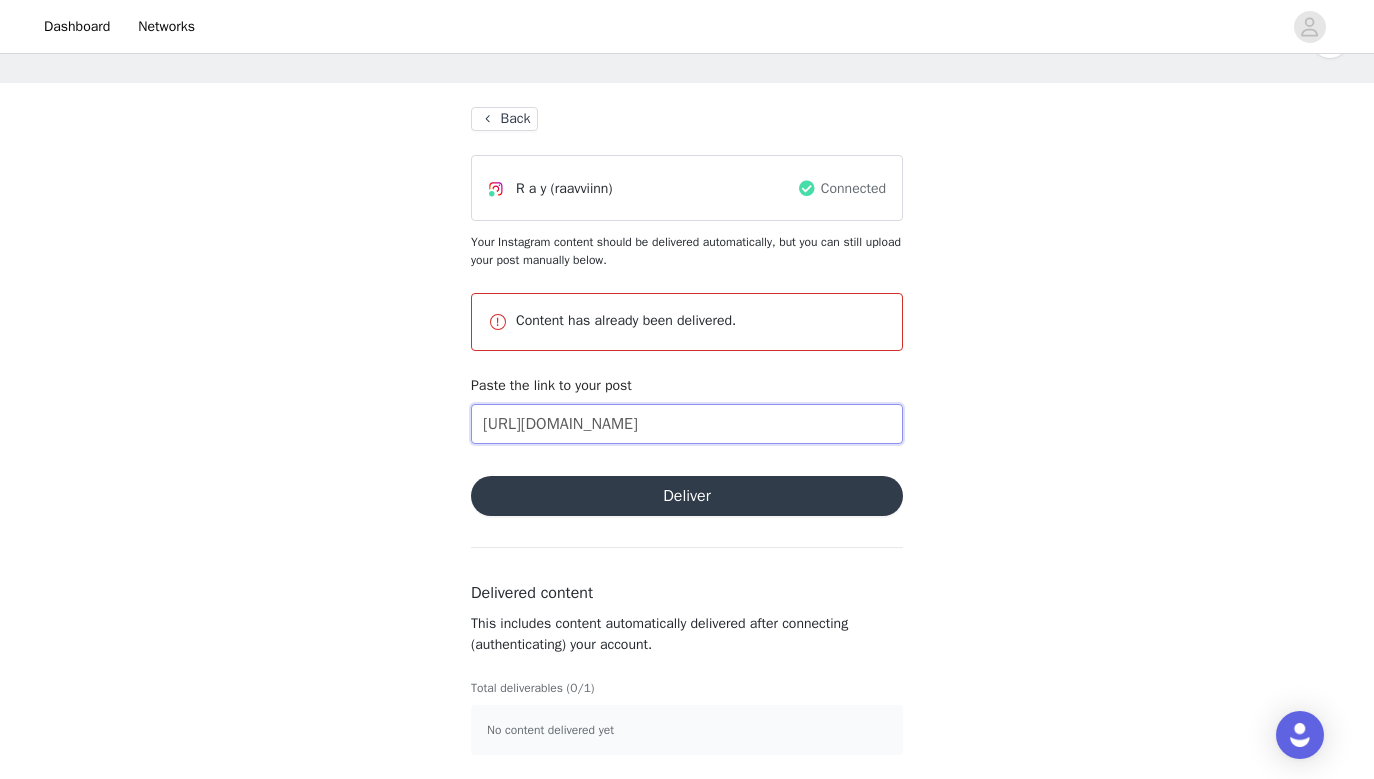 click on "[URL][DOMAIN_NAME]" at bounding box center [687, 424] 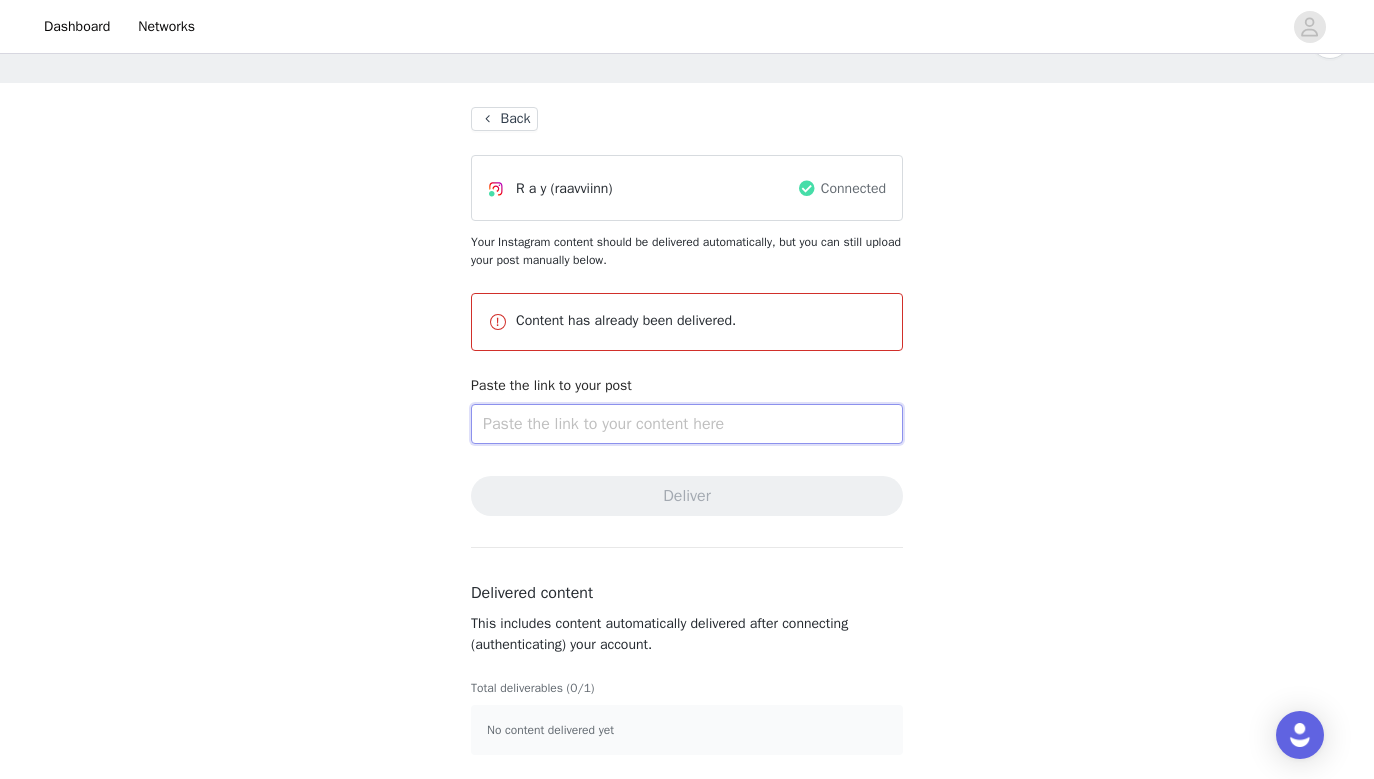 type 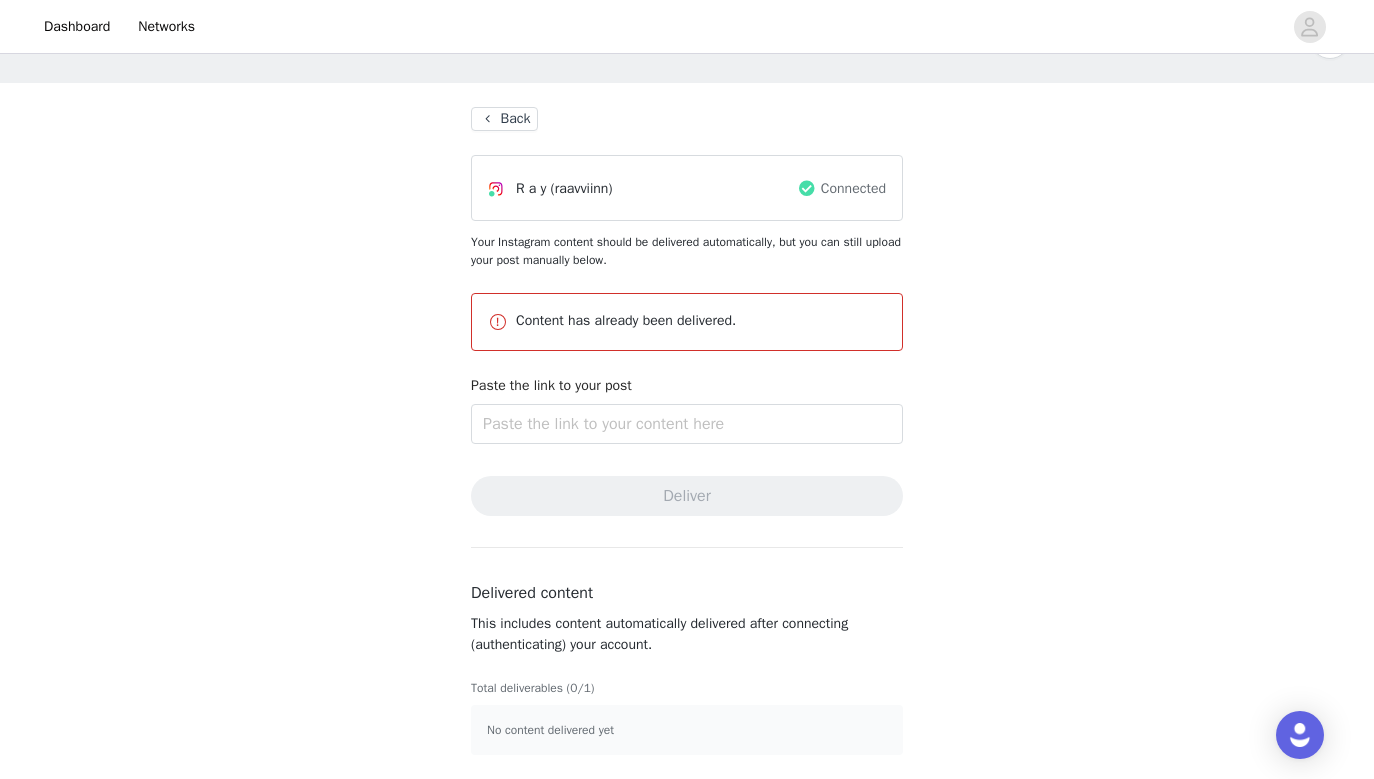 click on "Back" at bounding box center (504, 119) 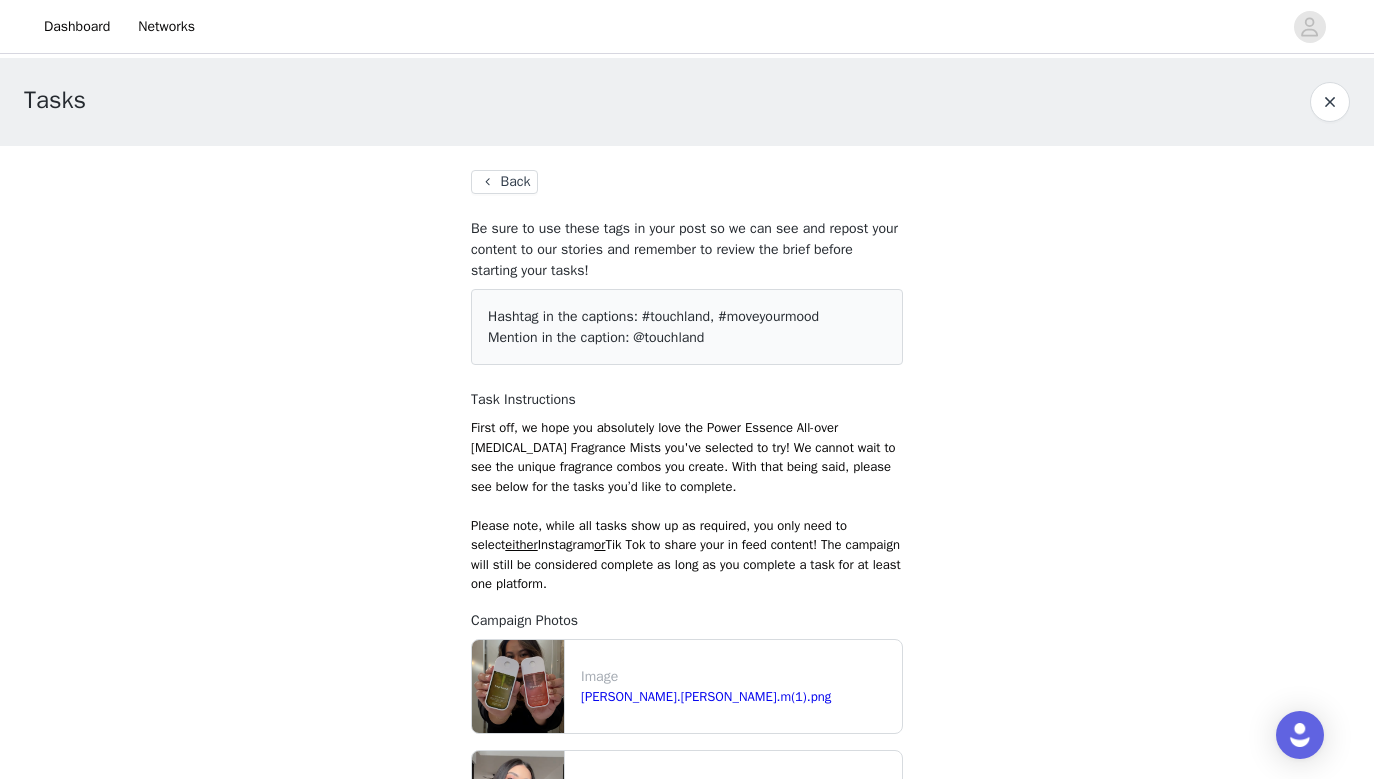 scroll, scrollTop: 0, scrollLeft: 0, axis: both 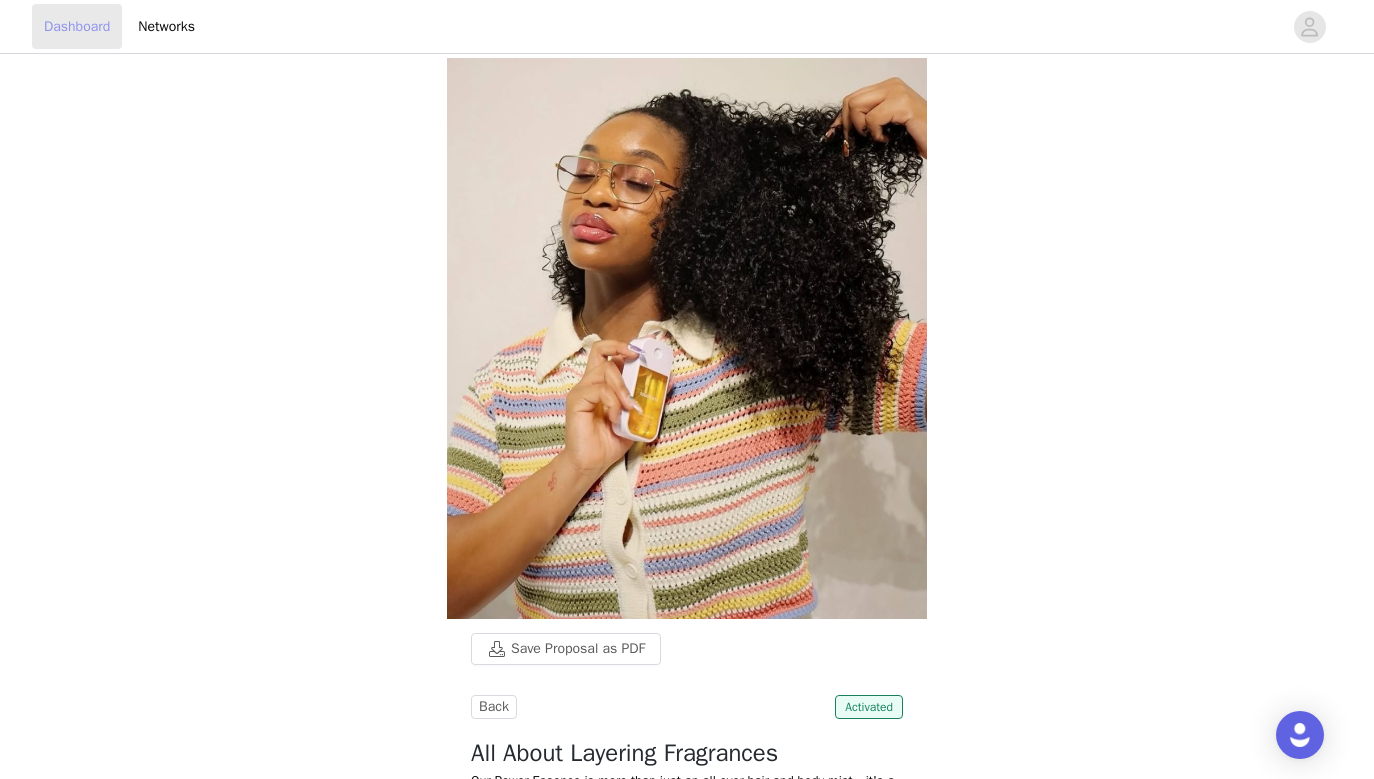 click on "Dashboard" at bounding box center (77, 26) 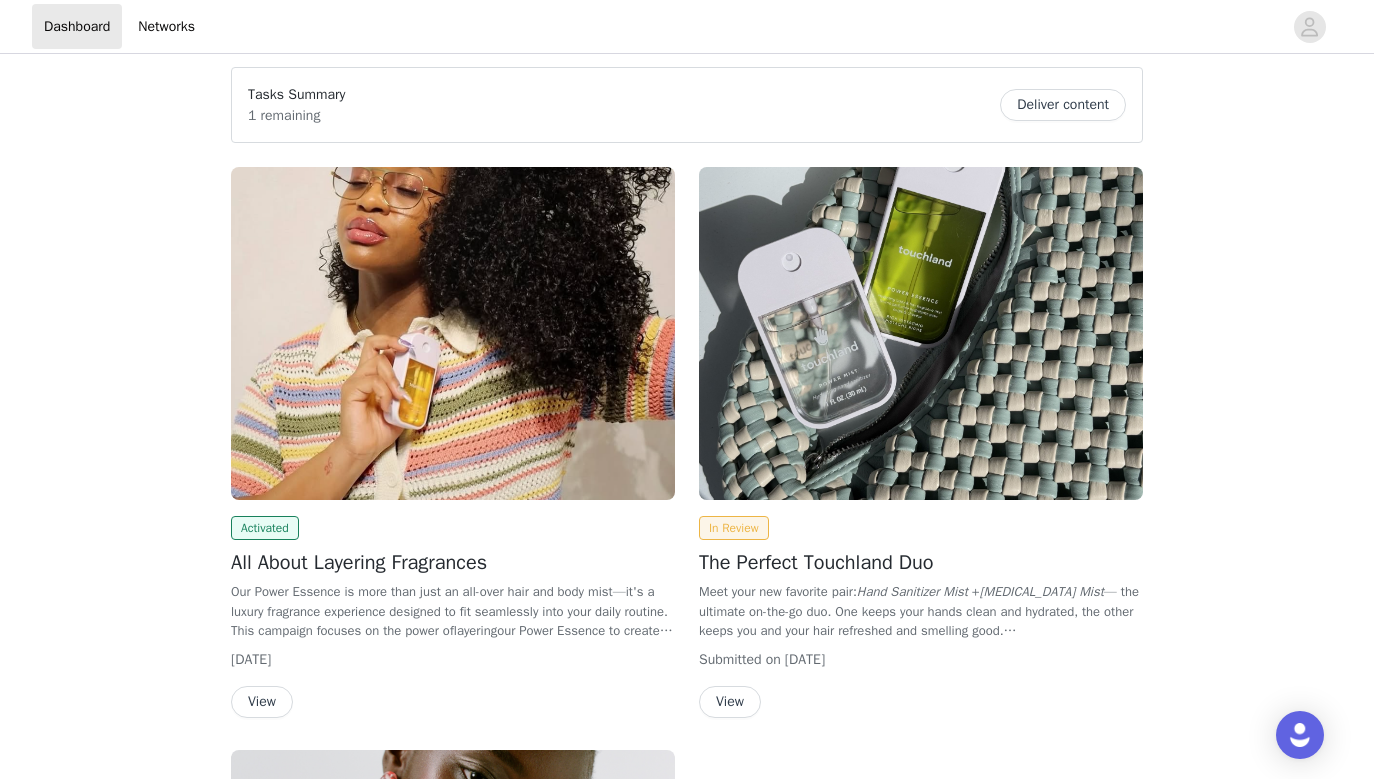 scroll, scrollTop: 0, scrollLeft: 0, axis: both 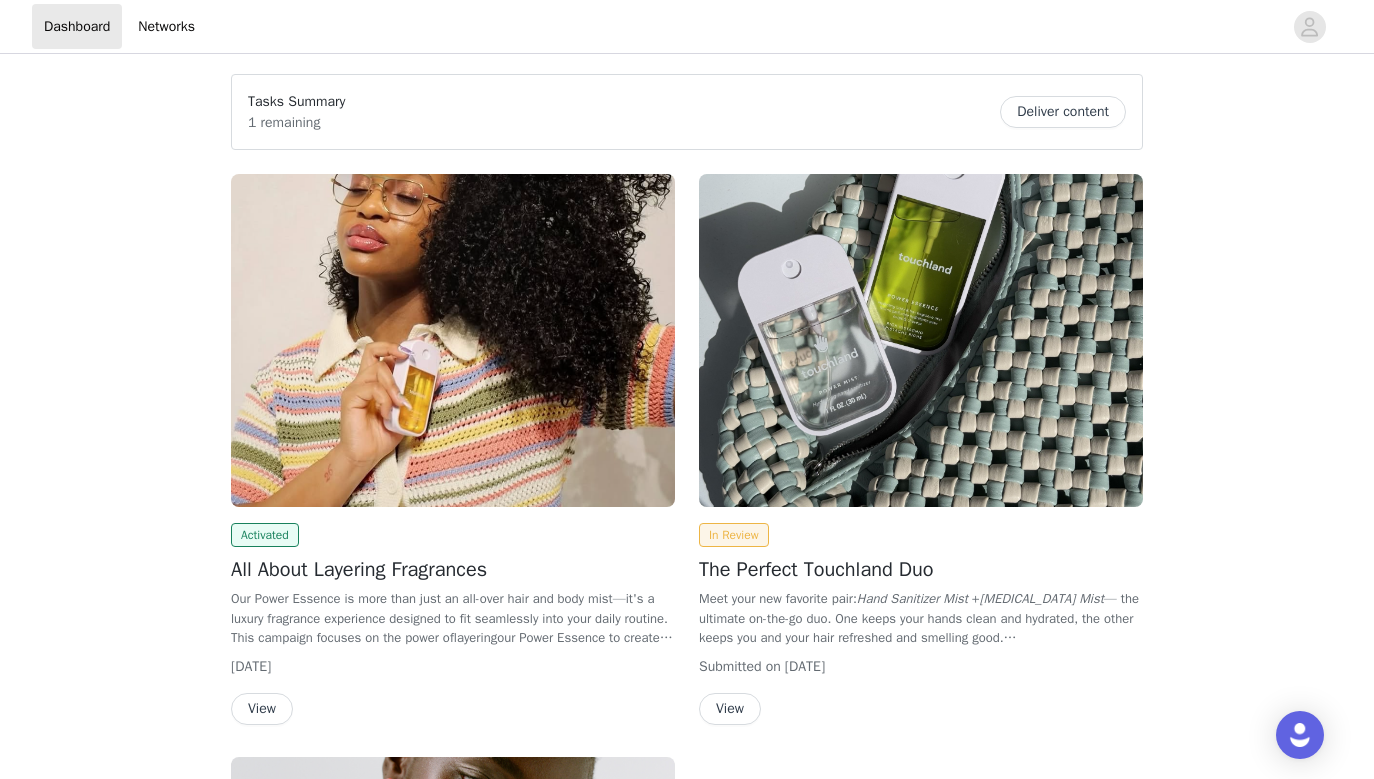 click on "Deliver content" at bounding box center [1063, 112] 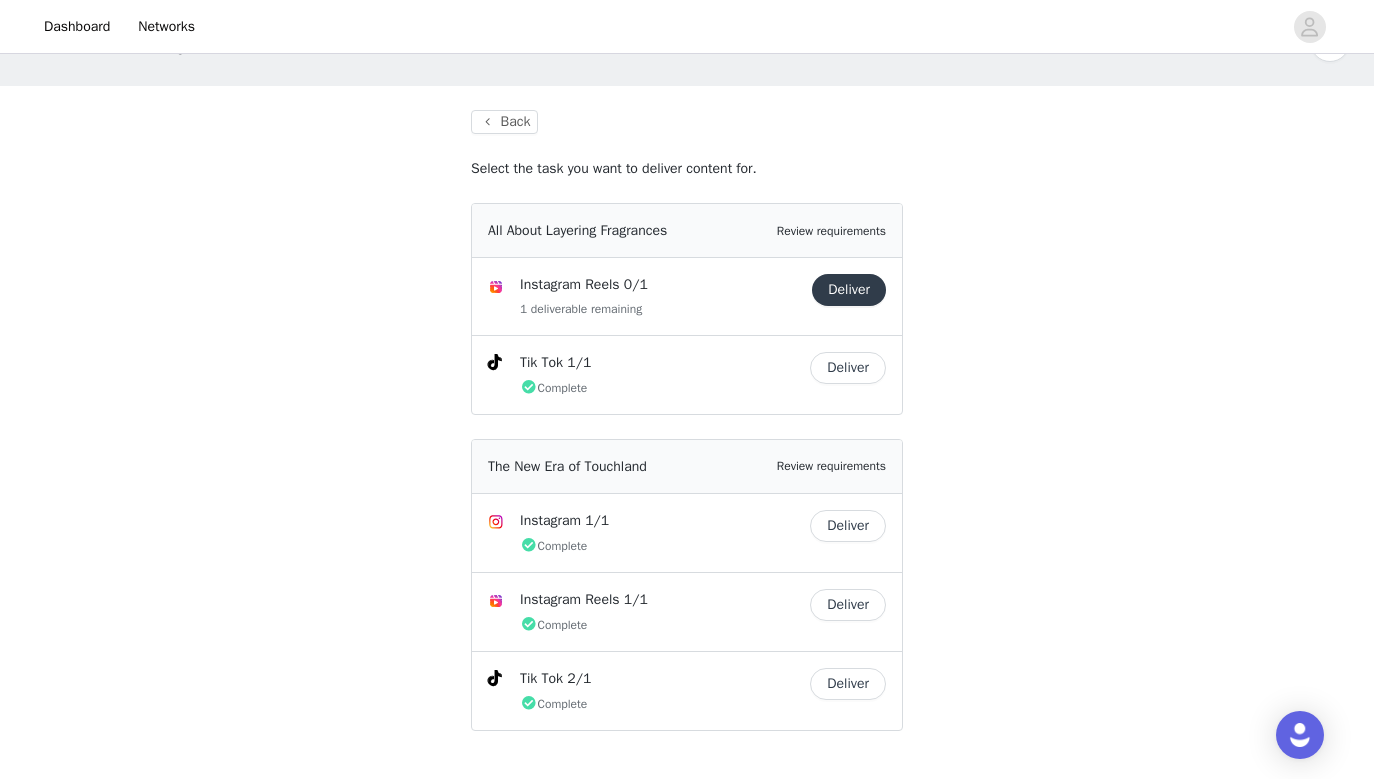 scroll, scrollTop: 59, scrollLeft: 0, axis: vertical 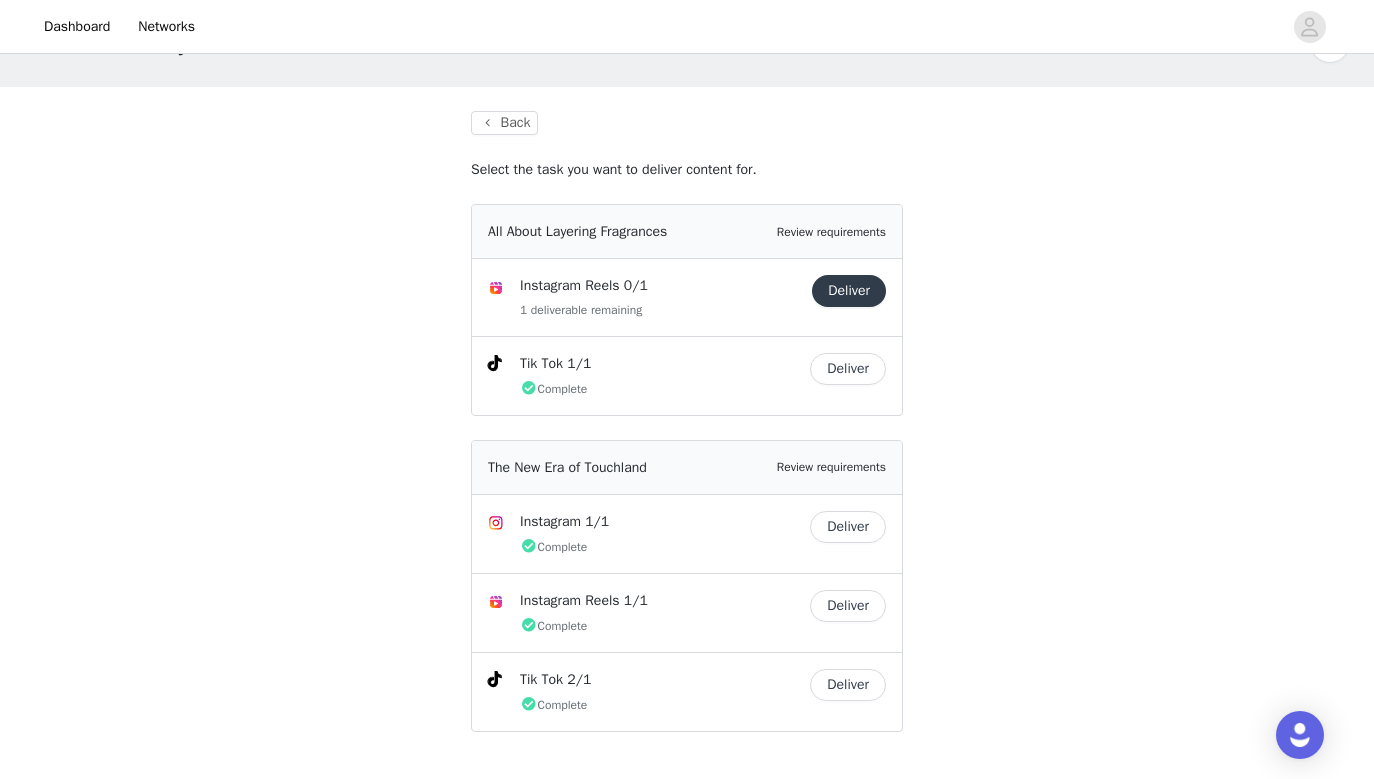 click on "Tik Tok 1/1" at bounding box center (661, 363) 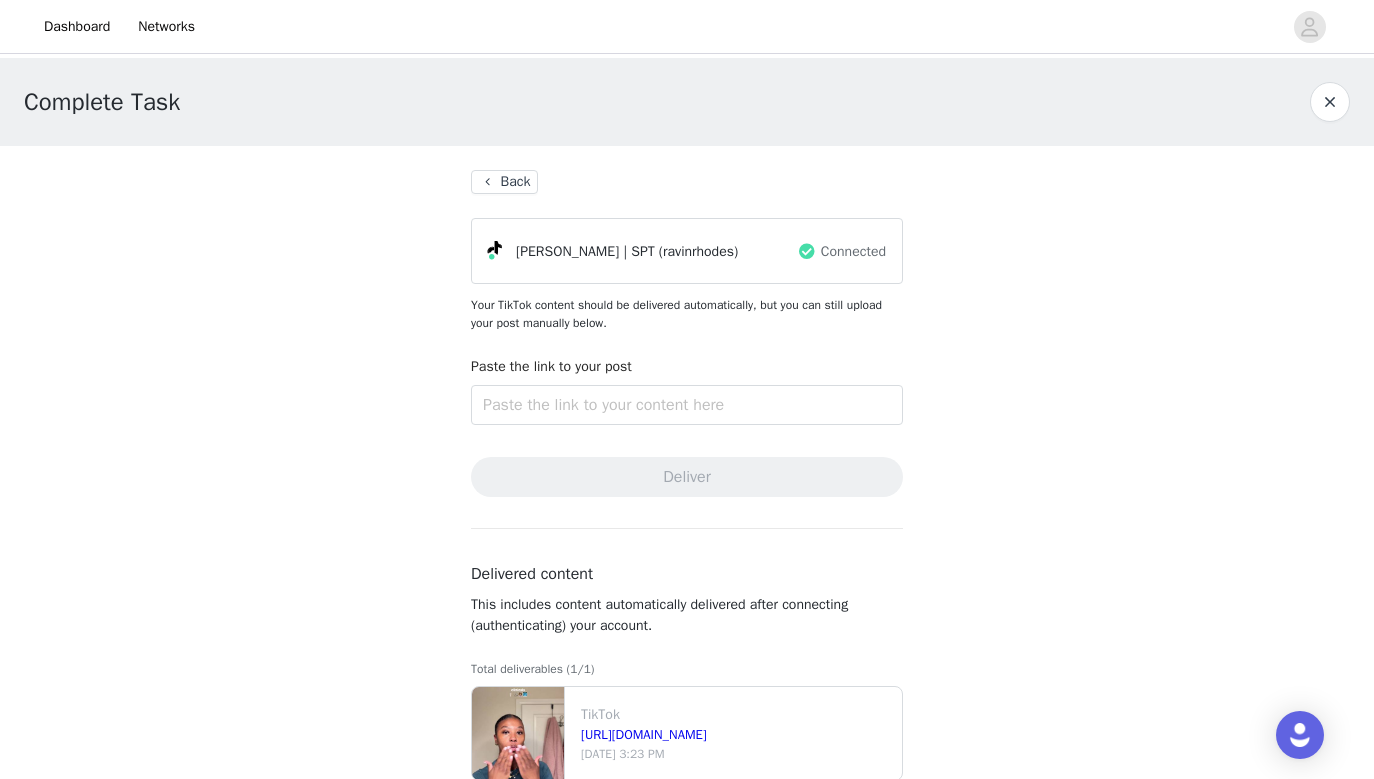 scroll, scrollTop: 0, scrollLeft: 0, axis: both 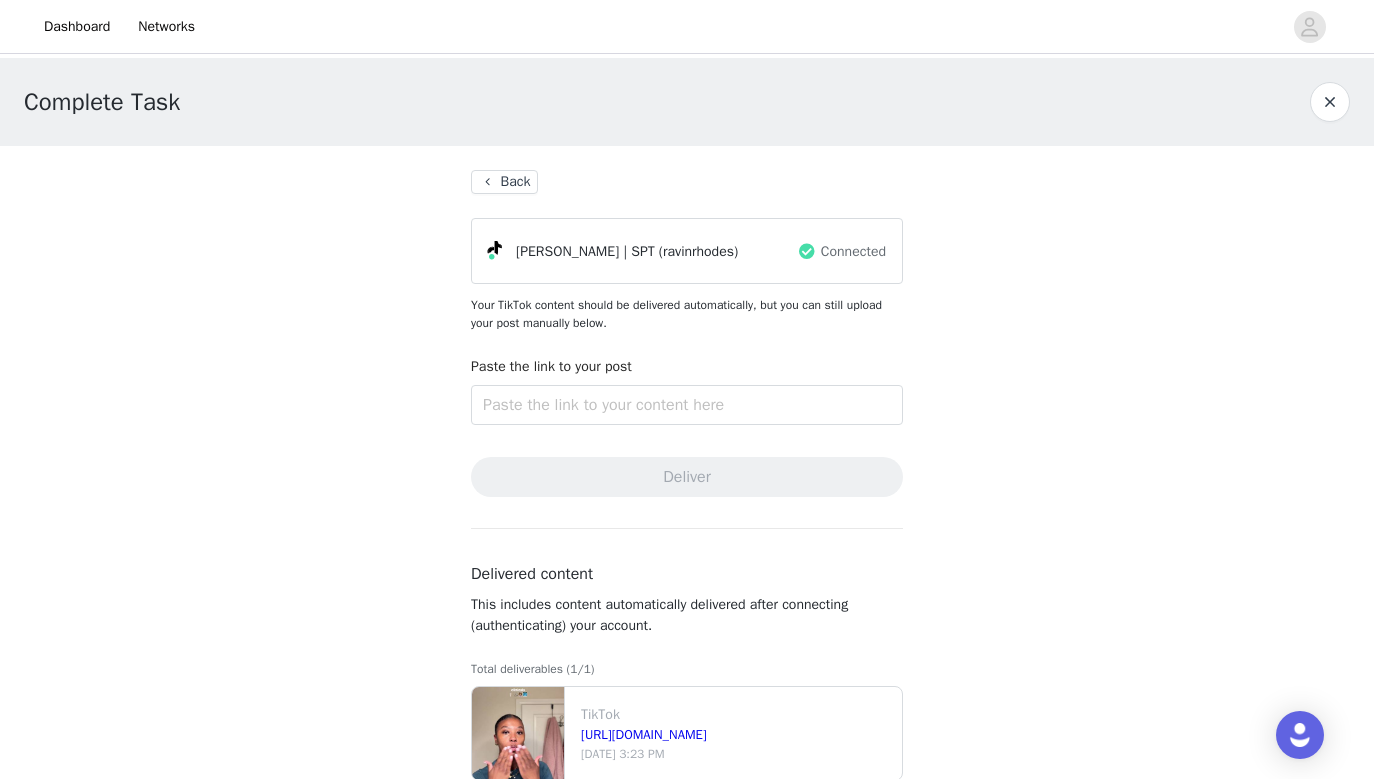 click on "Back" at bounding box center [504, 182] 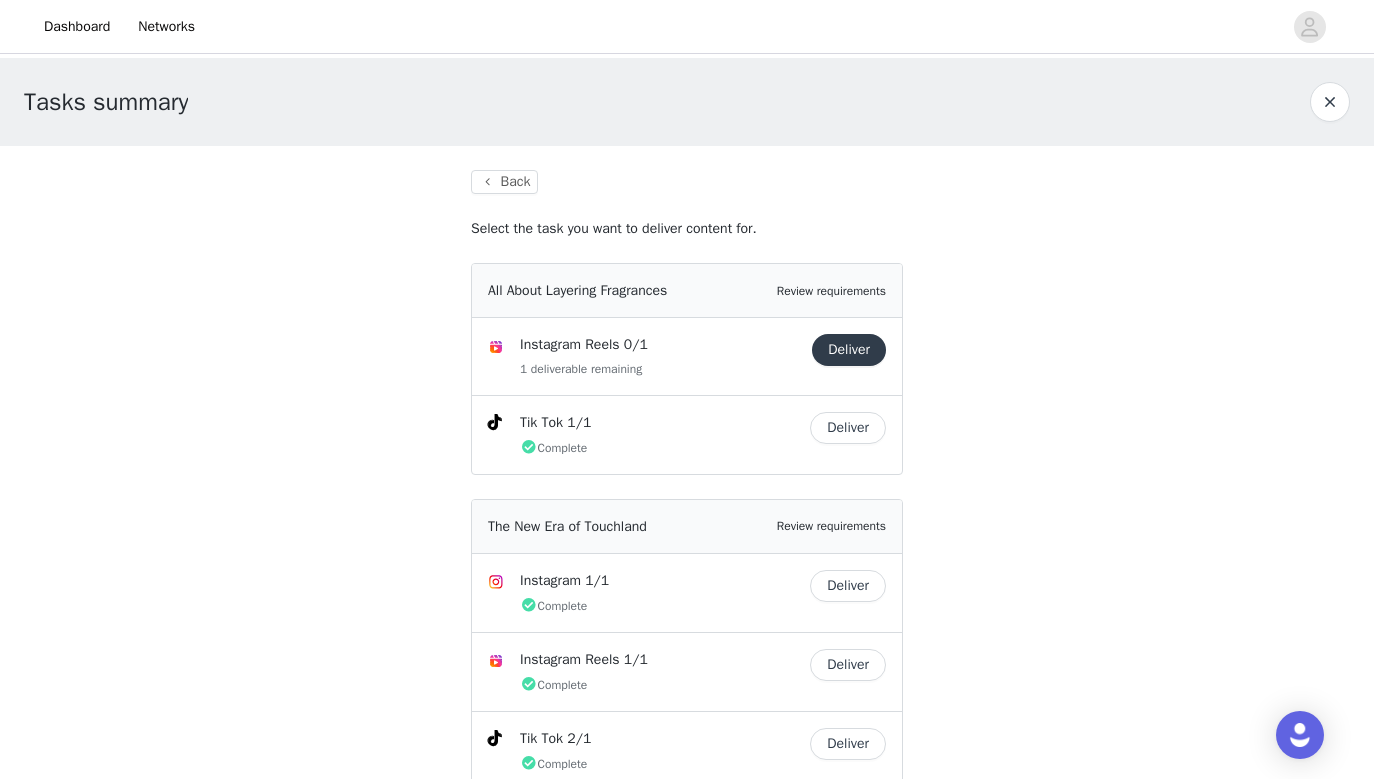 click on "Deliver" at bounding box center [849, 350] 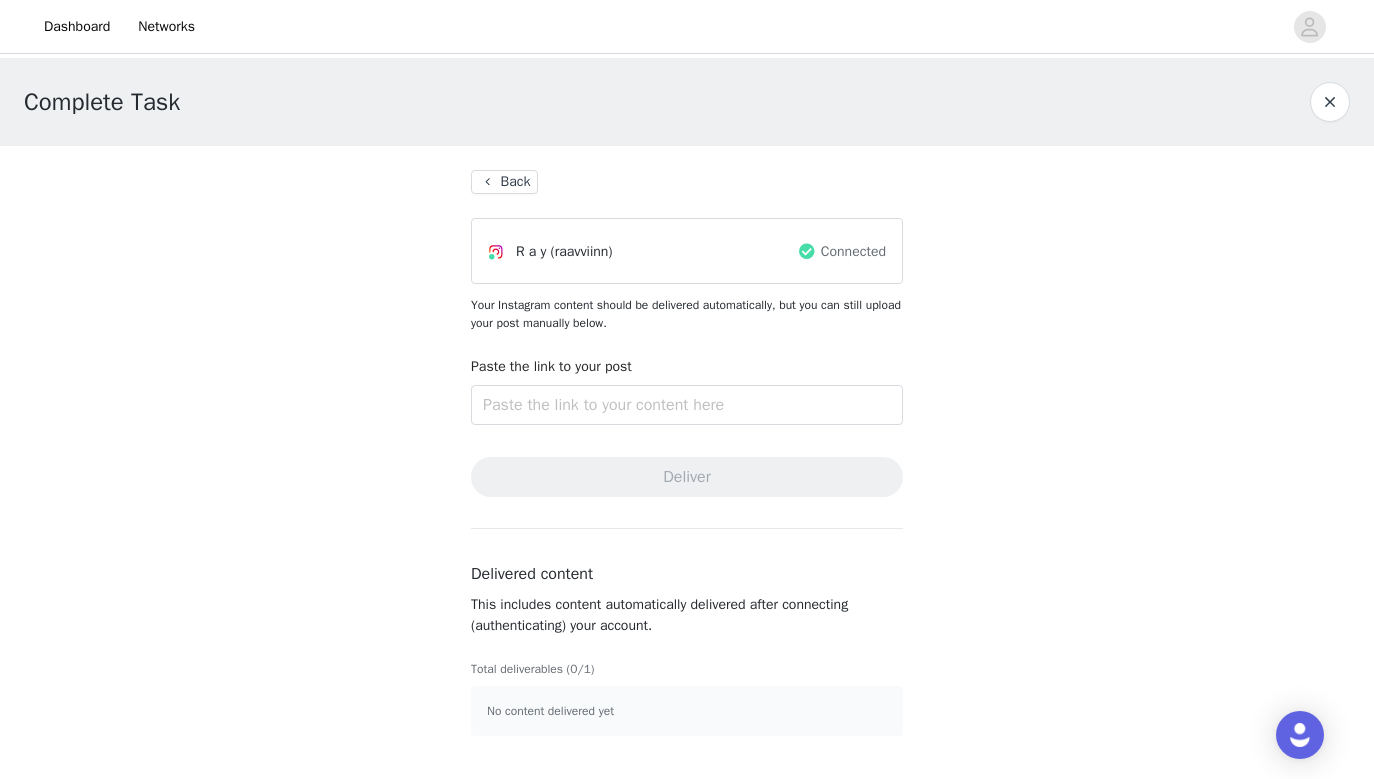 click on "Complete Task
Back
R a y
(raavviinn)
Connected
Your Instagram content should be delivered automatically, but
you can still upload your post manually below.
Paste the link to your post     Deliver     Delivered content
This includes content automatically delivered after connecting (authenticating) your account.
Total deliverables (0/1)   No content delivered yet" at bounding box center (687, 409) 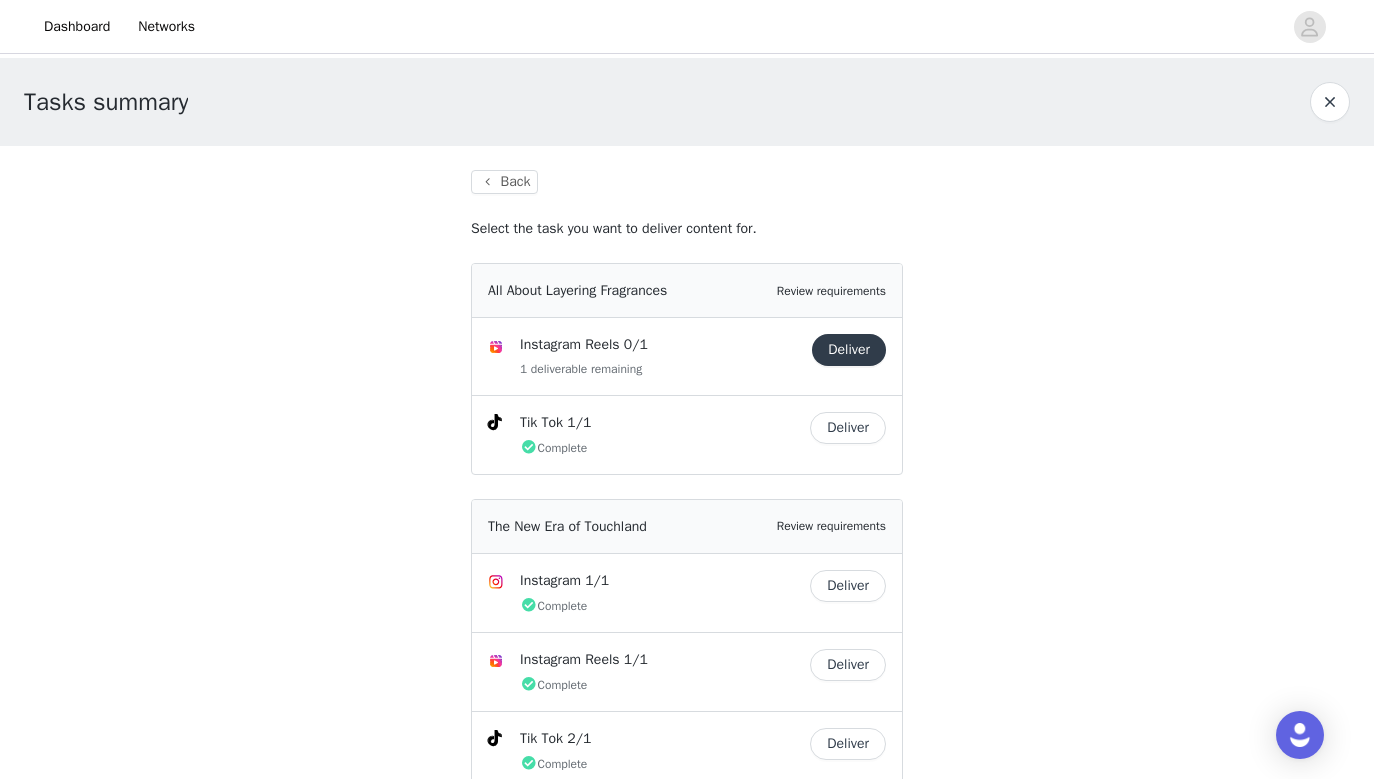 click on "Back" at bounding box center (504, 182) 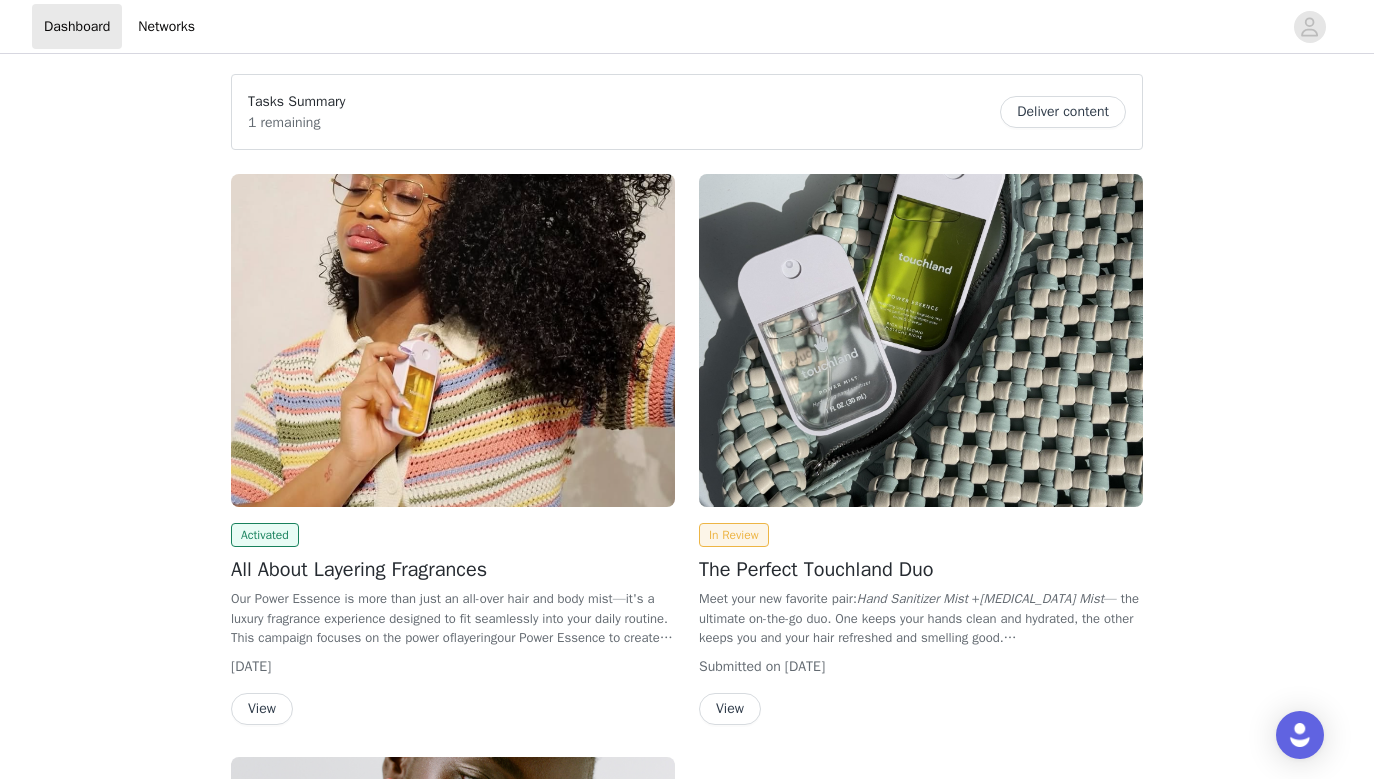 scroll, scrollTop: 0, scrollLeft: 0, axis: both 